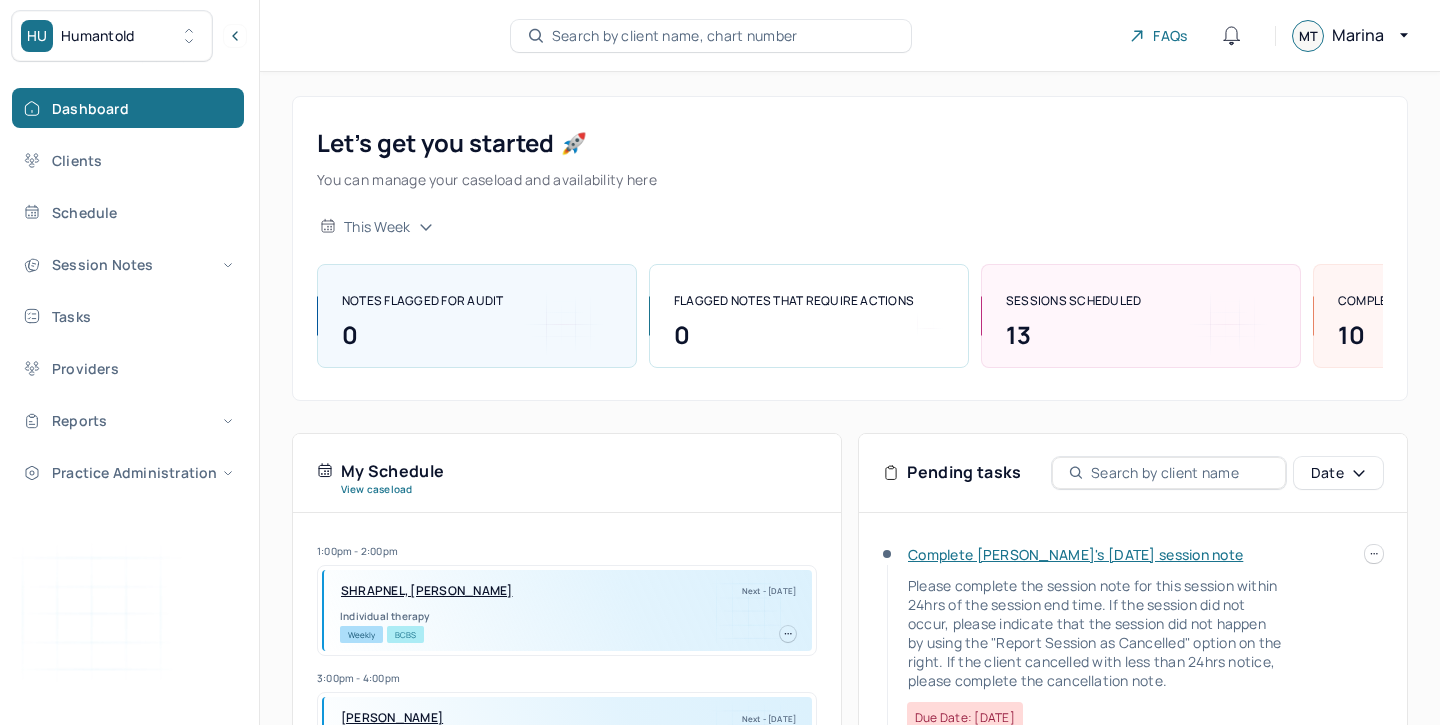 scroll, scrollTop: 0, scrollLeft: 0, axis: both 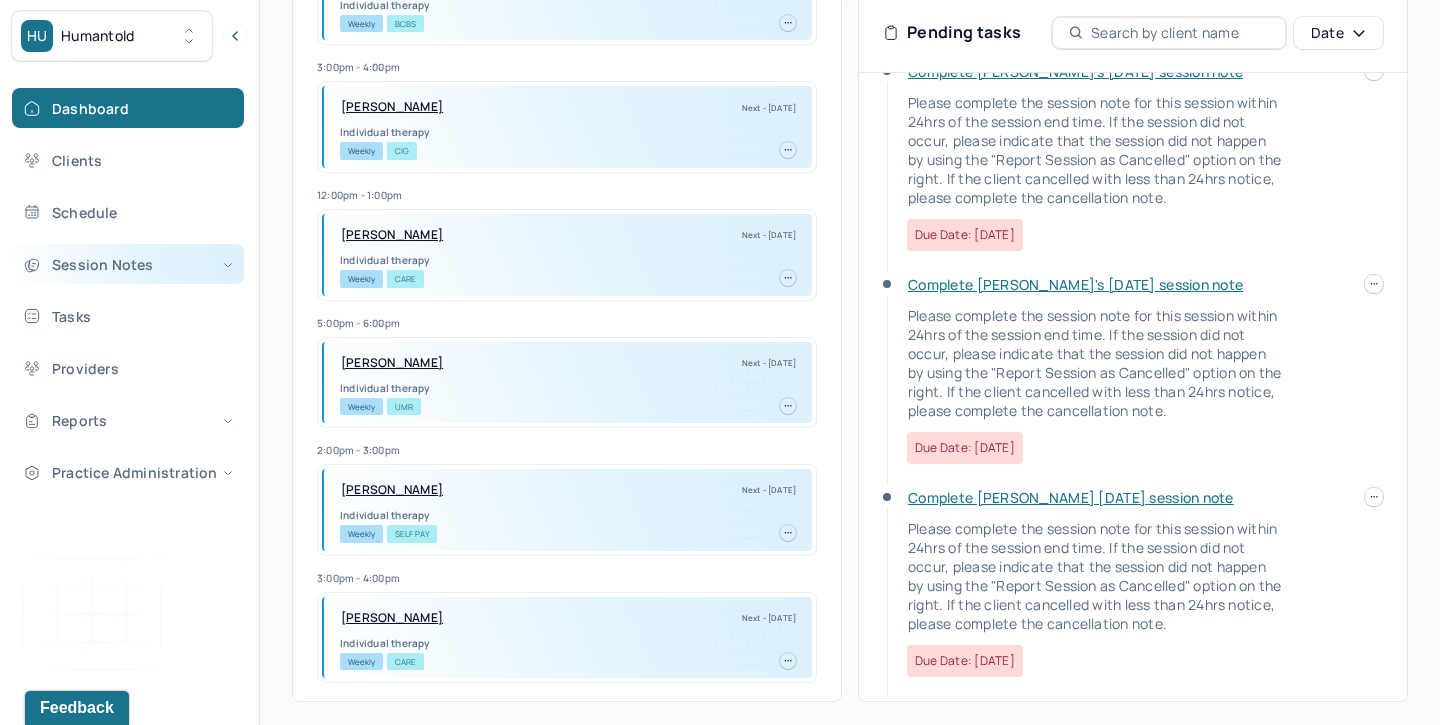 click on "Session Notes" at bounding box center [128, 264] 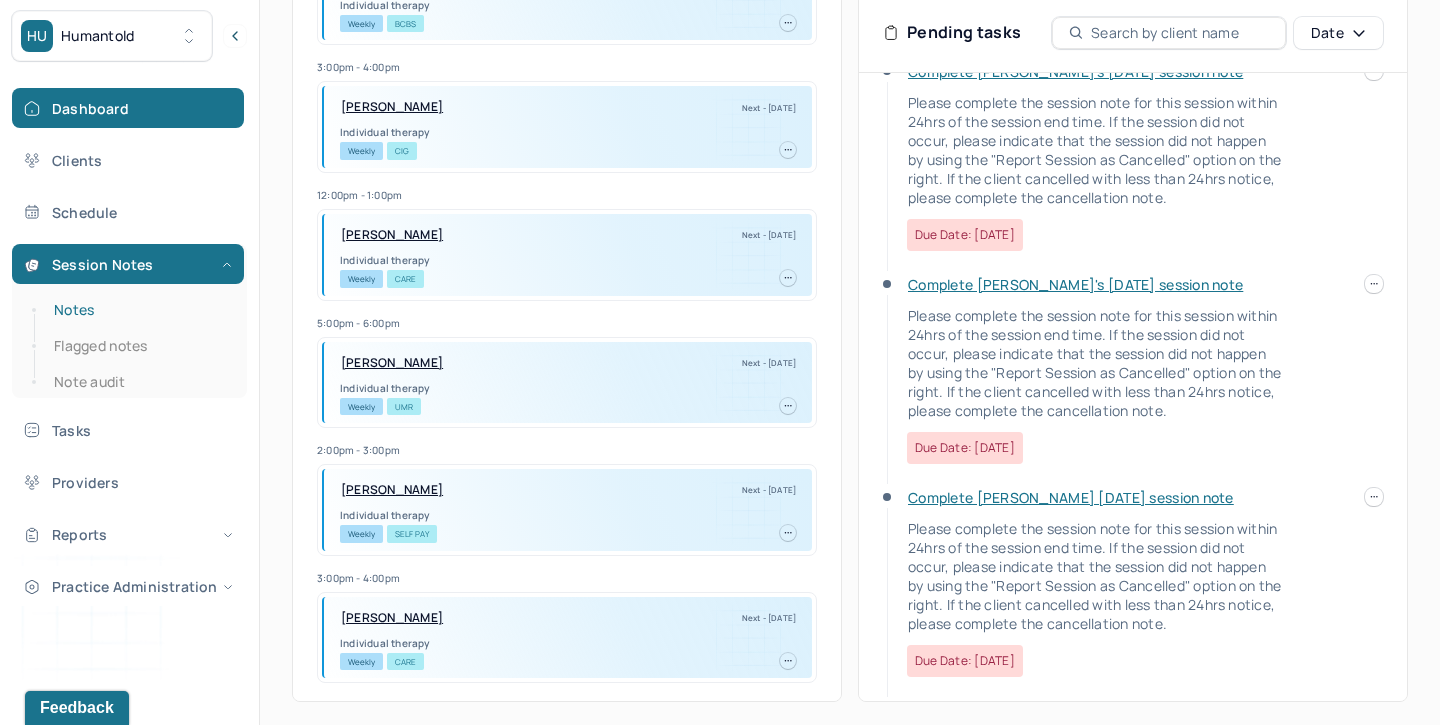 click on "Notes" at bounding box center (139, 310) 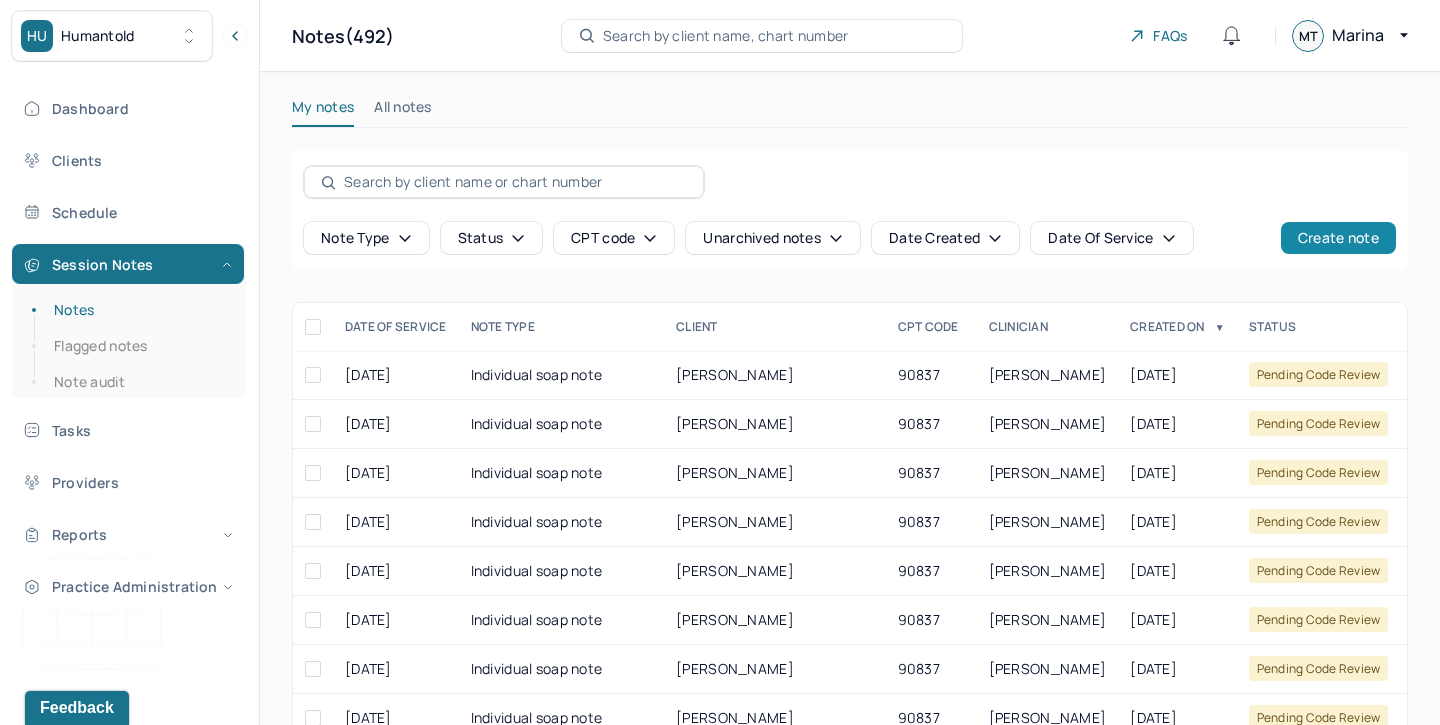 click on "Create note" at bounding box center (1338, 238) 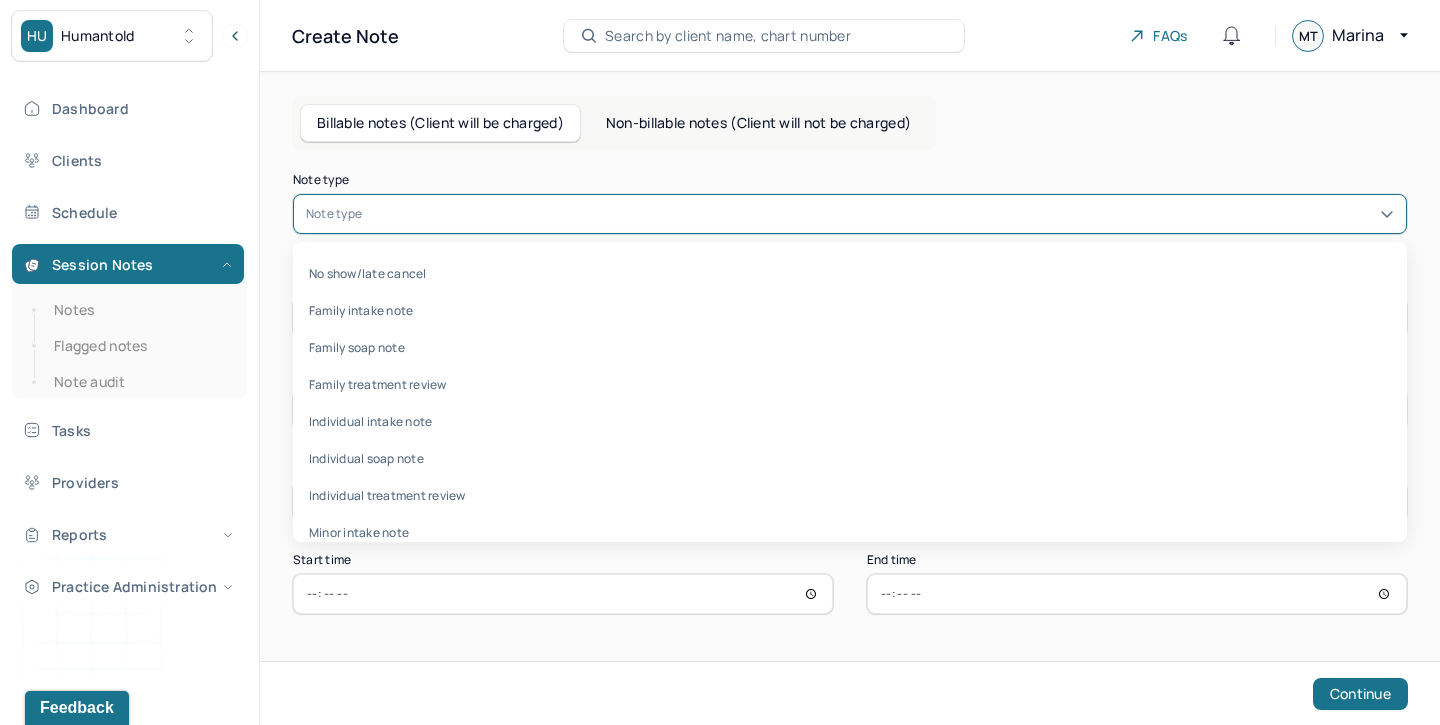 click at bounding box center (880, 214) 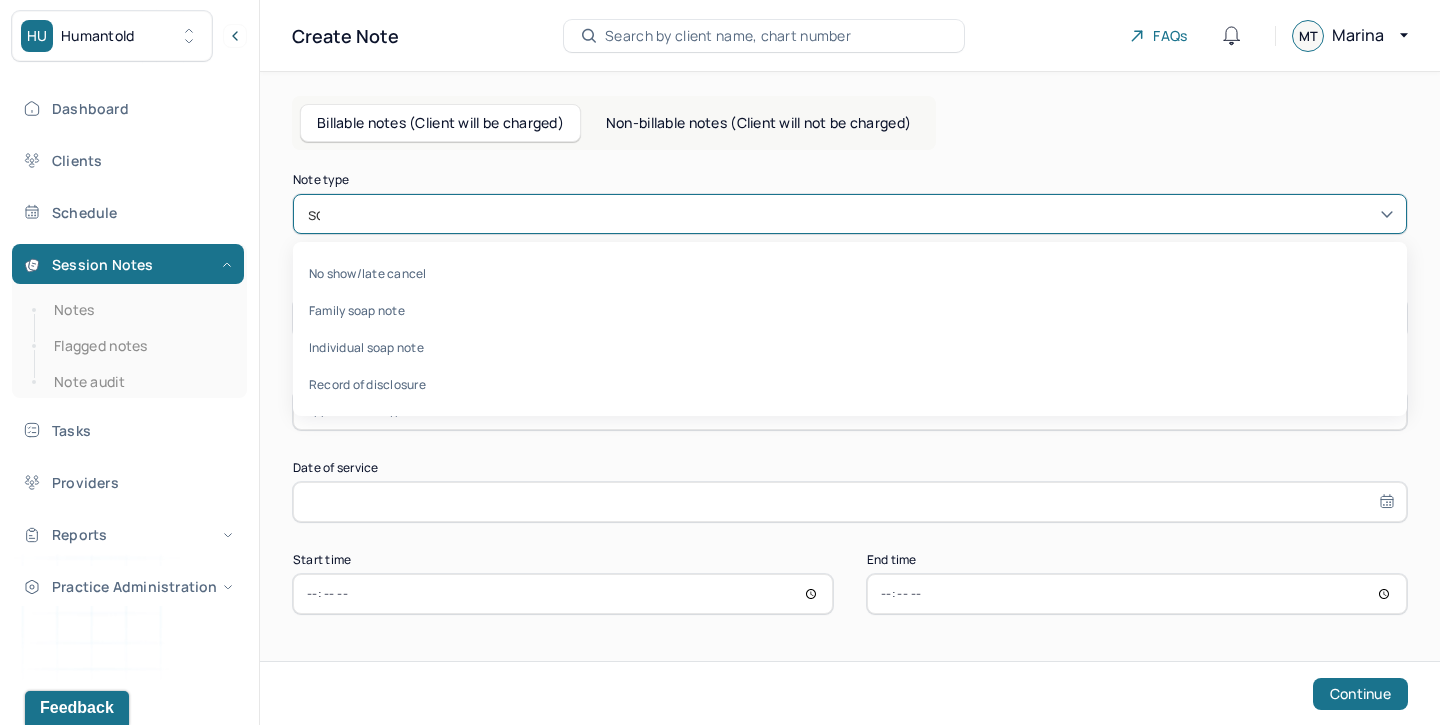 type on "soa" 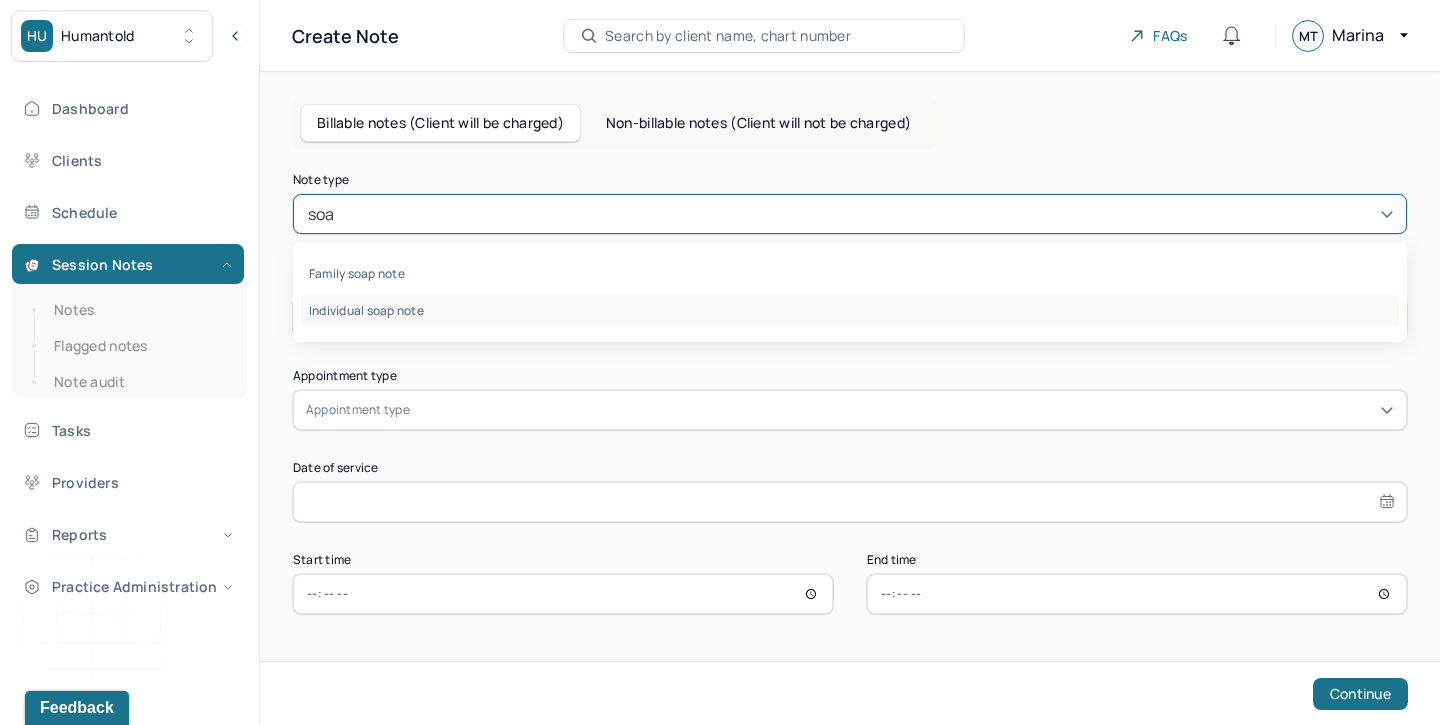 click on "Individual soap note" at bounding box center [850, 310] 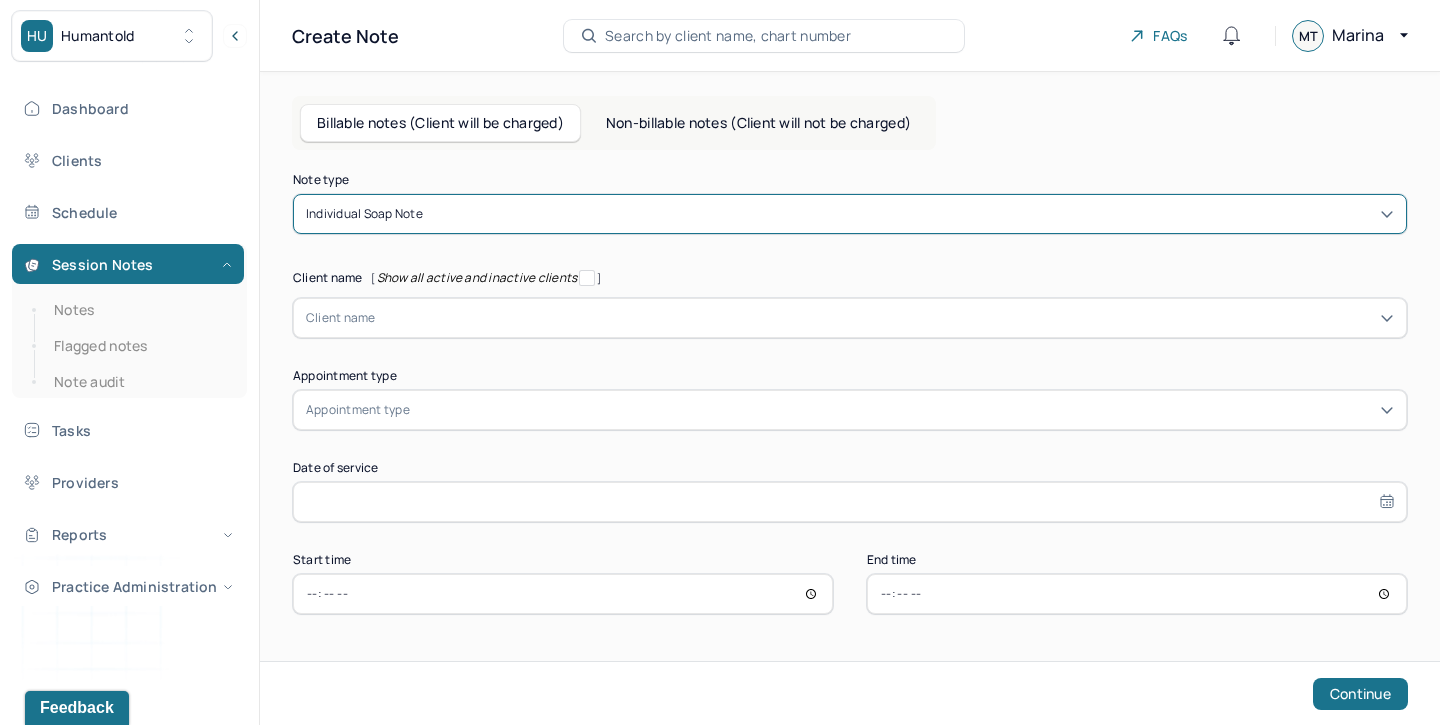 click at bounding box center [885, 318] 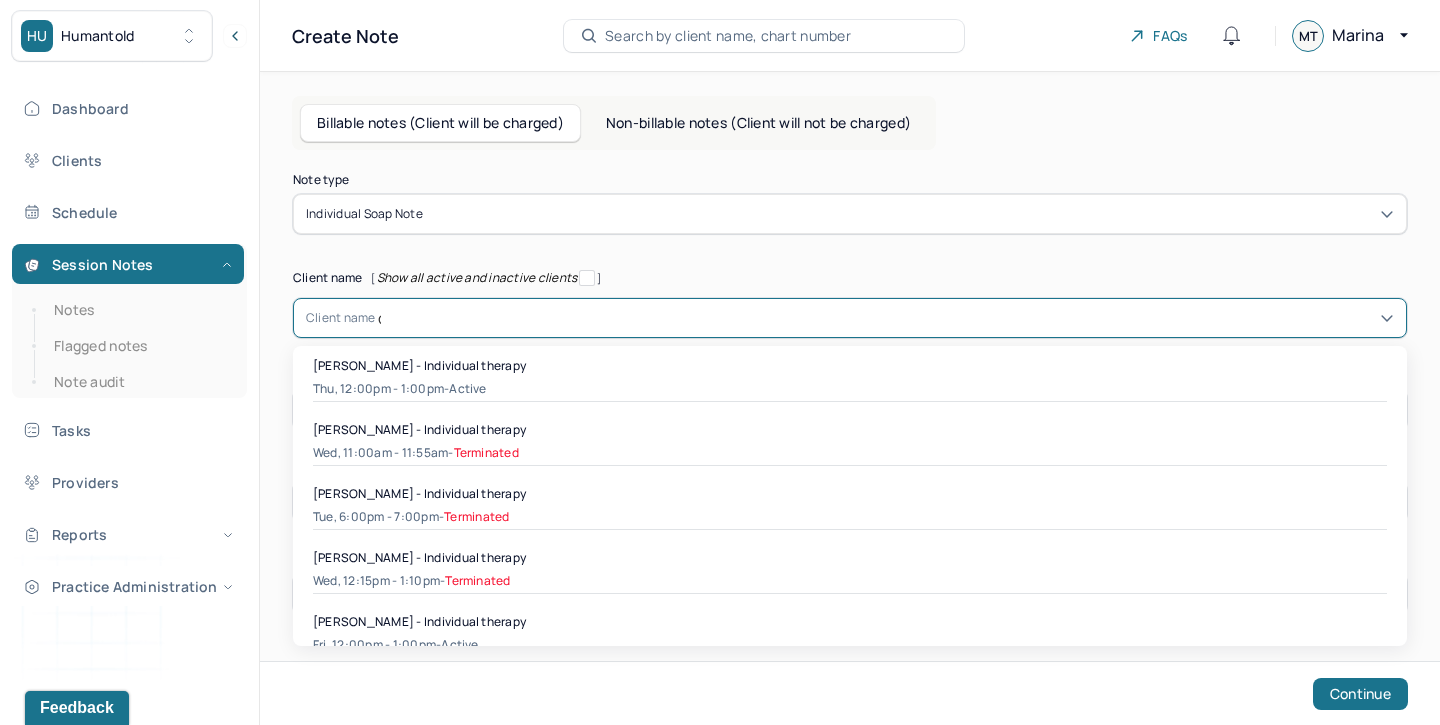 type on "ca" 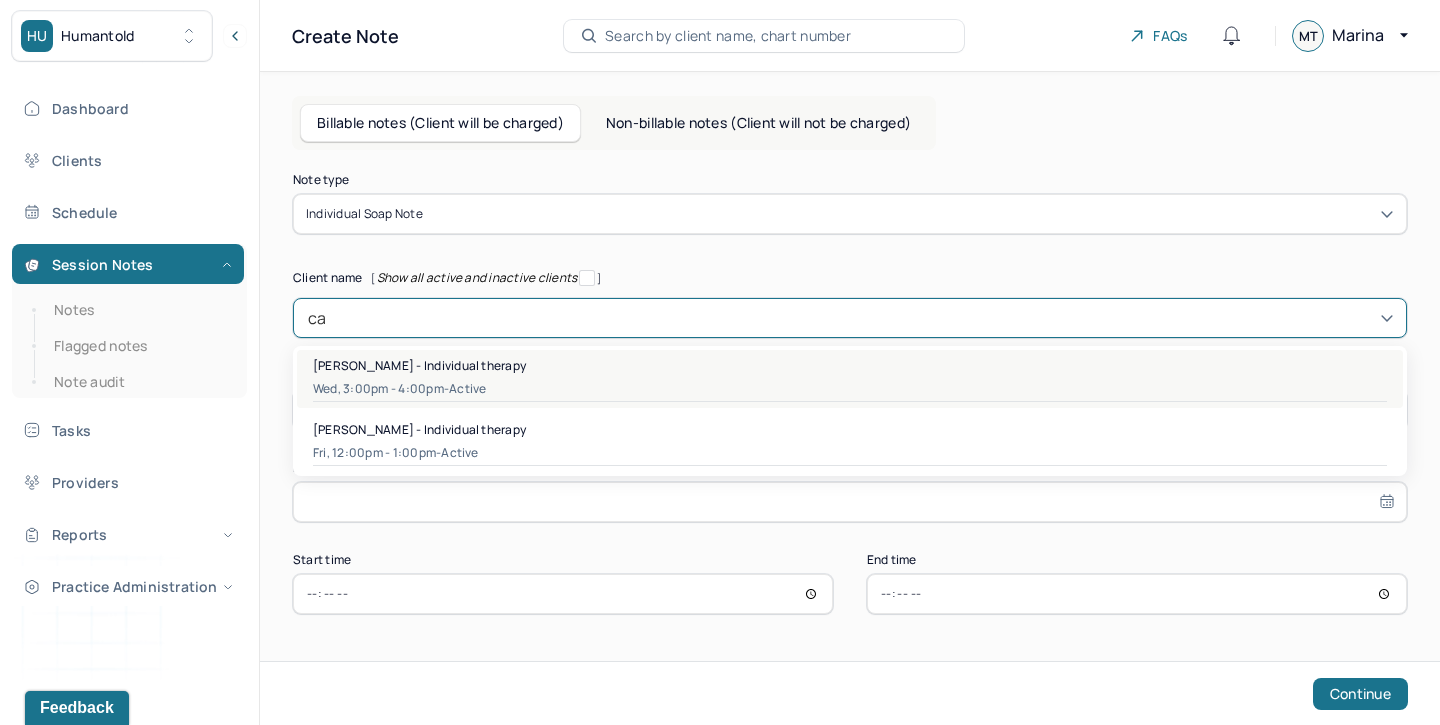 click on "Wed, 3:00pm - 4:00pm  -  active" at bounding box center (850, 389) 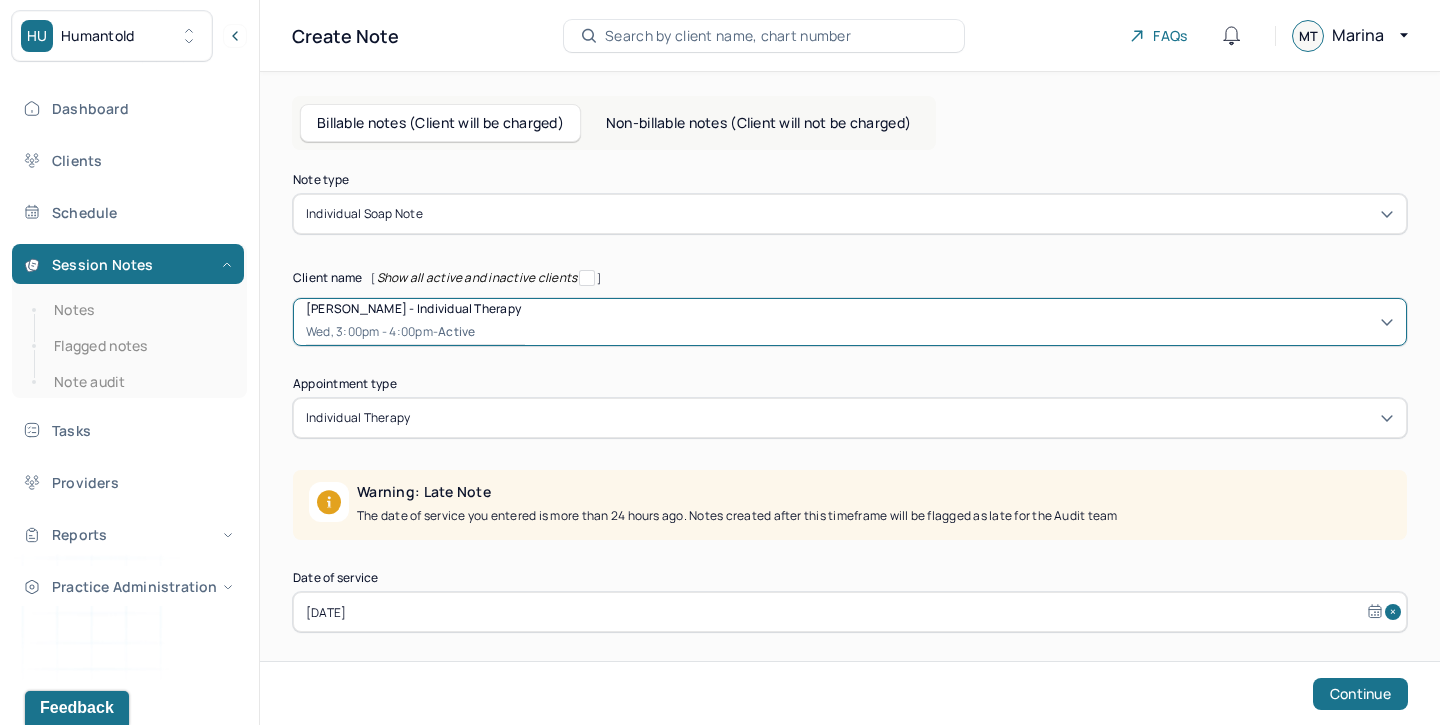 scroll, scrollTop: 104, scrollLeft: 0, axis: vertical 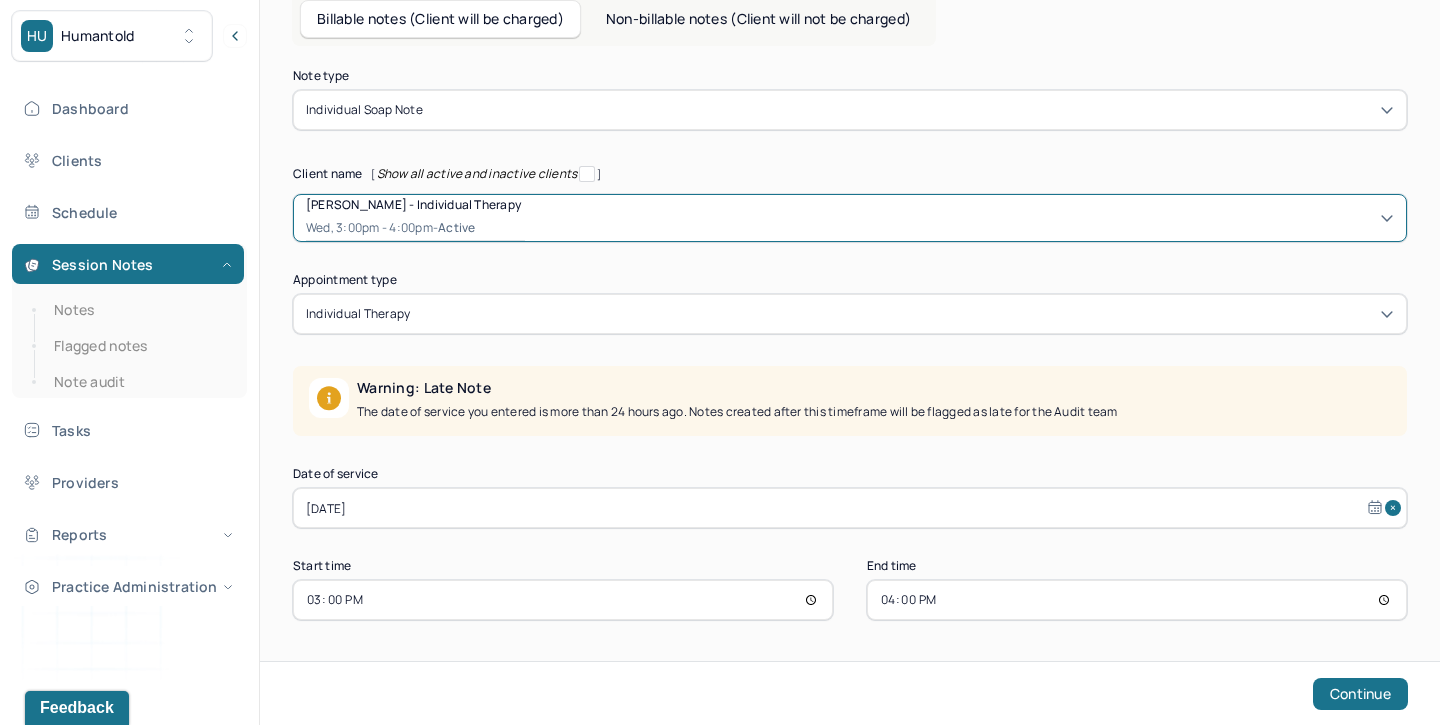 click on "[DATE]" at bounding box center [850, 508] 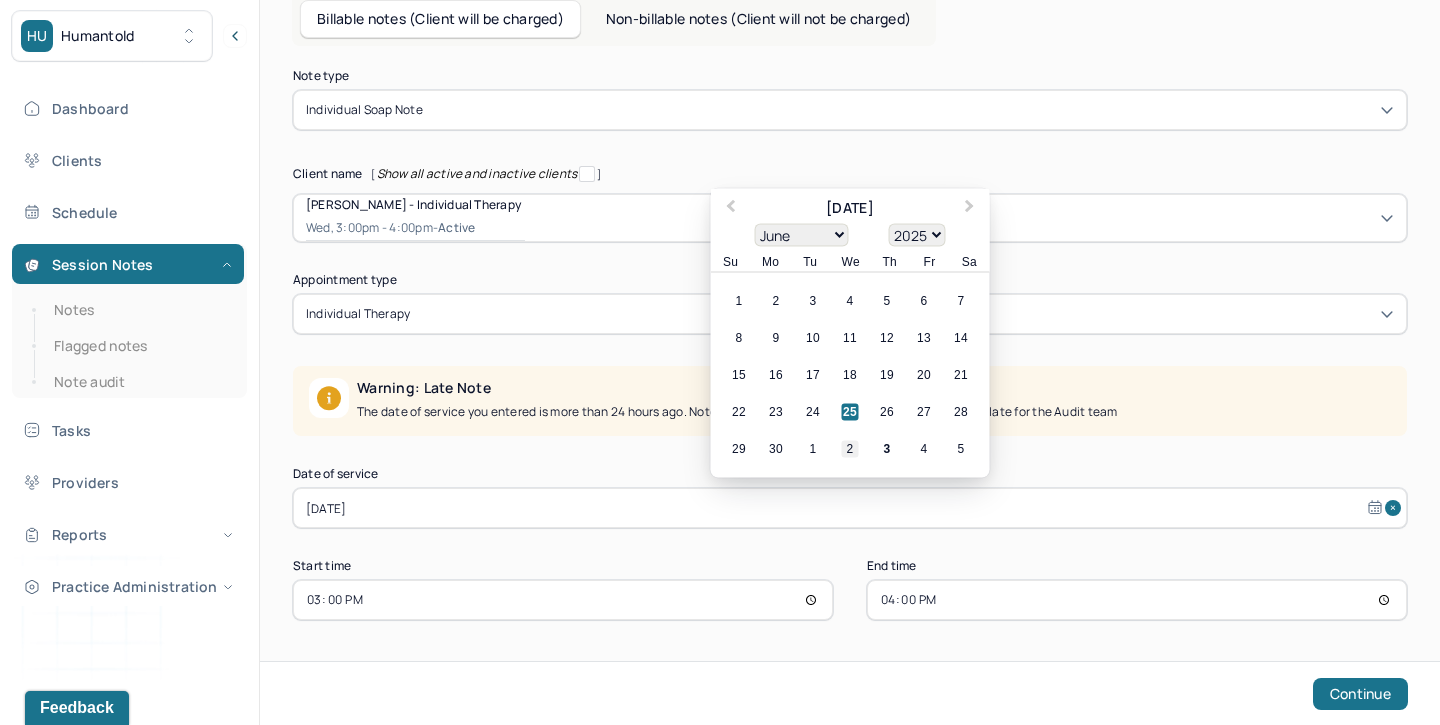 click on "2" at bounding box center (850, 449) 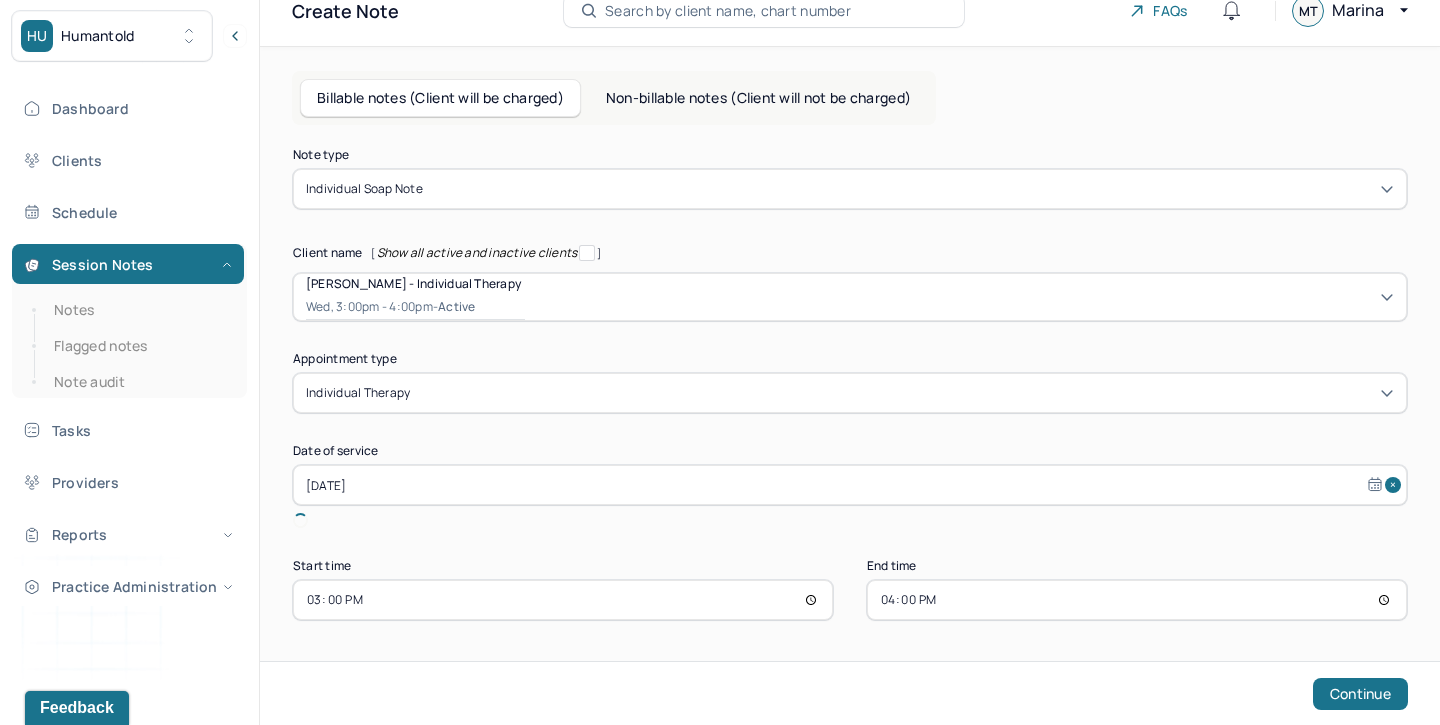scroll, scrollTop: 2, scrollLeft: 0, axis: vertical 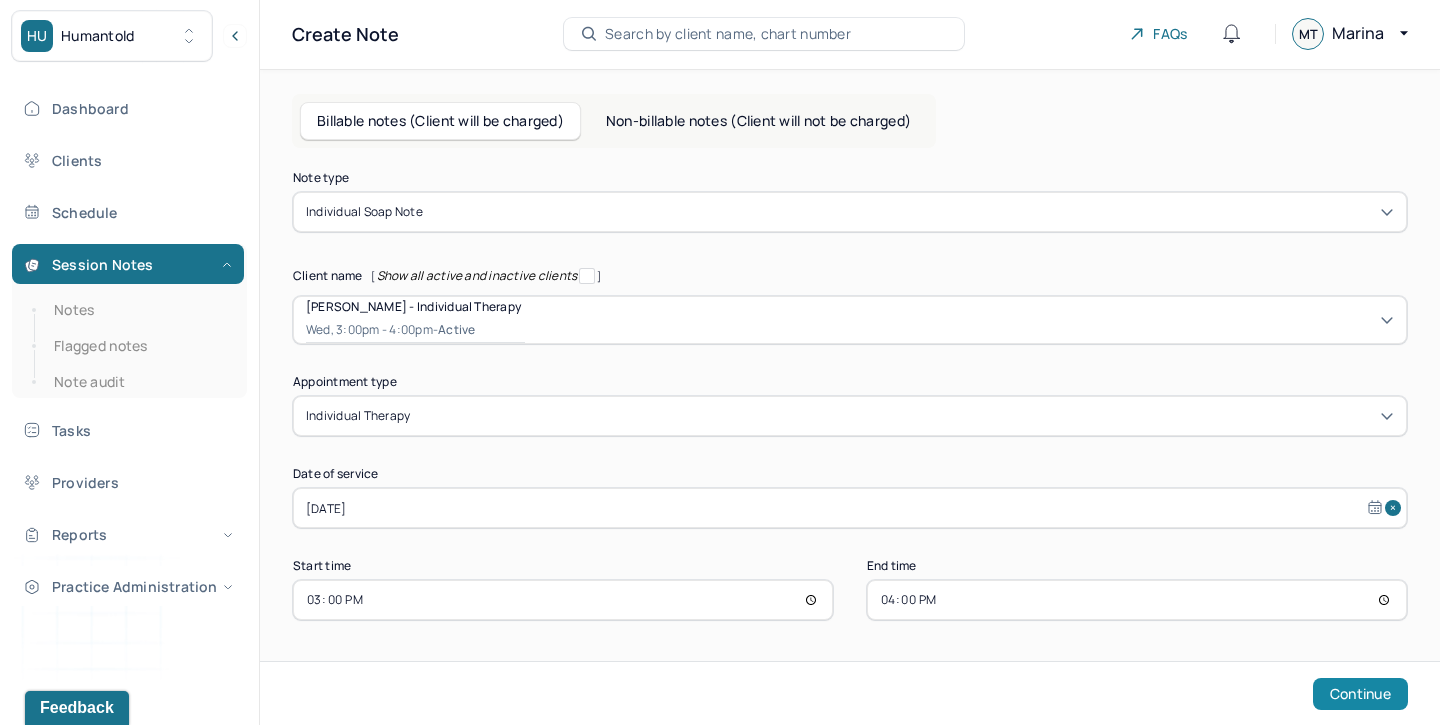 click on "Continue" at bounding box center (1360, 694) 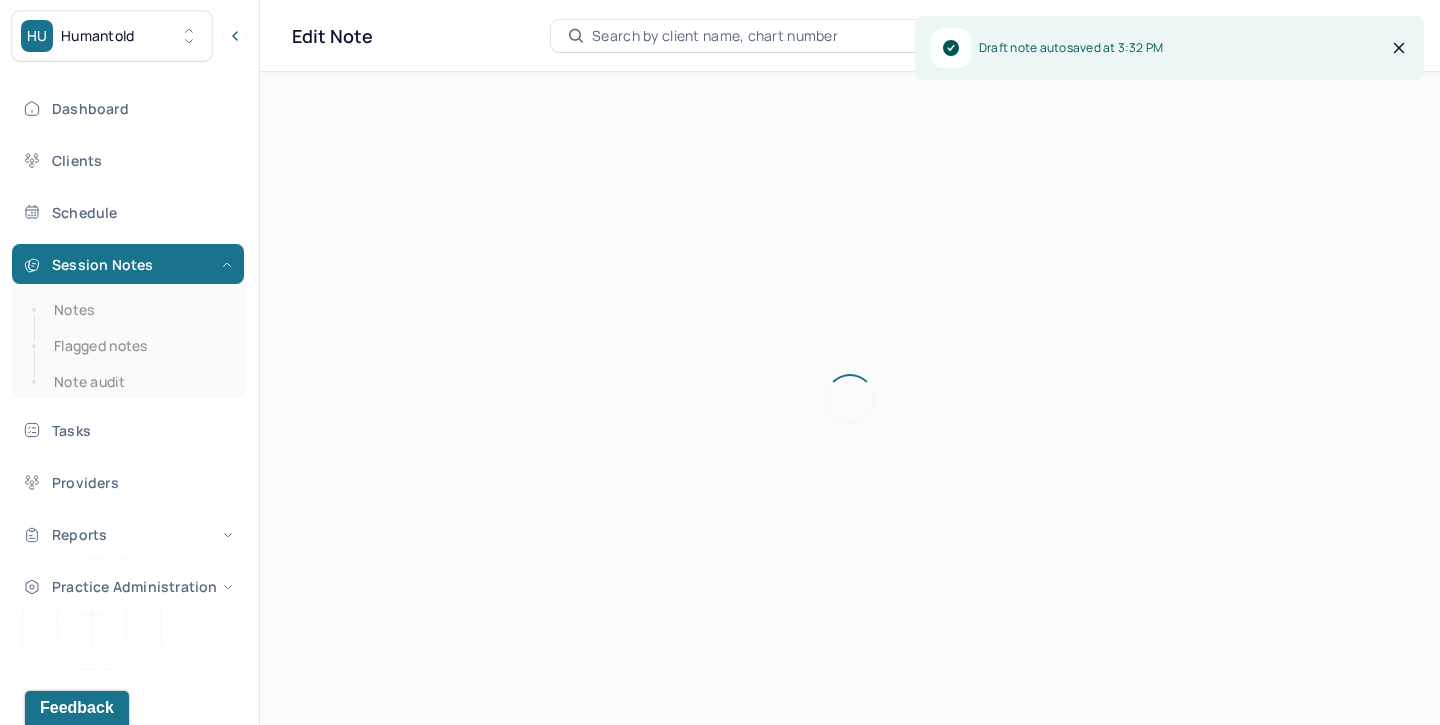scroll, scrollTop: 0, scrollLeft: 0, axis: both 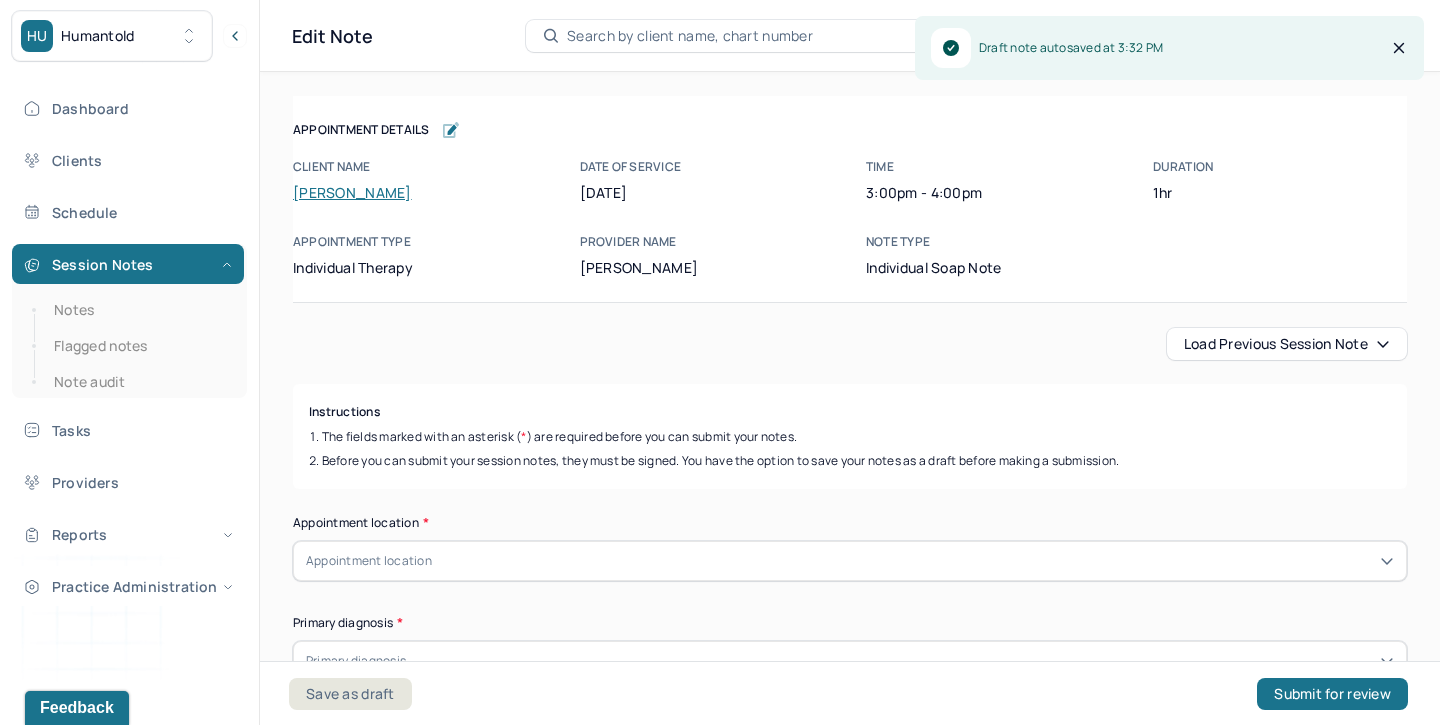 click on "Load previous session note" at bounding box center (1287, 344) 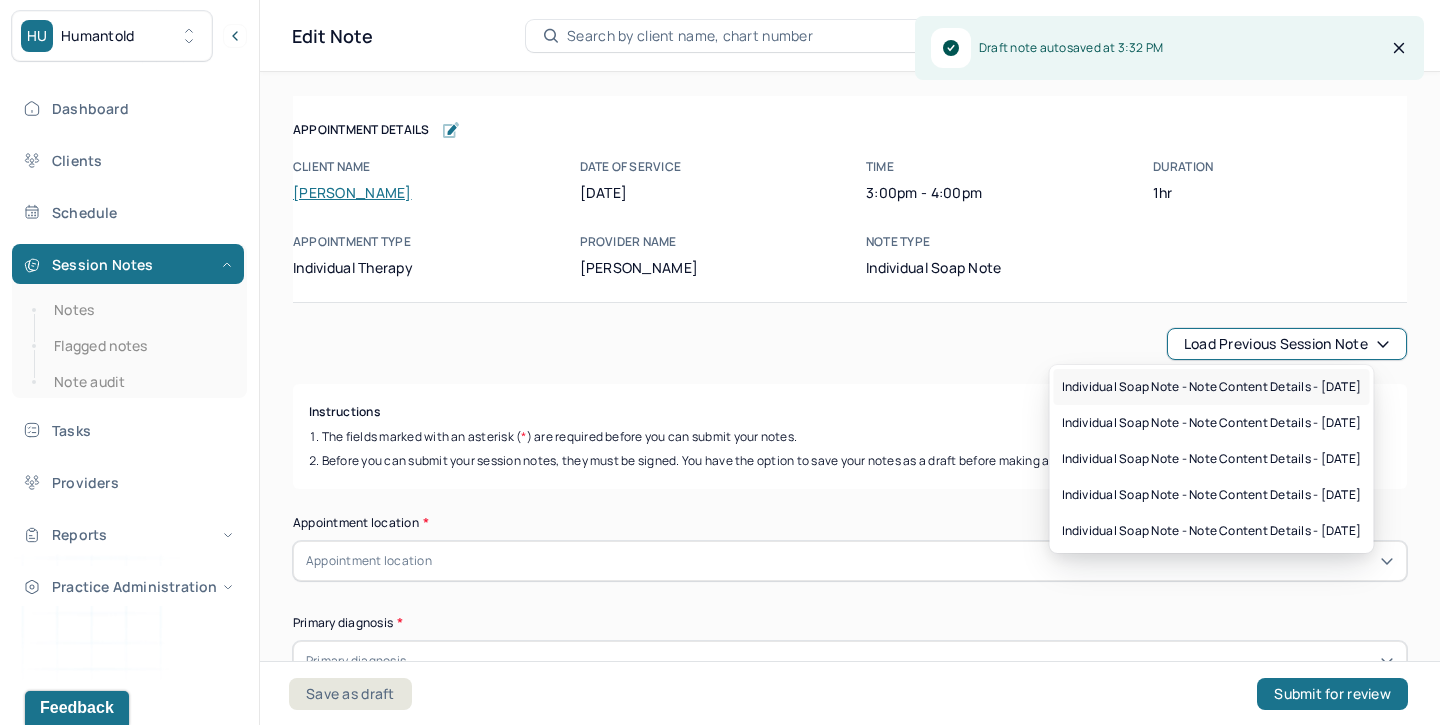 click on "Individual soap note   - Note content Details -   [DATE]" at bounding box center (1212, 387) 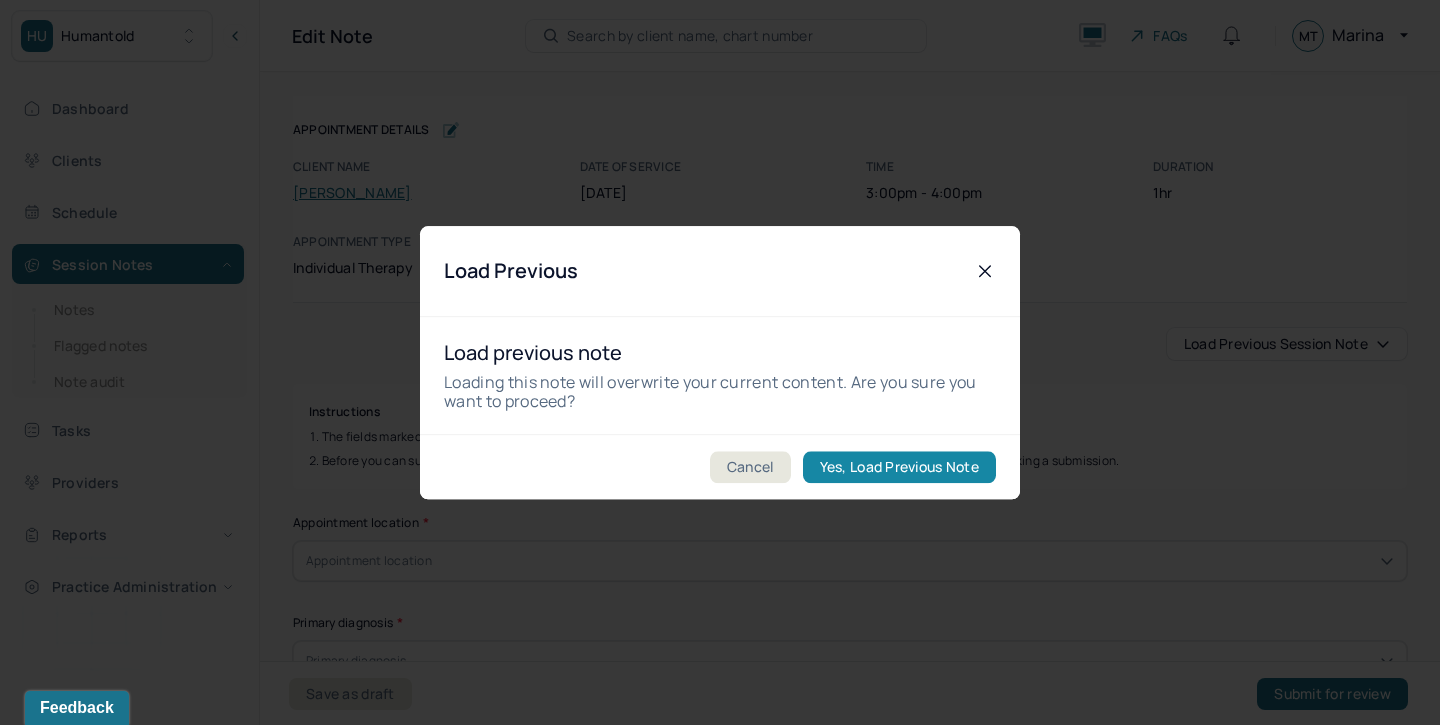 click on "Yes, Load Previous Note" at bounding box center [899, 467] 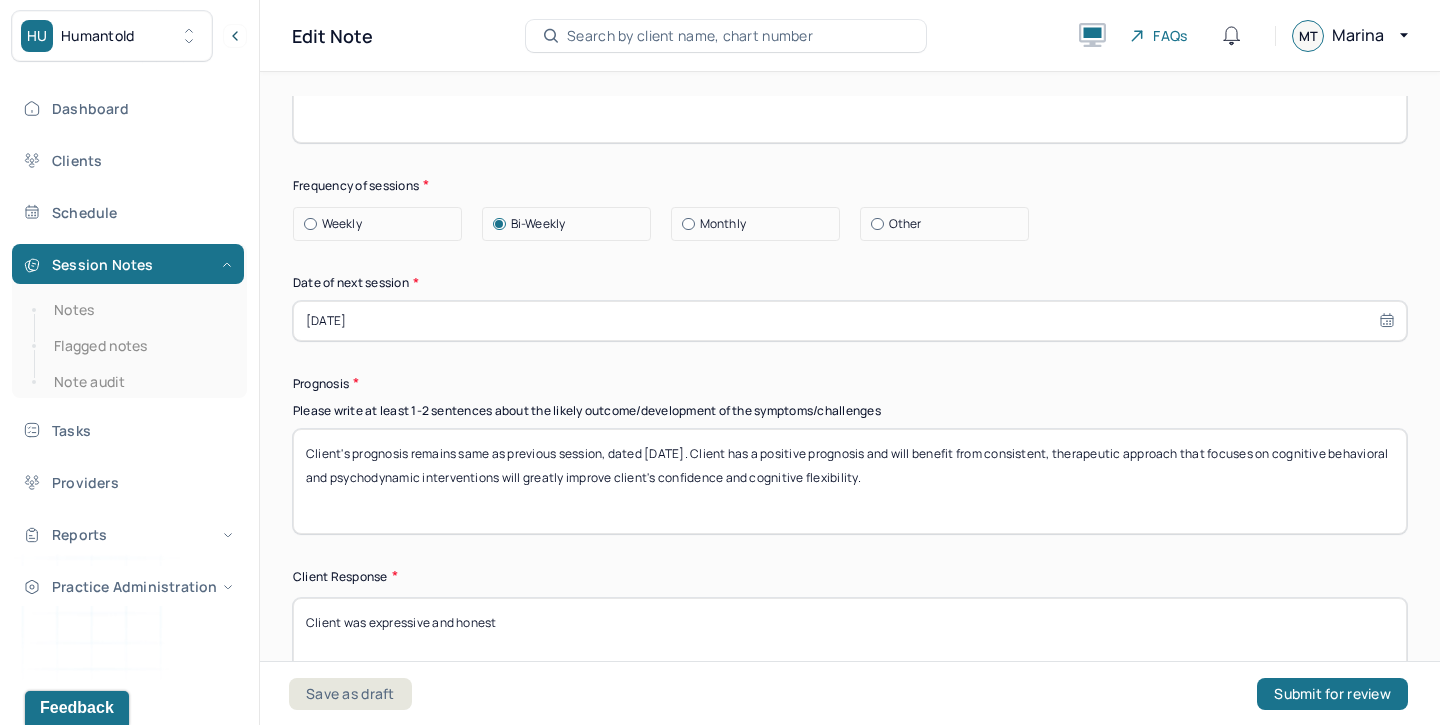 scroll, scrollTop: 2739, scrollLeft: 0, axis: vertical 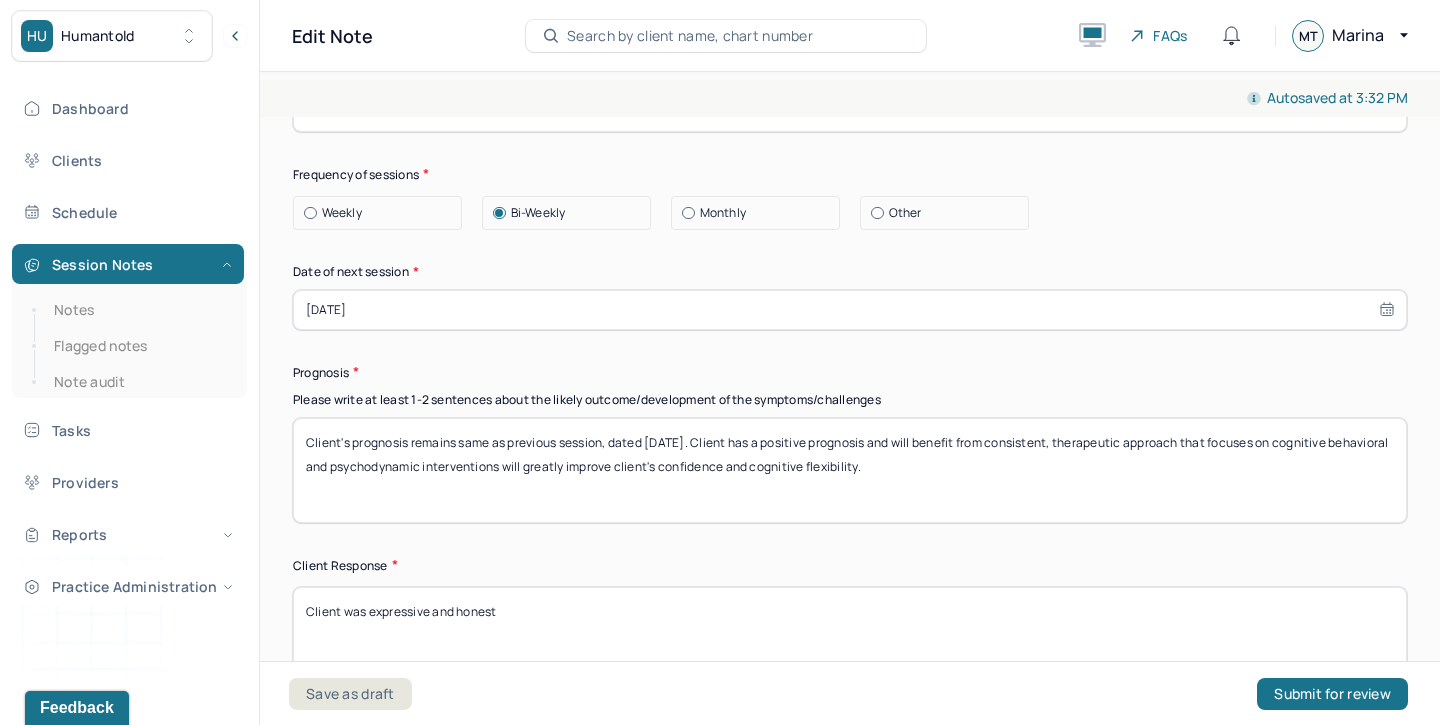 drag, startPoint x: 672, startPoint y: 433, endPoint x: 647, endPoint y: 432, distance: 25.019993 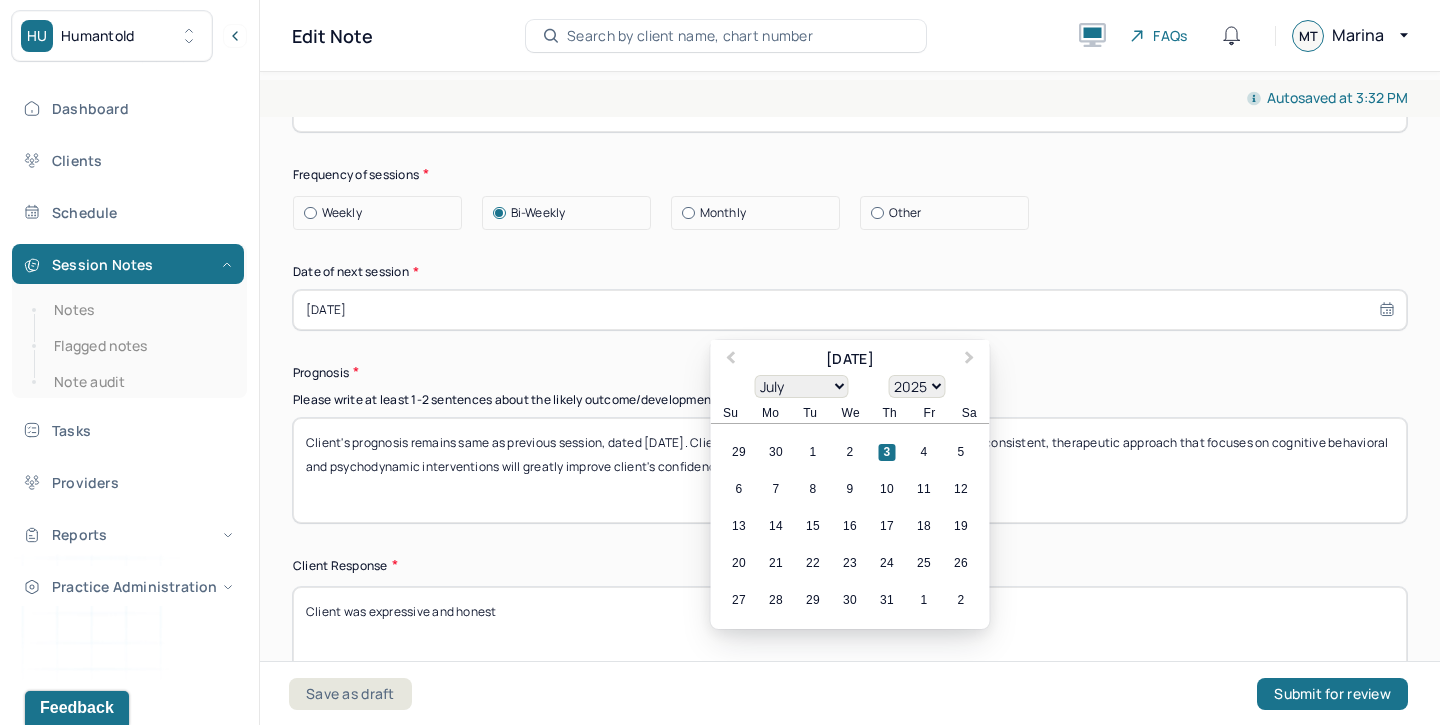 click on "[DATE]" at bounding box center [850, 310] 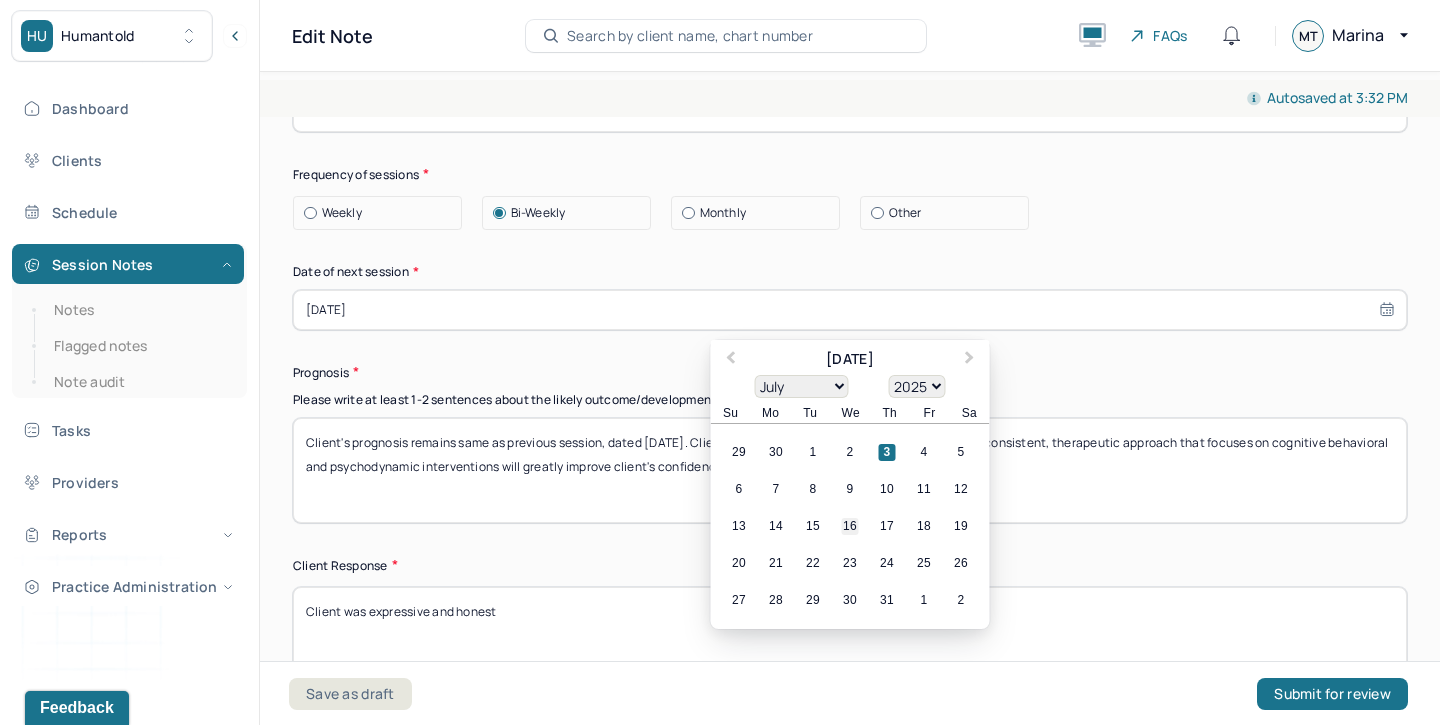 click on "16" at bounding box center [850, 526] 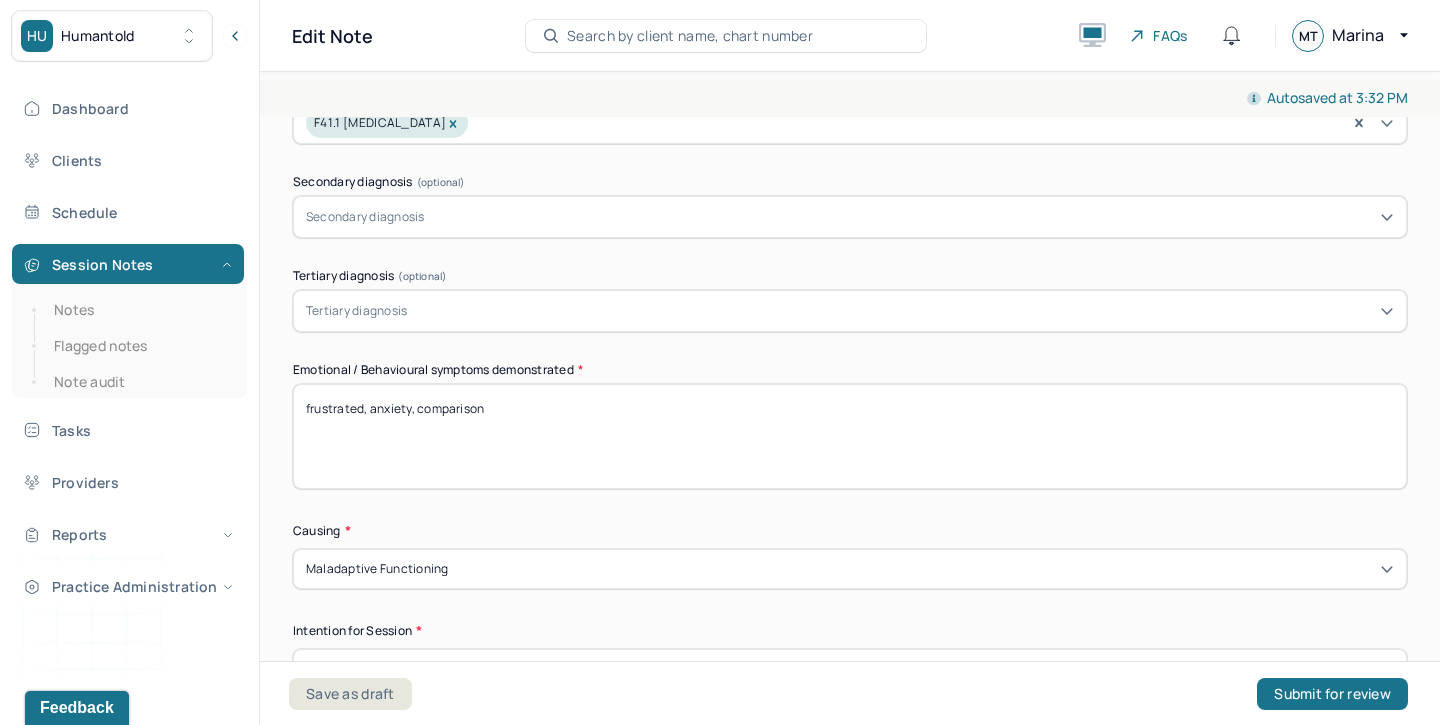 scroll, scrollTop: 793, scrollLeft: 0, axis: vertical 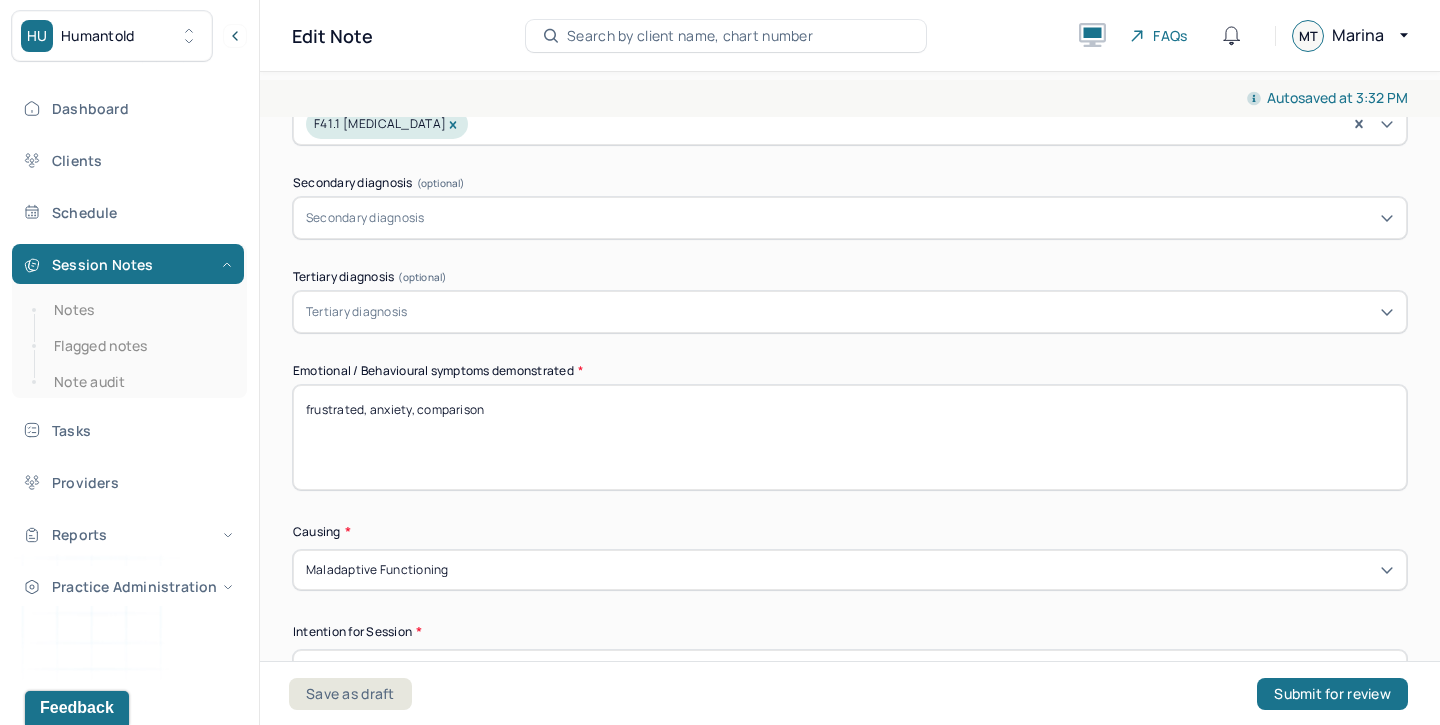 drag, startPoint x: 513, startPoint y: 408, endPoint x: 274, endPoint y: 399, distance: 239.1694 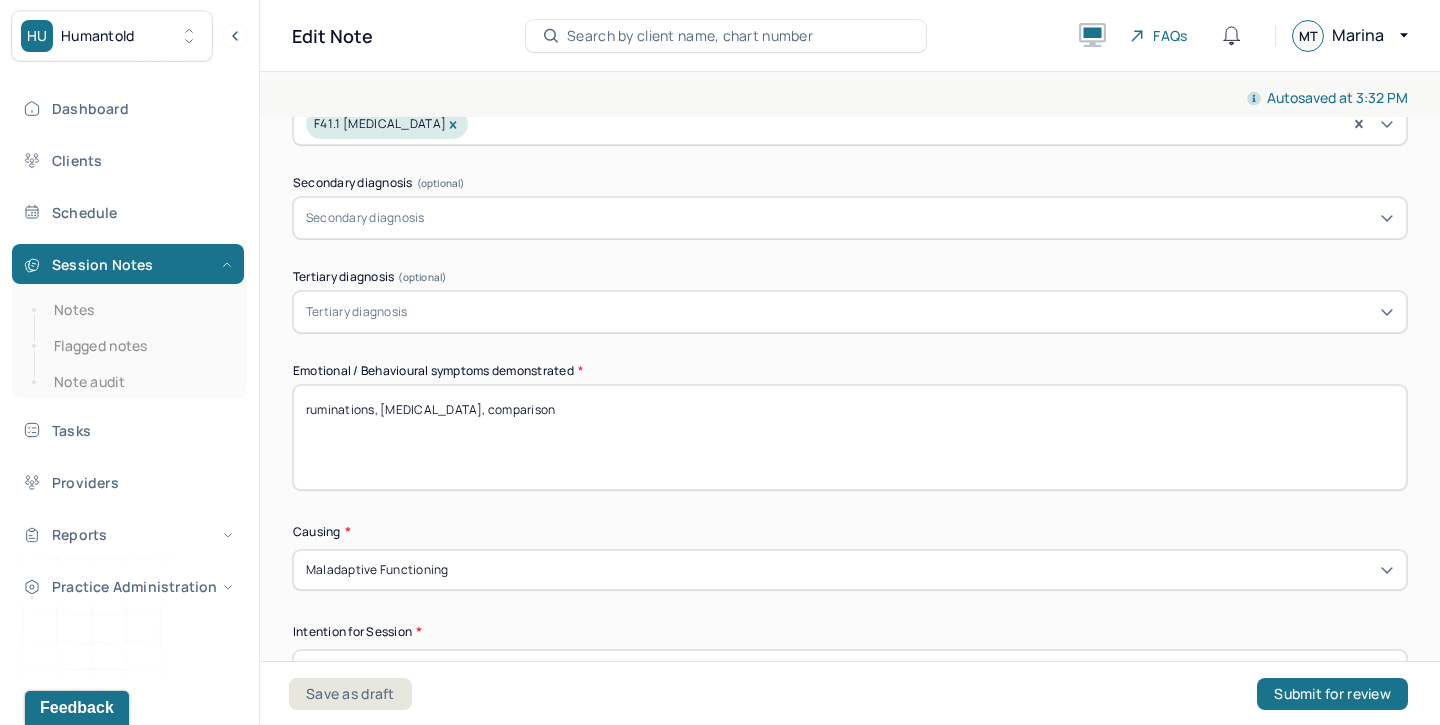 scroll, scrollTop: 800, scrollLeft: 0, axis: vertical 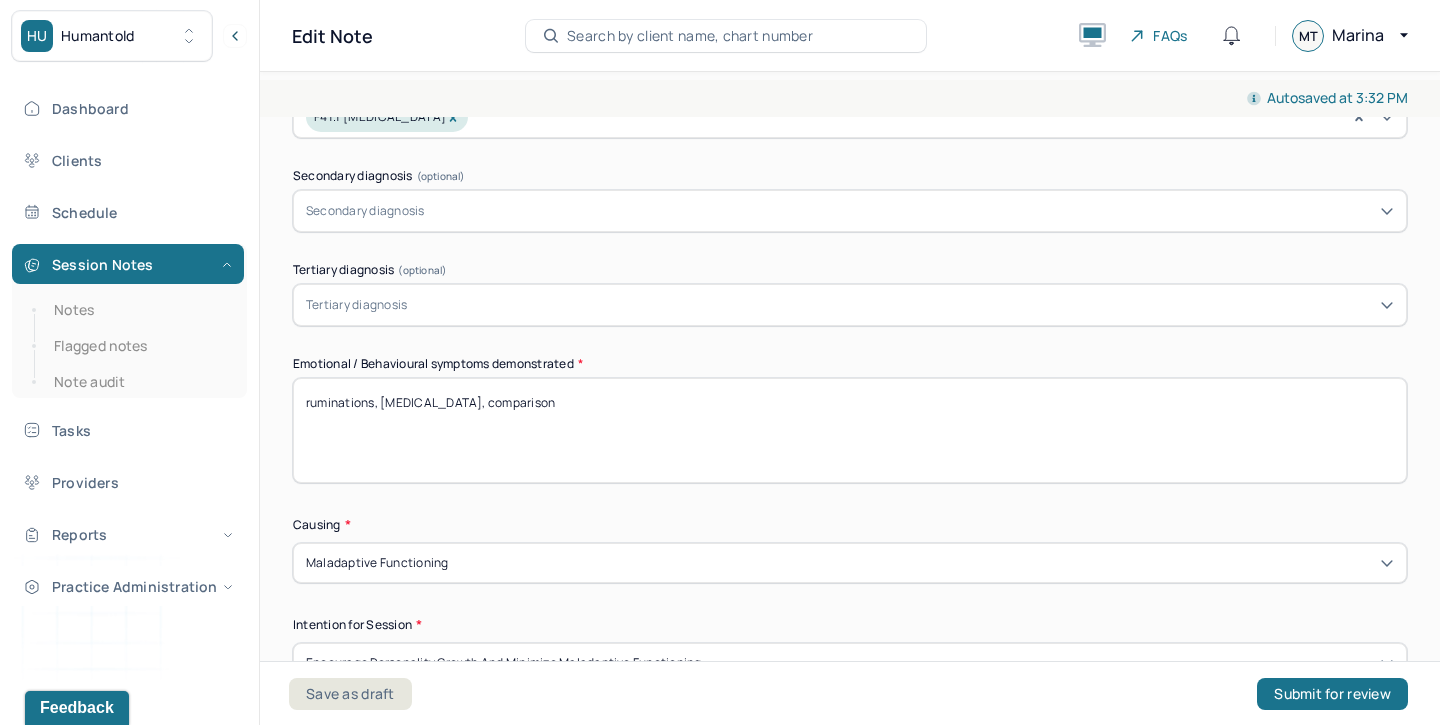 type on "ruminations, [MEDICAL_DATA], comparison" 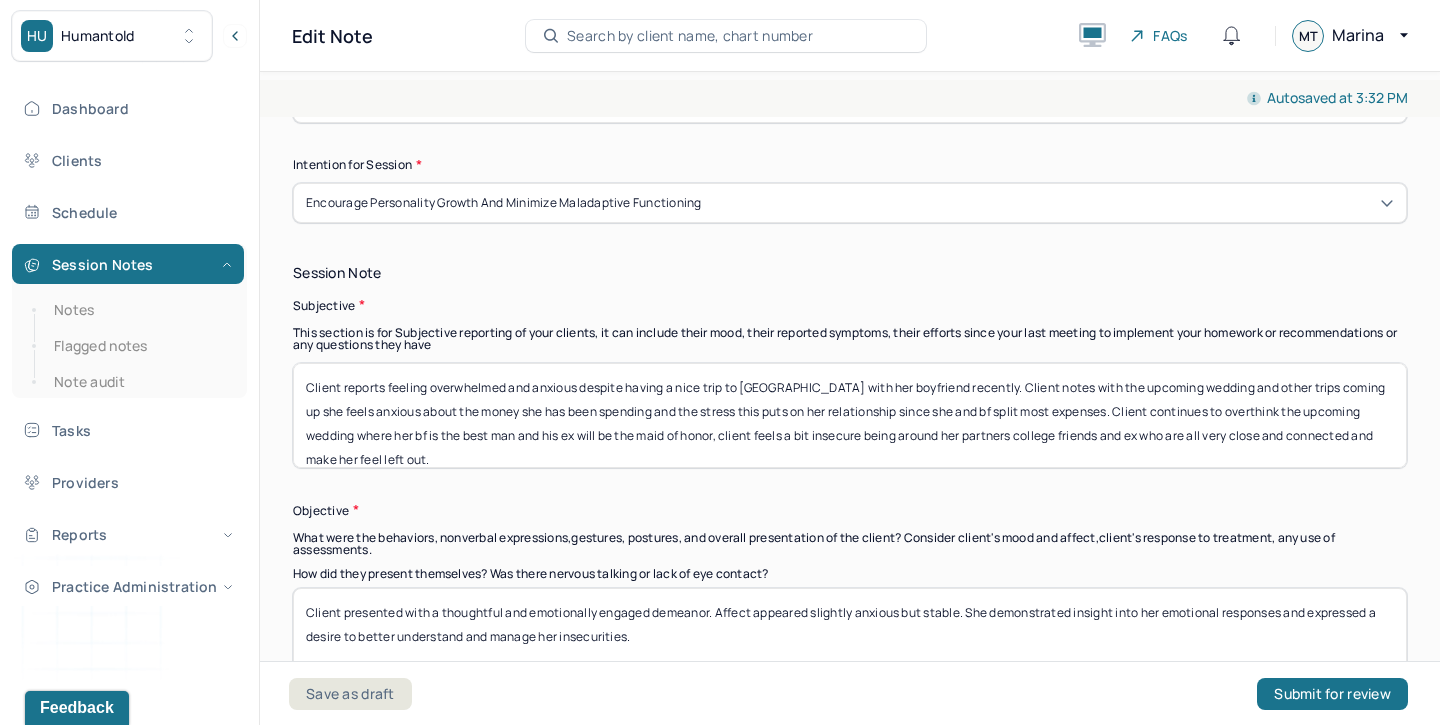 scroll, scrollTop: 1271, scrollLeft: 0, axis: vertical 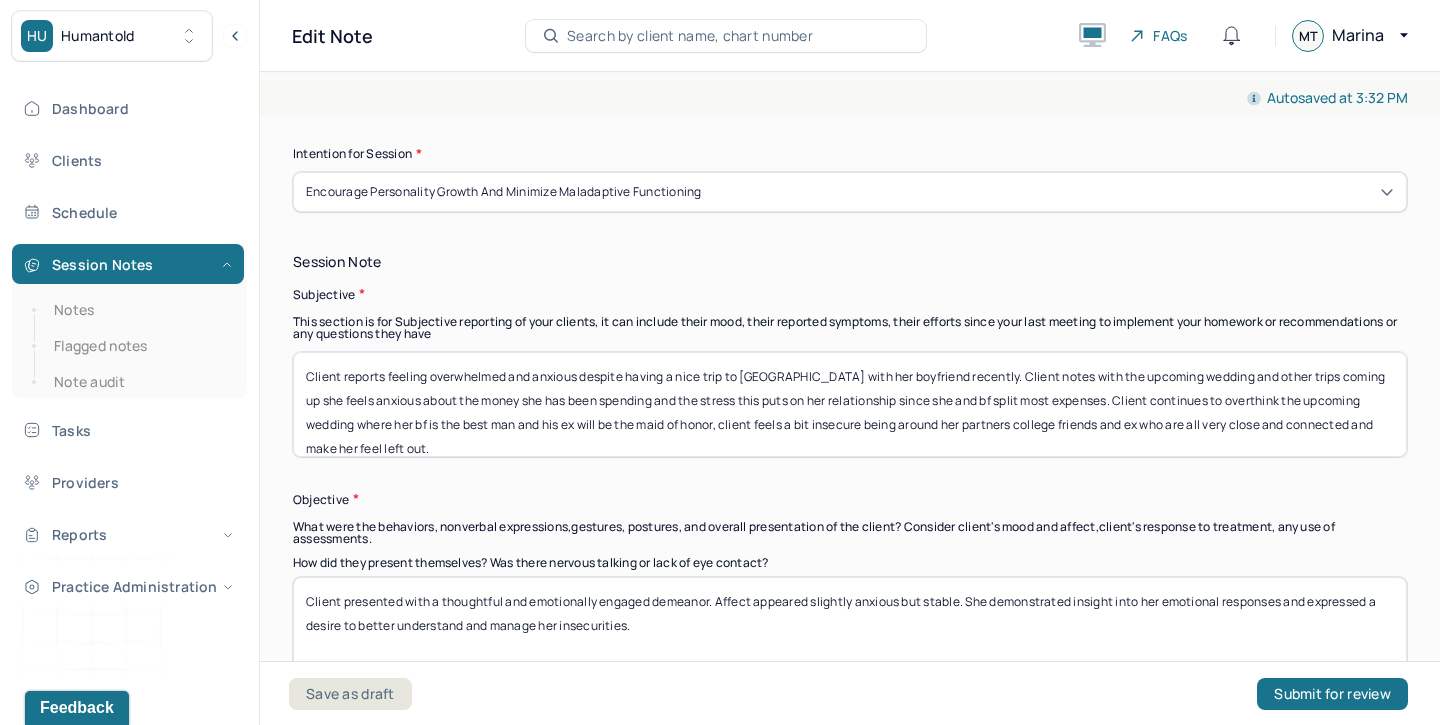 drag, startPoint x: 356, startPoint y: 440, endPoint x: 342, endPoint y: 375, distance: 66.4906 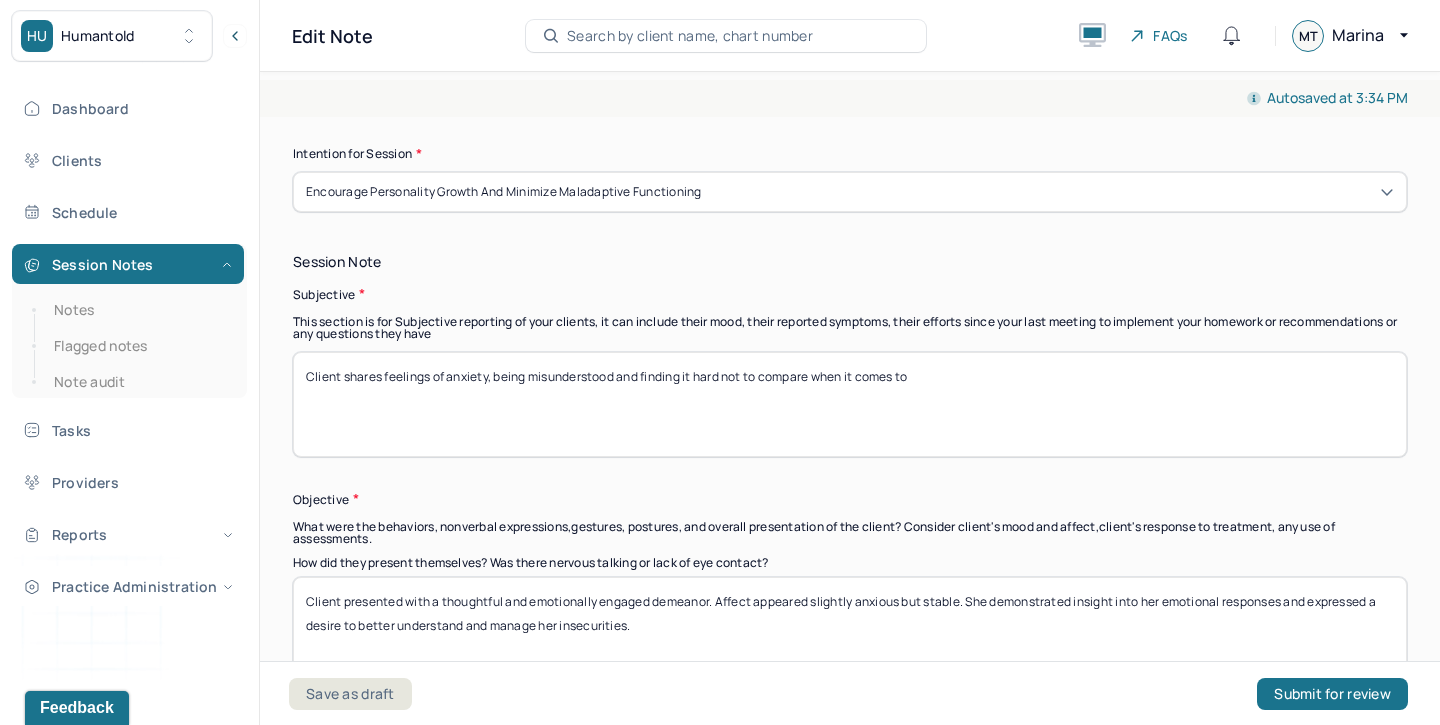 click on "Client shares feelings of anxiety, being misunderstyood and finding it hard not to compare when it comes to" at bounding box center (850, 404) 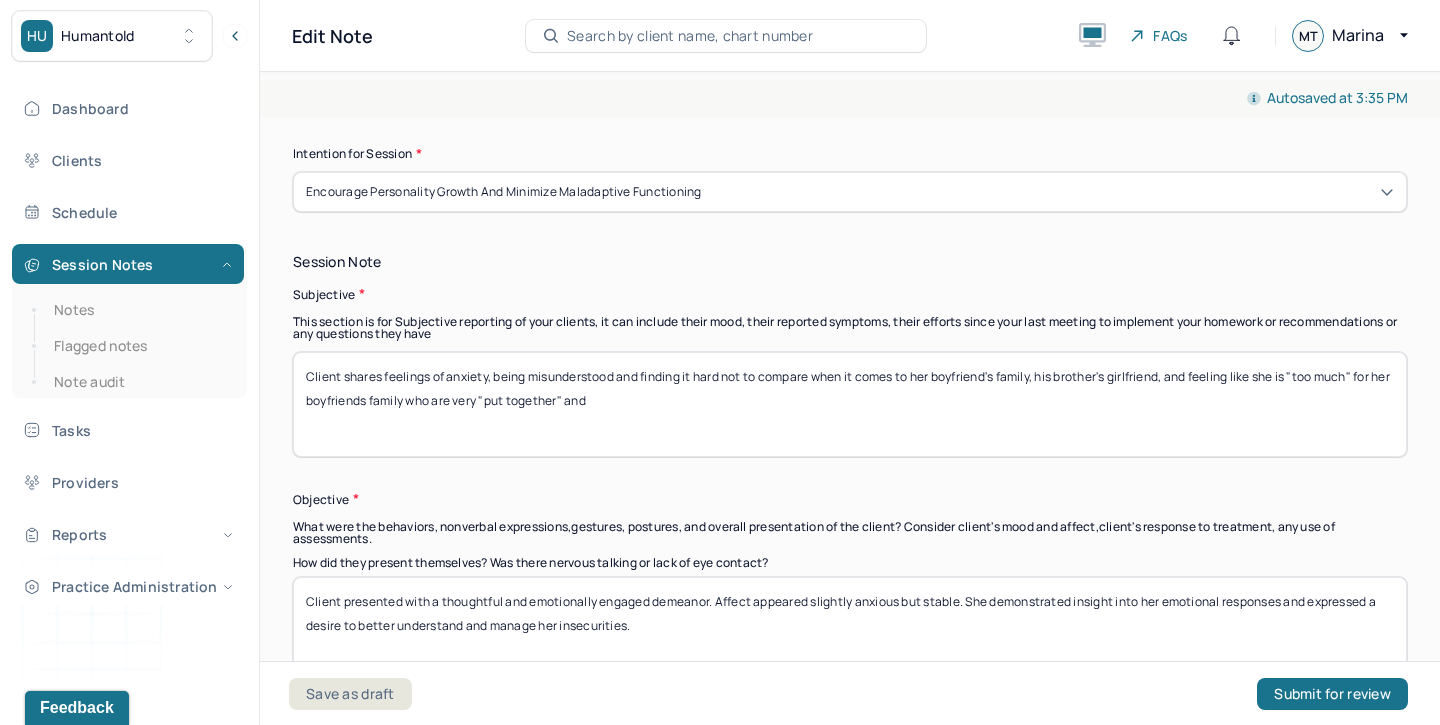 click on "Client shares feelings of anxiety, being misunderstood and finding it hard not to compare when it comes to her boyfriend's family, his brother's girfriend, and feeling like she is "too much" for her boyfriends family who are very "put together" and" at bounding box center (850, 404) 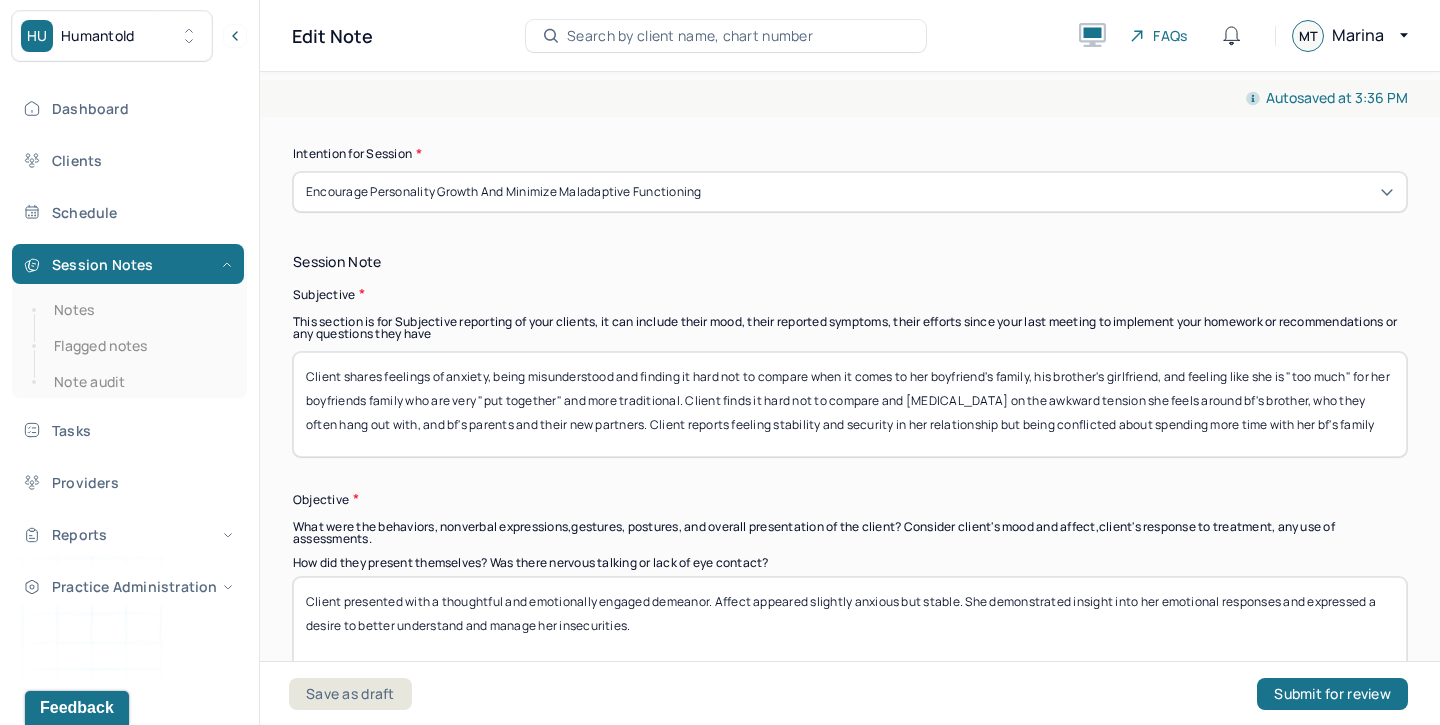 click on "Client shares feelings of anxiety, being misunderstood and finding it hard not to compare when it comes to her boyfriend's family, his brother's girlfriend, and feeling like she is "too much" for her boyfriends family who are very "put together" and more traditional. Client finds it hard not to compare and [MEDICAL_DATA] on the awkward tension she feels around bf's brother, who they often hang out with, and bf's parents and their new partners. Client reports feeling stability and security in her relationship but being conflicted about spending more time with her bf's family" at bounding box center [850, 404] 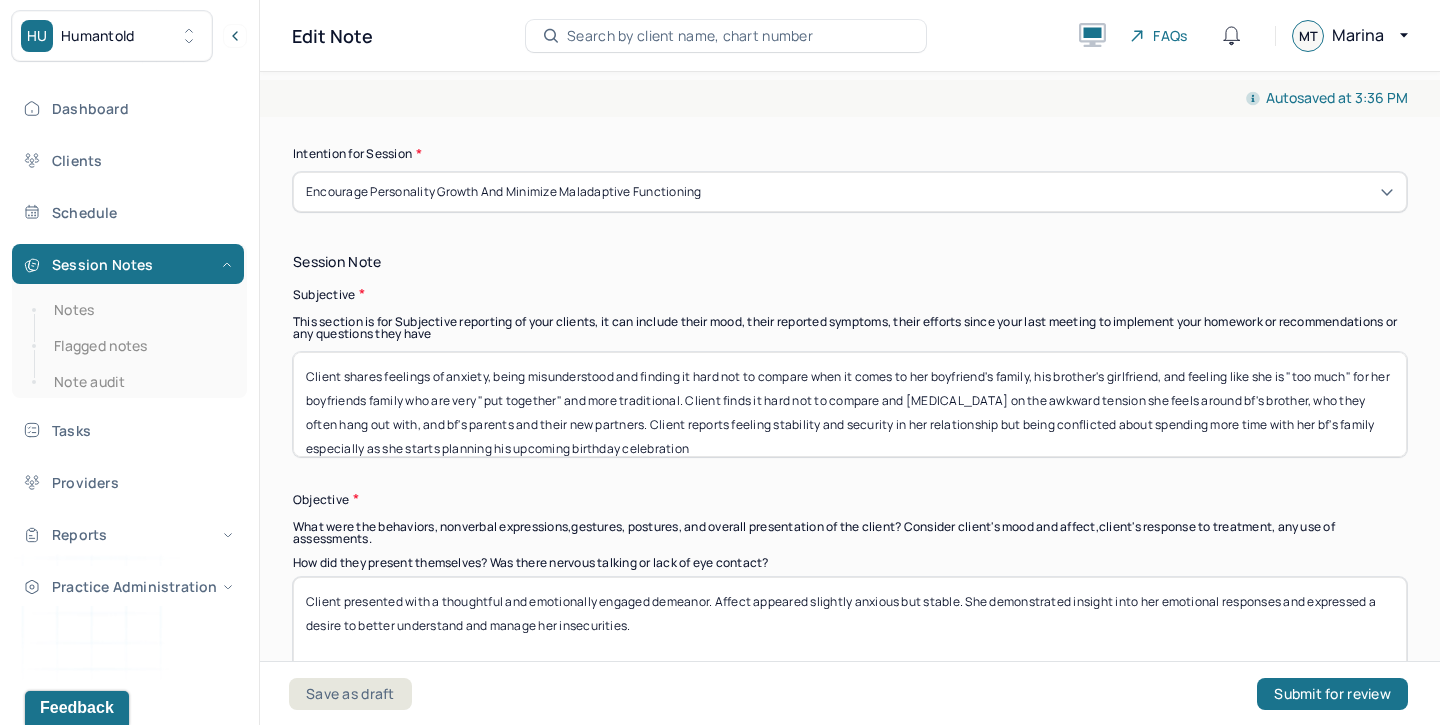 click on "Client shares feelings of anxiety, being misunderstood and finding it hard not to compare when it comes to her boyfriend's family, his brother's girlfriend, and feeling like she is "too much" for her boyfriends family who are very "put together" and more traditional. Client finds it hard not to compare and [MEDICAL_DATA] on the awkward tension she feels around bf's brother, who they often hang out with, and bf's parents and their new partners. Client reports feeling stability and security in her relationship but being conflicted about spending more time with her bf's family" at bounding box center (850, 404) 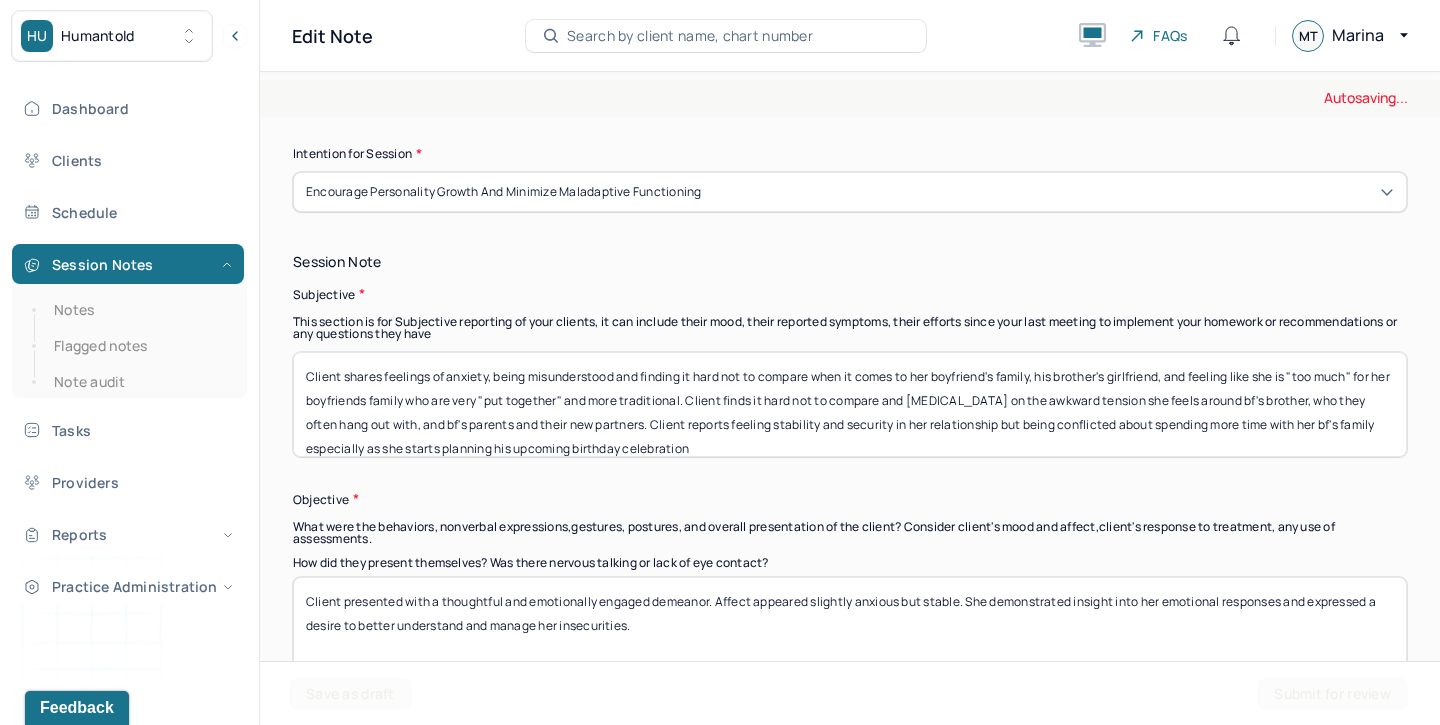 click on "Client shares feelings of anxiety, being misunderstood and finding it hard not to compare when it comes to her boyfriend's family, his brother's girlfriend, and feeling like she is "too much" for her boyfriends family who are very "put together" and more traditional. Client finds it hard not to compare and [MEDICAL_DATA] on the awkward tension she feels around bf's brother, who they often hang out with, and bf's parents and their new partners. Client reports feeling stability and security in her relationship but being conflicted about spending more time with her bf's family" at bounding box center [850, 404] 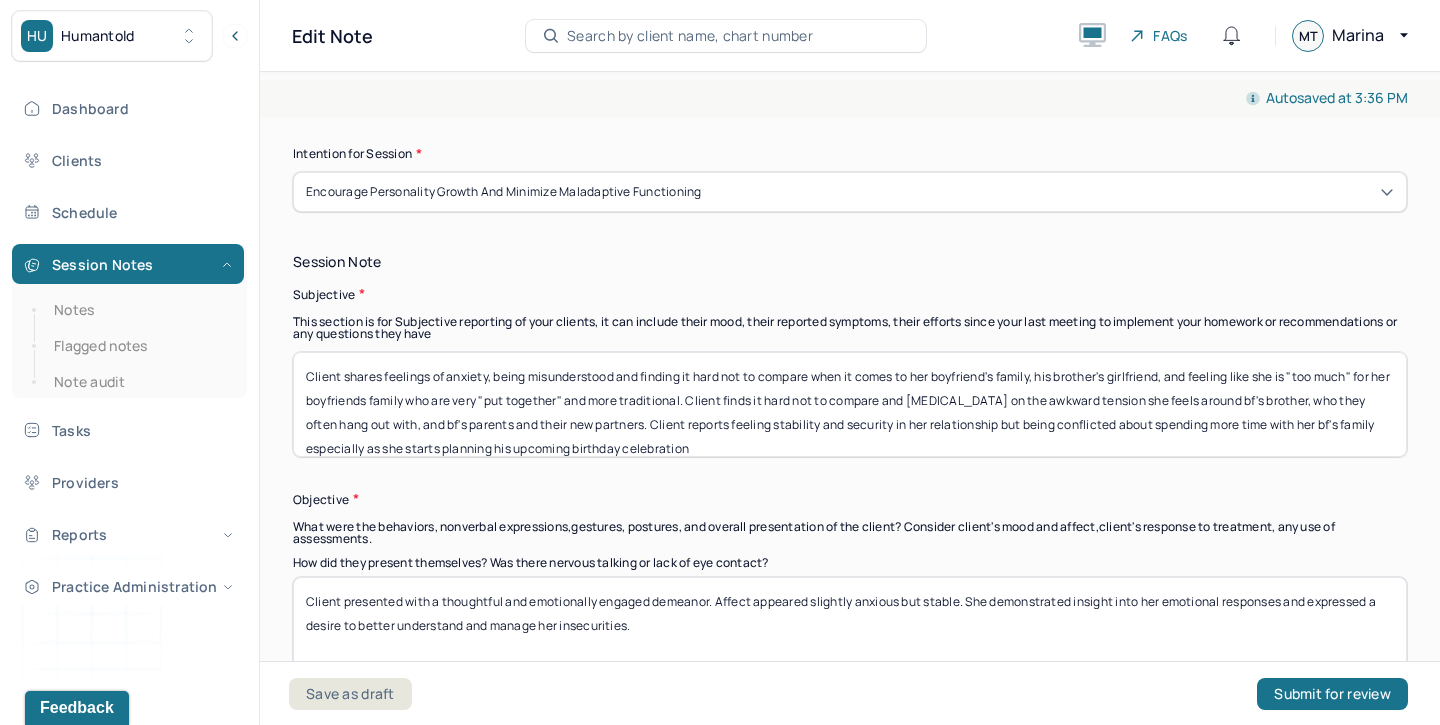 type on "Client shares feelings of anxiety, being misunderstood and finding it hard not to compare when it comes to her boyfriend's family, his brother's girlfriend, and feeling like she is "too much" for her boyfriends family who are very "put together" and more traditional. Client finds it hard not to compare and [MEDICAL_DATA] on the awkward tension she feels around bf's brother, who they often hang out with, and bf's parents and their new partners. Client reports feeling stability and security in her relationship but being conflicted about spending more time with her bf's family especially as she starts planning his upcoming birthday celebration" 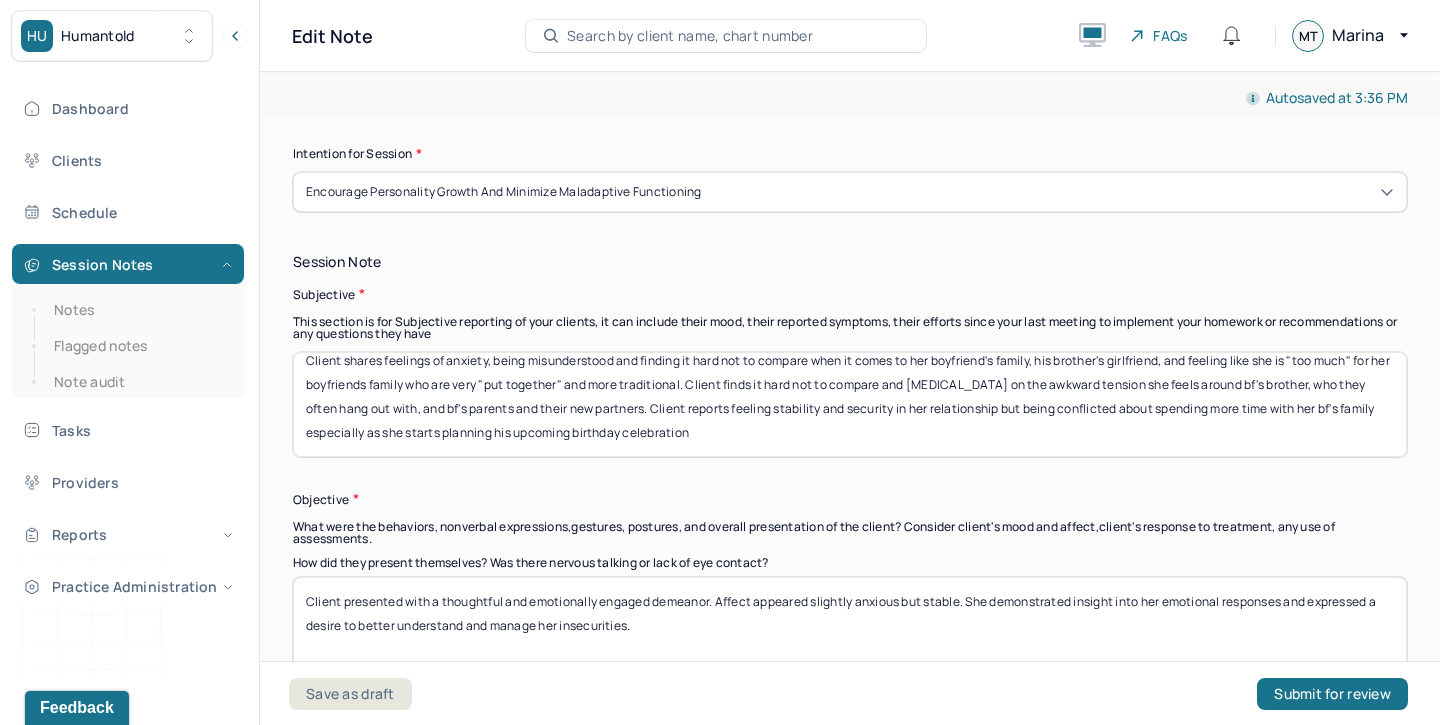 click on "Client presented with a thoughtful and emotionally engaged demeanor. Affect appeared slightly anxious but stable. She demonstrated insight into her emotional responses and expressed a desire to better understand and manage her insecurities." at bounding box center (850, 629) 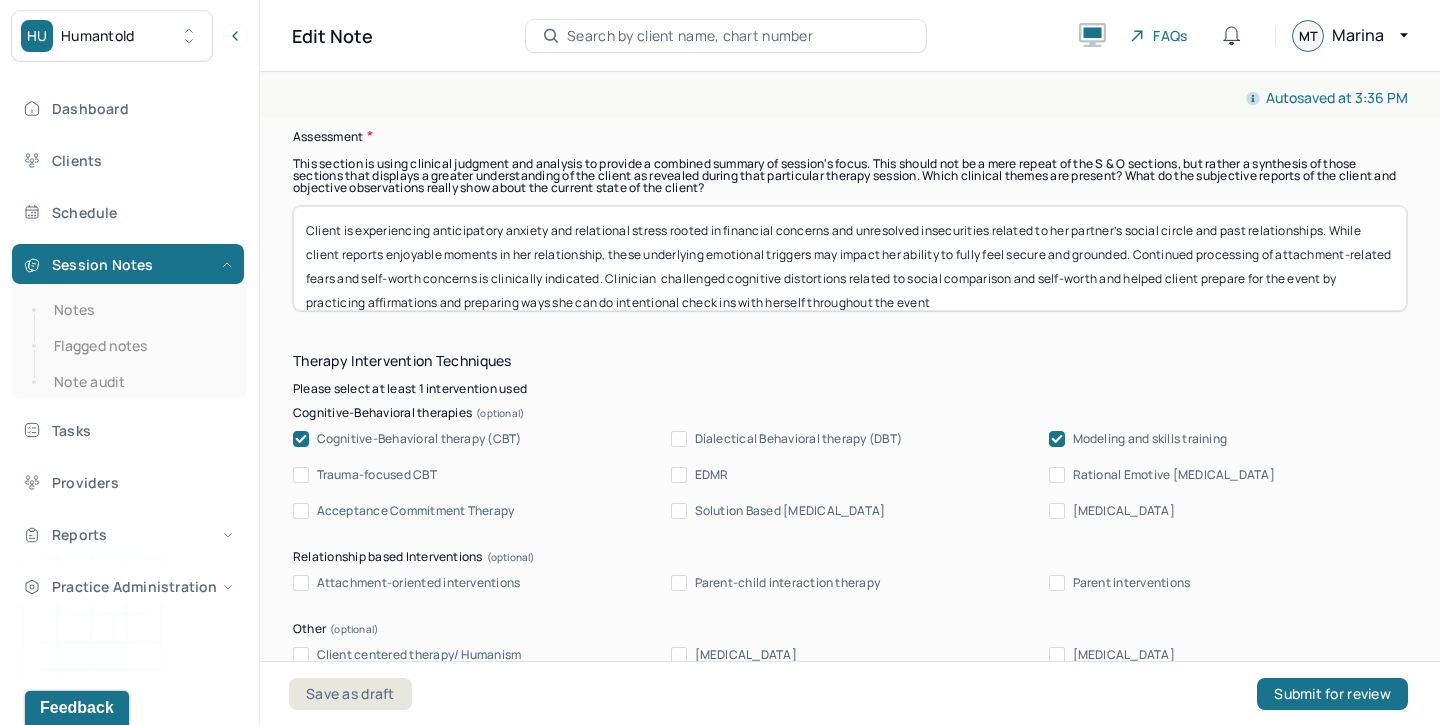 scroll, scrollTop: 1868, scrollLeft: 0, axis: vertical 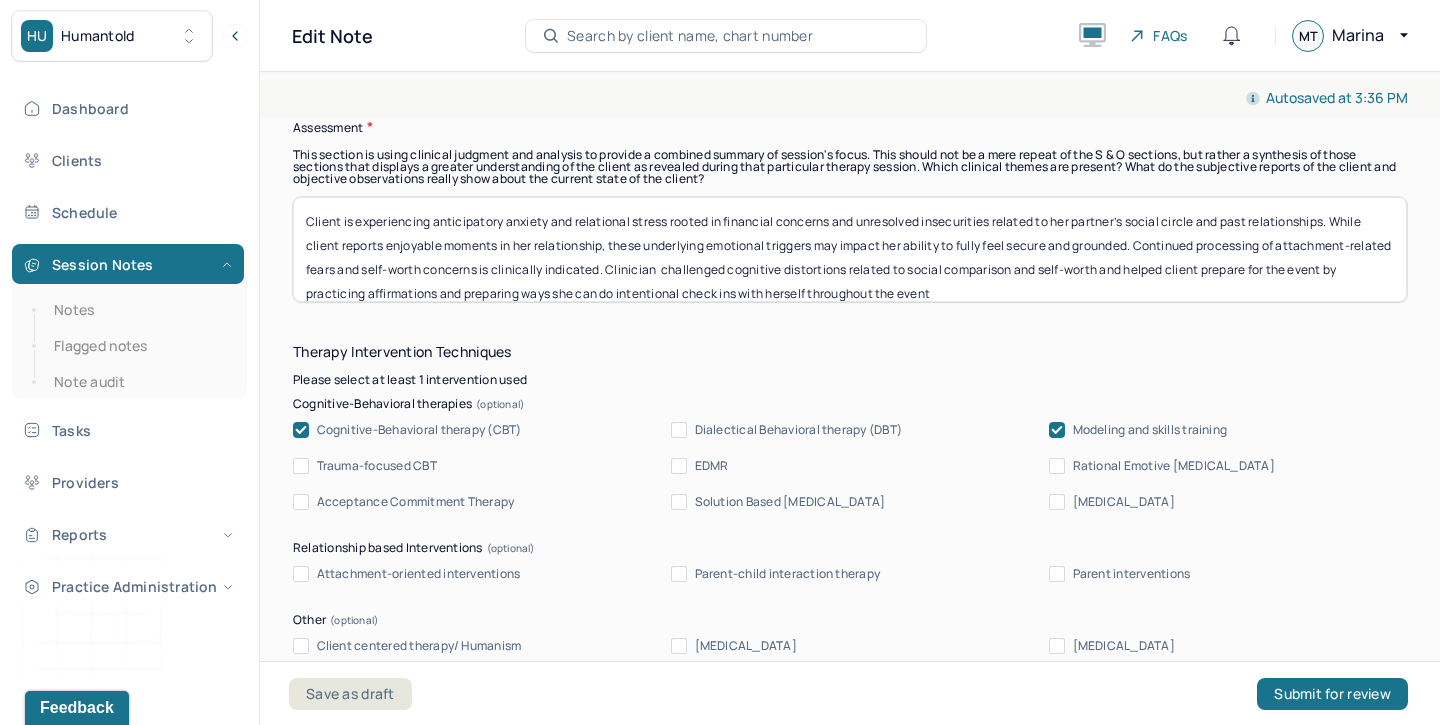 type on "Client appeared emotionally engaged and communicative throughout the session. Affect was anxious but congruent with subject matter. Speech was clear, and insight was evident" 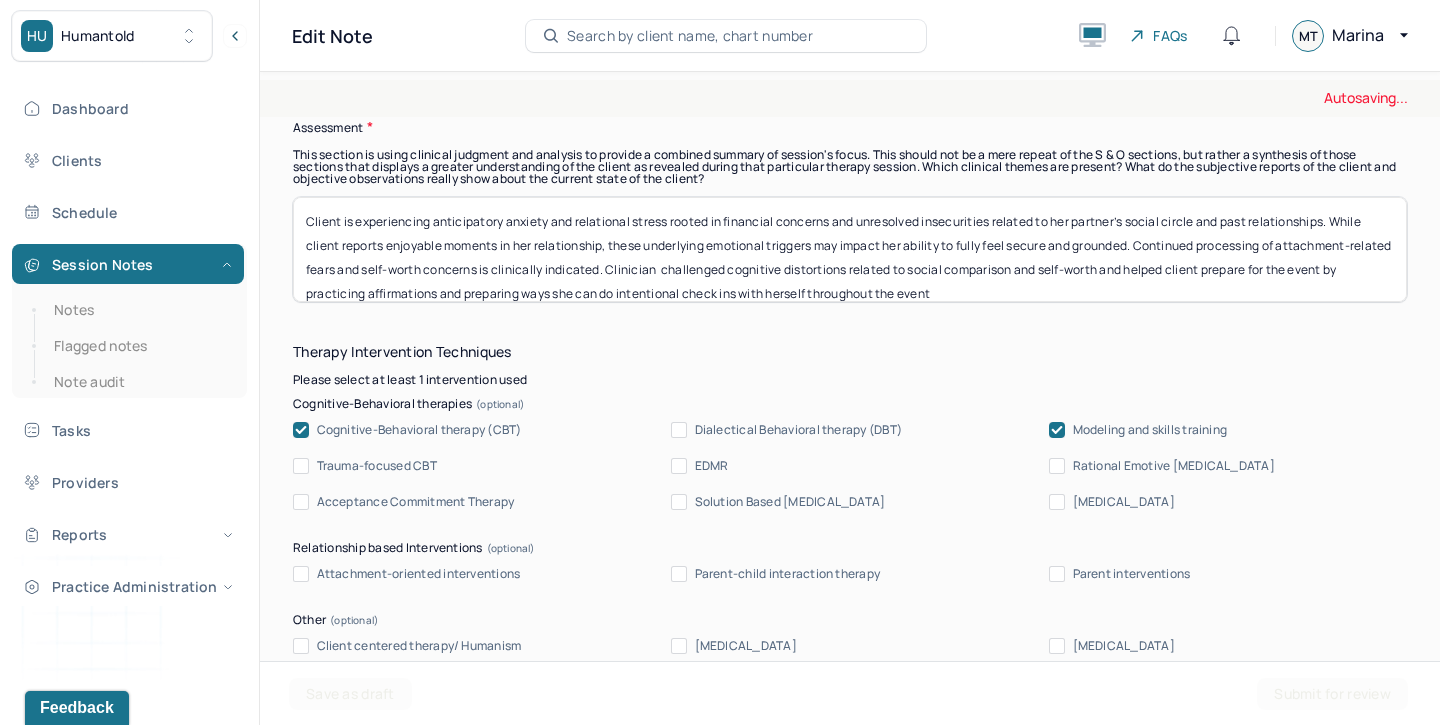 click on "Client is experiencing anticipatory anxiety and relational stress rooted in financial concerns and unresolved insecurities related to her partner’s social circle and past relationships. While client reports enjoyable moments in her relationship, these underlying emotional triggers may impact her ability to fully feel secure and grounded. Continued processing of attachment-related fears and self-worth concerns is clinically indicated. Clinician  challenged cognitive distortions related to social comparison and self-worth and helped client prepare for the event by practicing affirmations and preparing ways she can do intentional check ins with herself throughout the event" at bounding box center (850, 249) 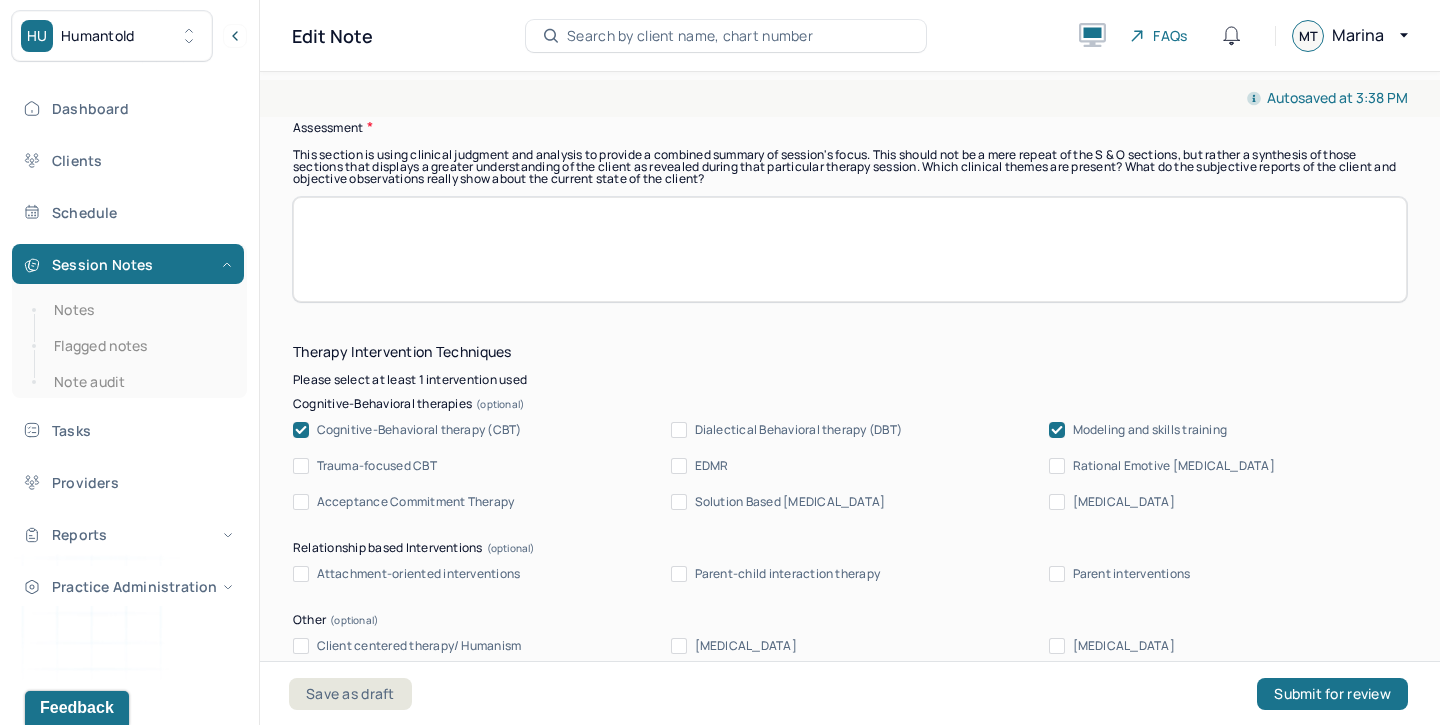 paste on "Client demonstrates heightened interpersonal sensitivity and self-comparison, particularly within family-involved social settings. Her anxiety appears rooted in internalized narratives around worthiness and acceptance, especially in contrast to perceived expectations from her boyfriend's family. Despite these challenges, client exhibits healthy attachment to her partner and insight into her emotional responses. Social comparison continues to be a primary trigger for her anxiety in relational settings." 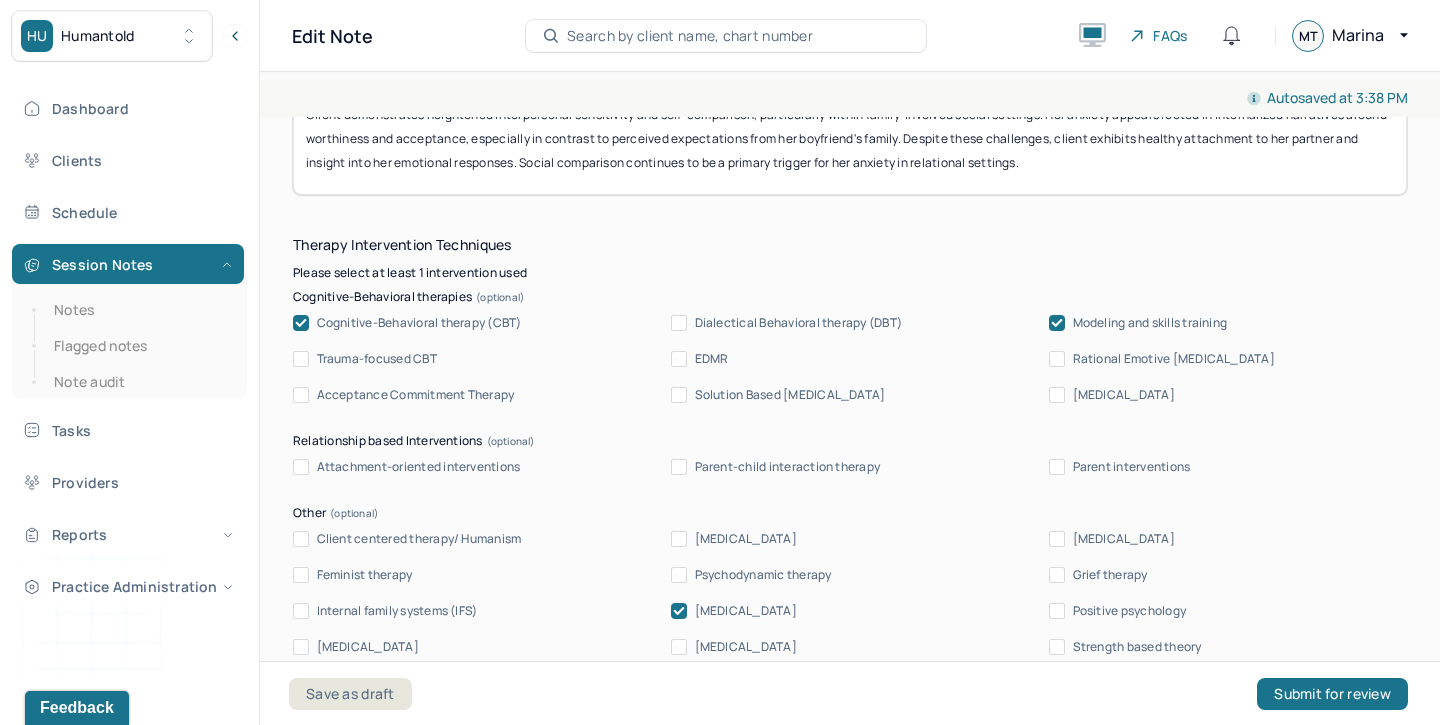 scroll, scrollTop: 2003, scrollLeft: 0, axis: vertical 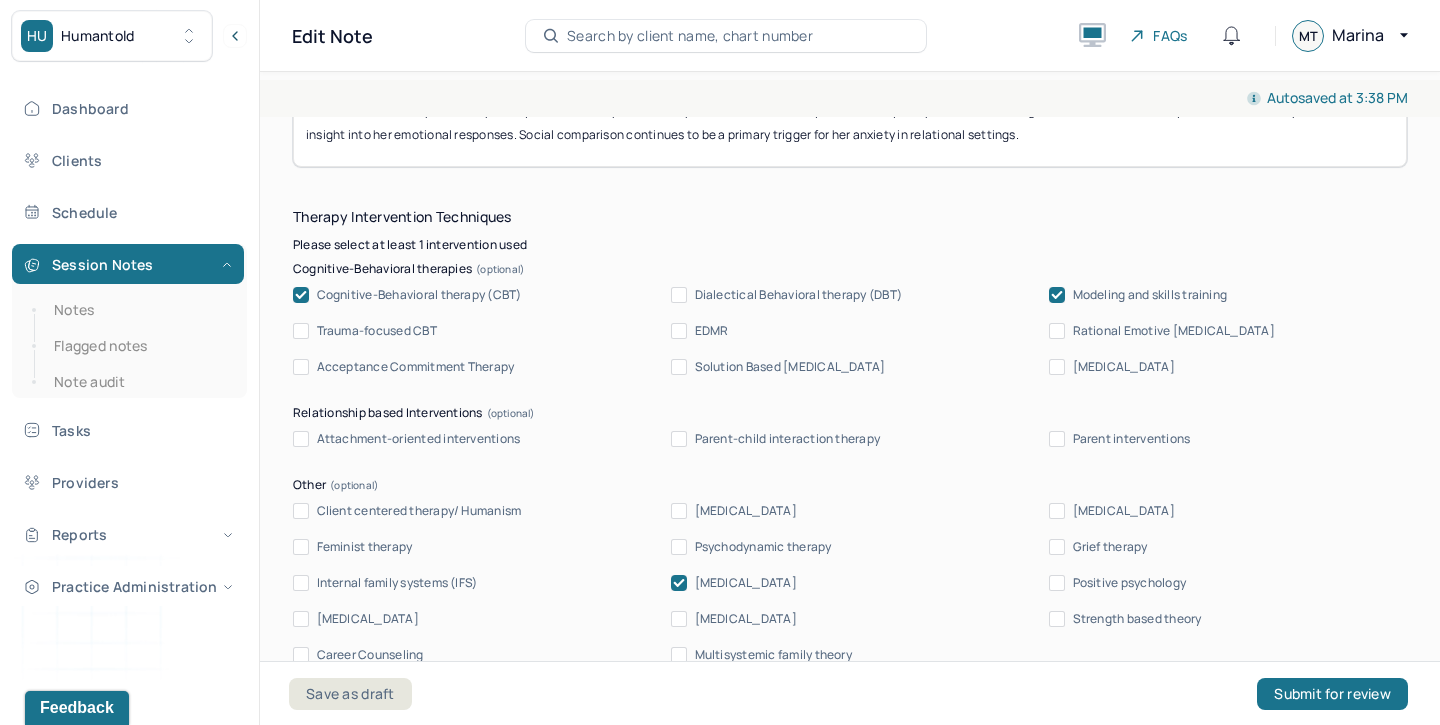 type on "Client demonstrates heightened interpersonal sensitivity and self-comparison, particularly within family-involved social settings. Her anxiety appears rooted in internalized narratives around worthiness and acceptance, especially in contrast to perceived expectations from her boyfriend's family. Despite these challenges, client exhibits healthy attachment to her partner and insight into her emotional responses. Social comparison continues to be a primary trigger for her anxiety in relational settings." 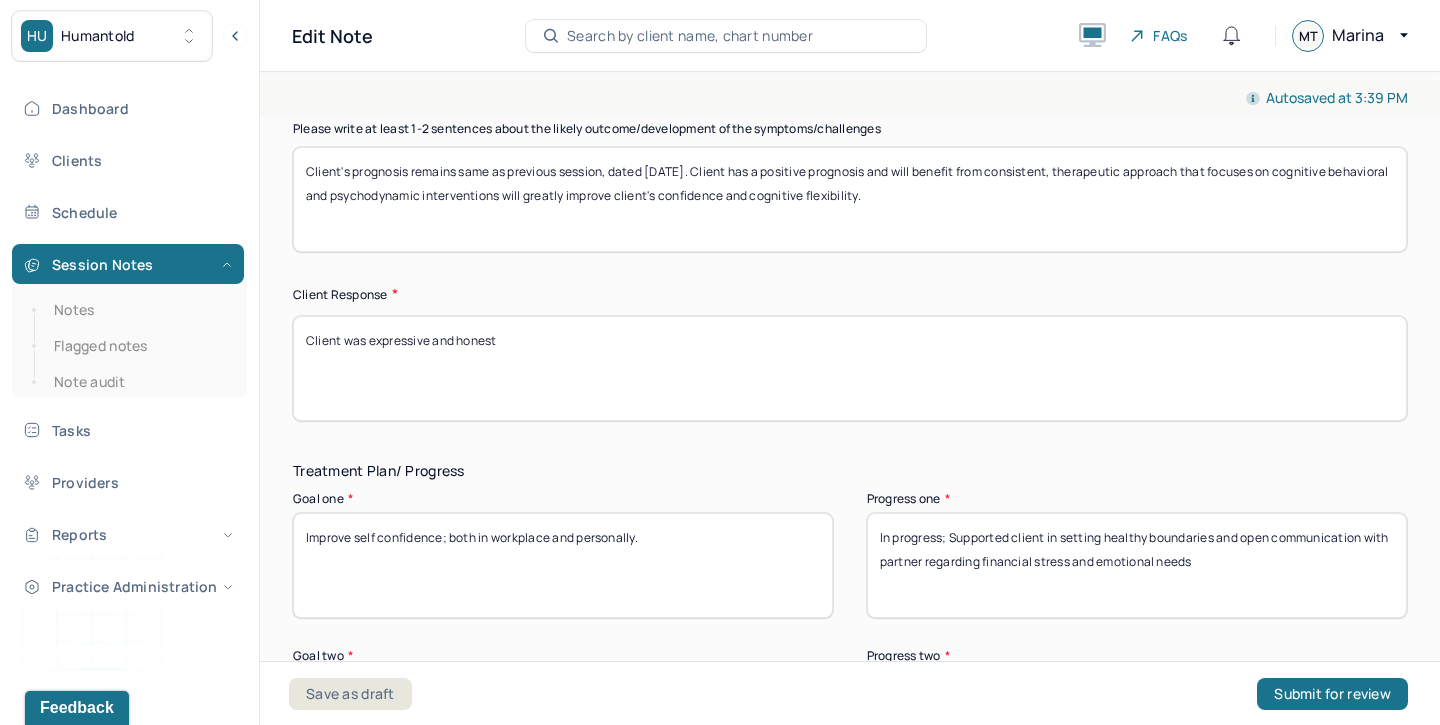 scroll, scrollTop: 3012, scrollLeft: 0, axis: vertical 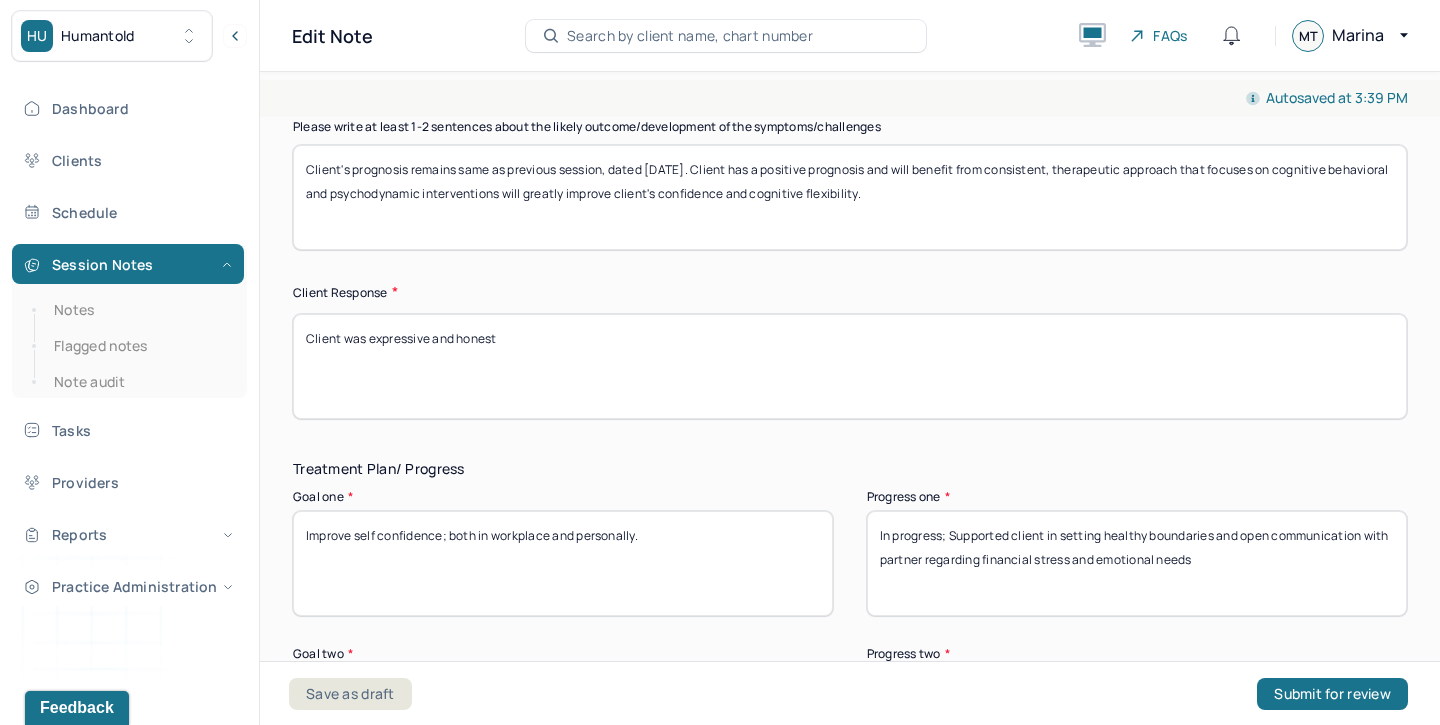 drag, startPoint x: 514, startPoint y: 333, endPoint x: 368, endPoint y: 331, distance: 146.0137 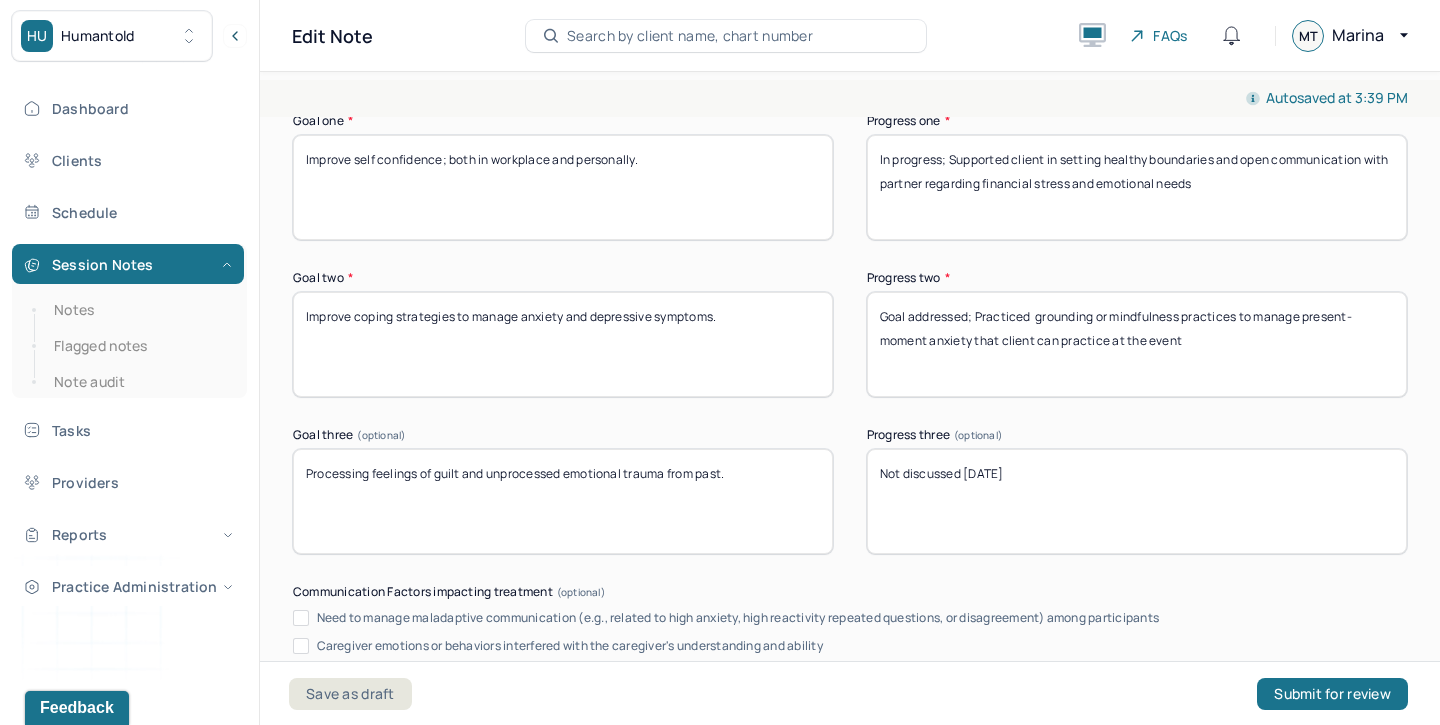 scroll, scrollTop: 3367, scrollLeft: 0, axis: vertical 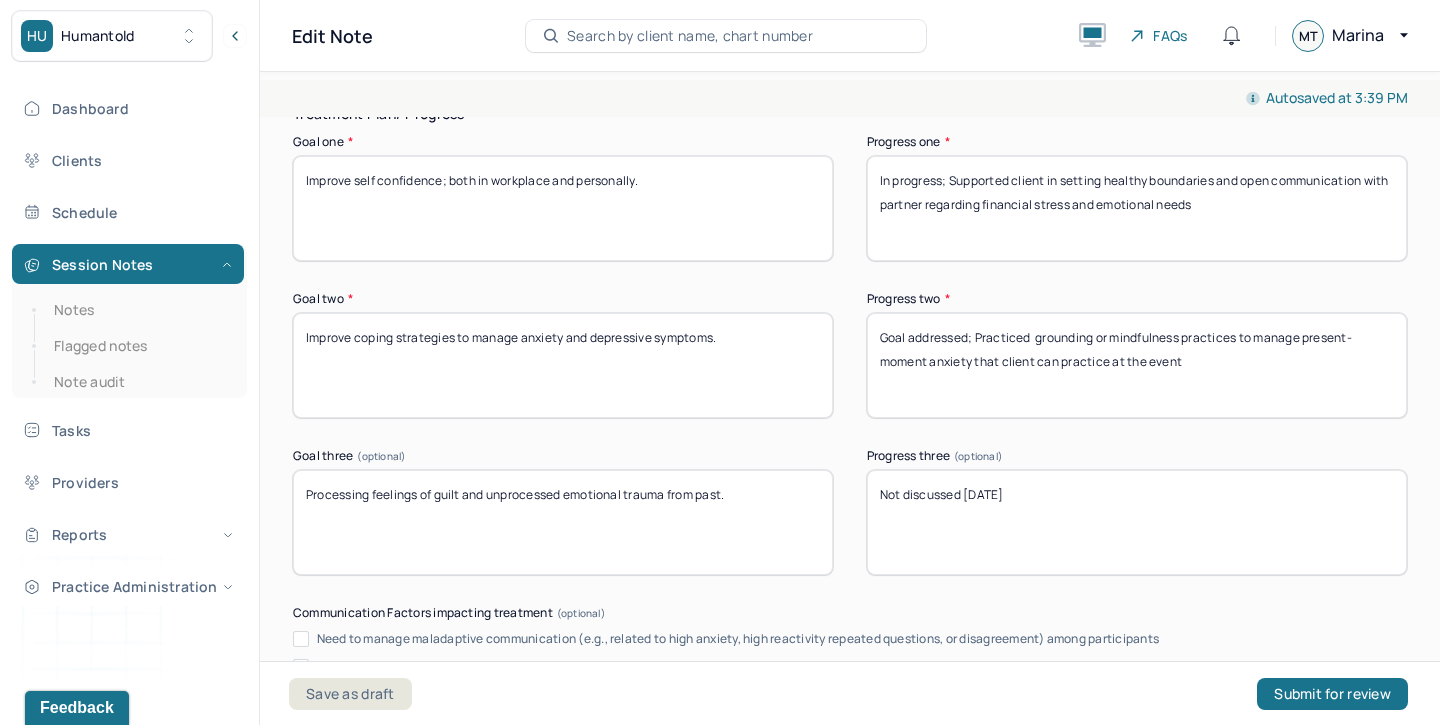 type on "Client appeared eager and communicative in session" 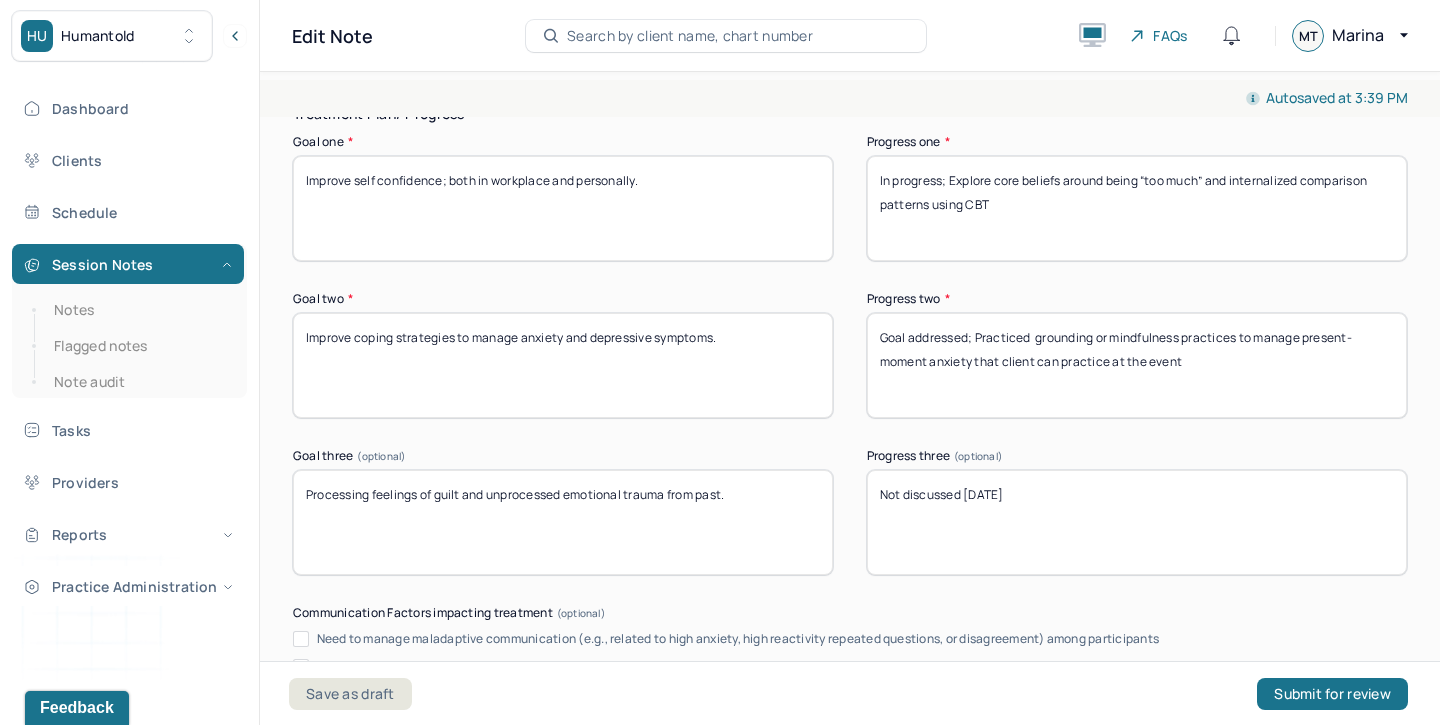 click on "In progress; Supported client in setting healthy boundaries and open communication with partner regarding financial stress and emotional needs" at bounding box center [1137, 208] 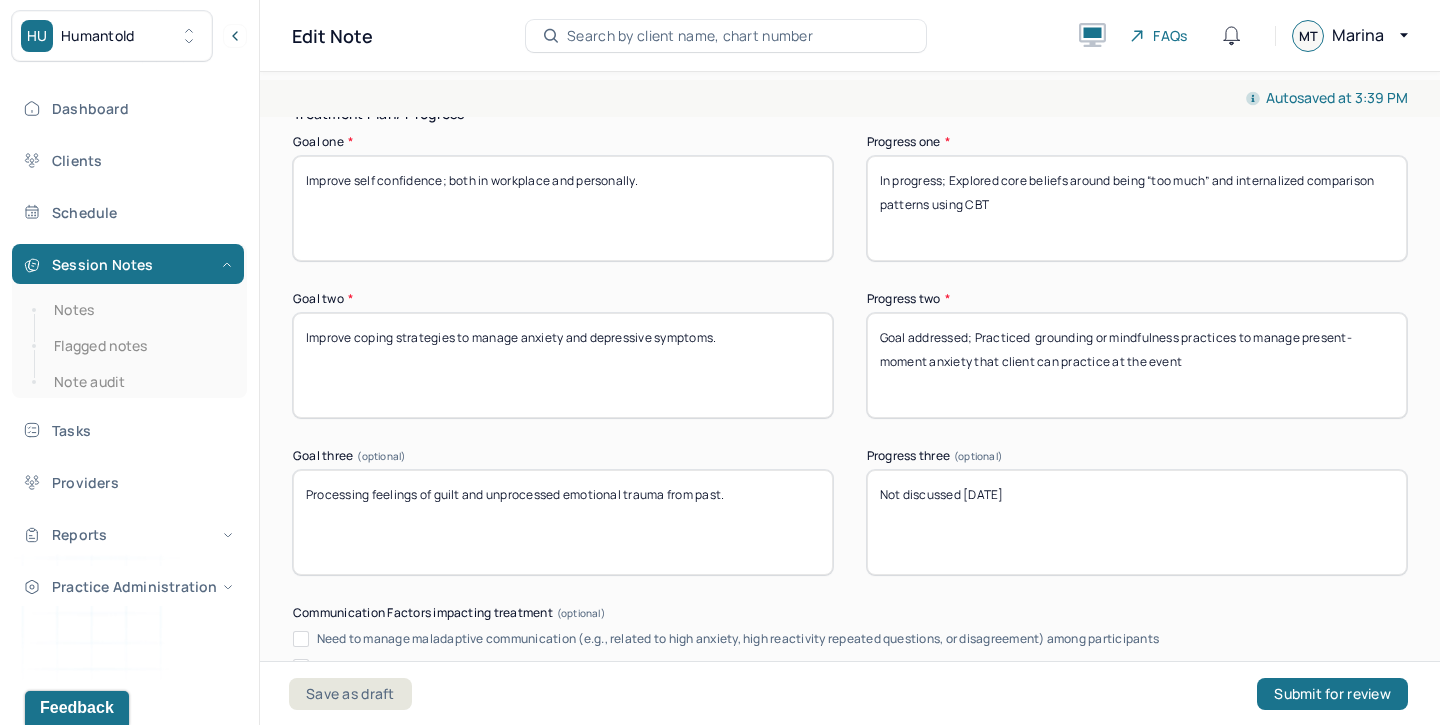 type on "In progress; Explored core beliefs around being “too much” and internalized comparison patterns using CBT" 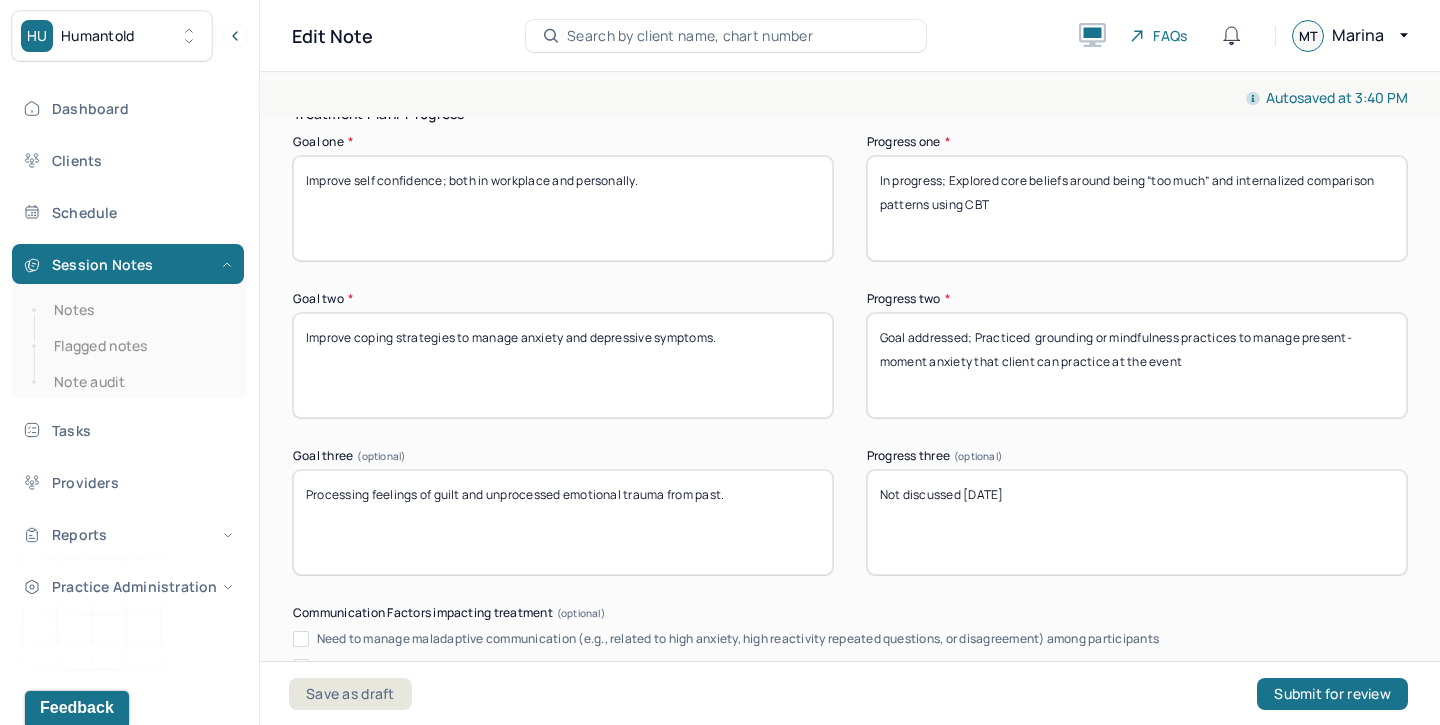drag, startPoint x: 1183, startPoint y: 355, endPoint x: 974, endPoint y: 330, distance: 210.4899 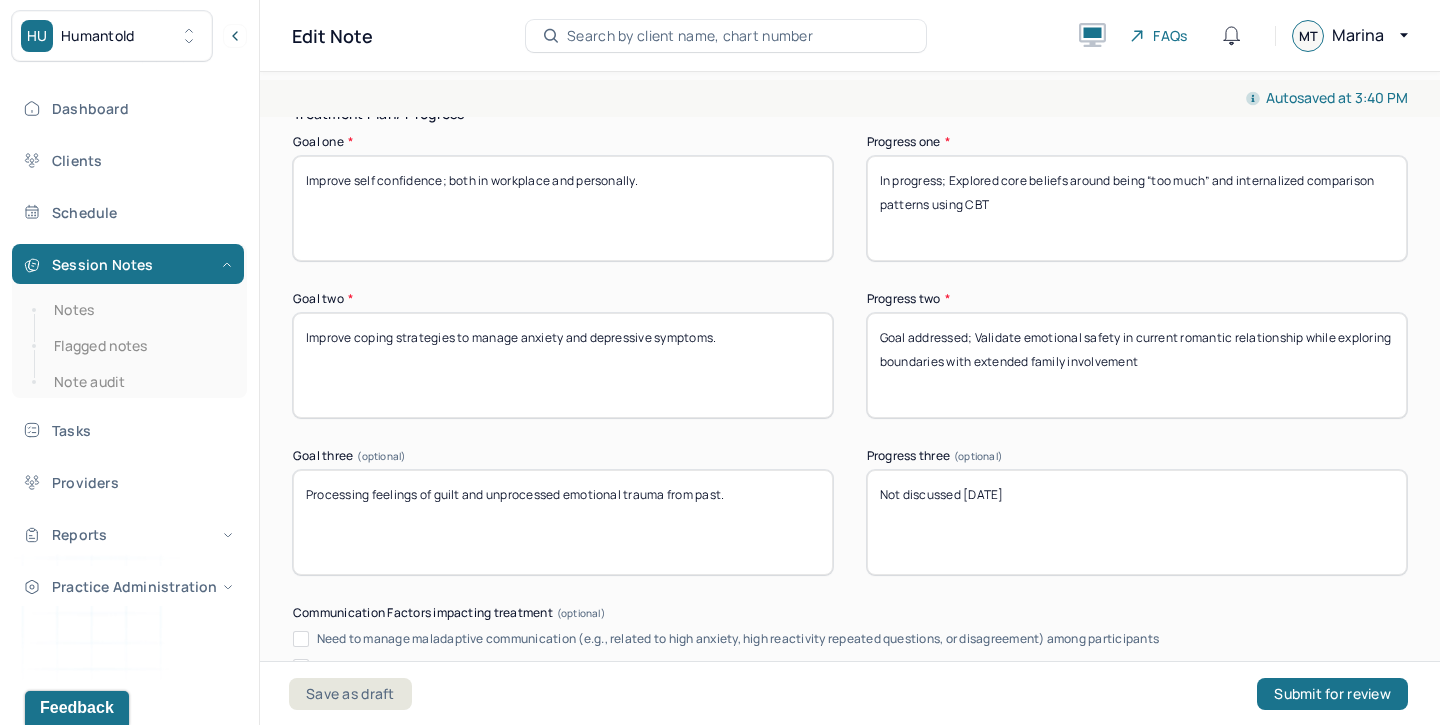 click on "Goal addressed; Practiced  grounding or mindfulness practices to manage present-moment anxiety that client can practice at the event" at bounding box center [1137, 365] 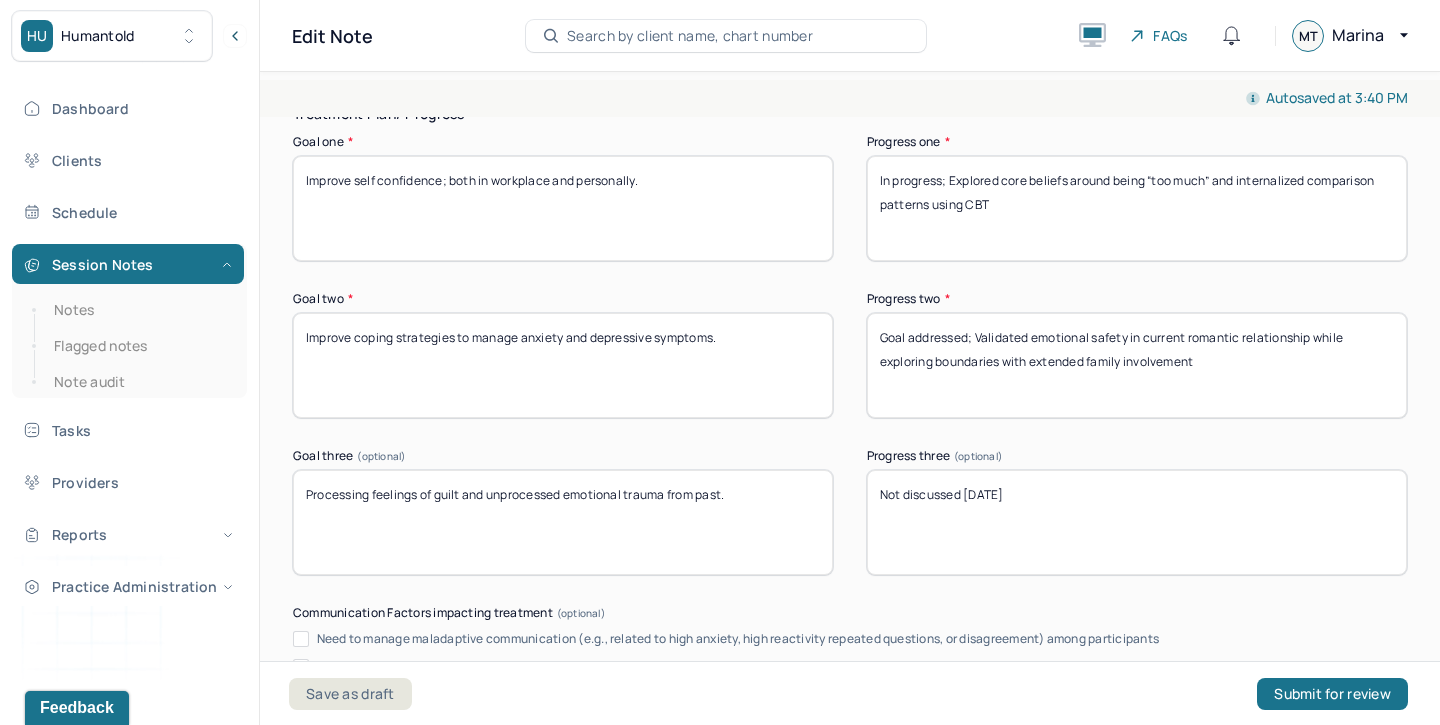 type on "Goal addressed; Validated emotional safety in current romantic relationship while exploring boundaries with extended family involvement" 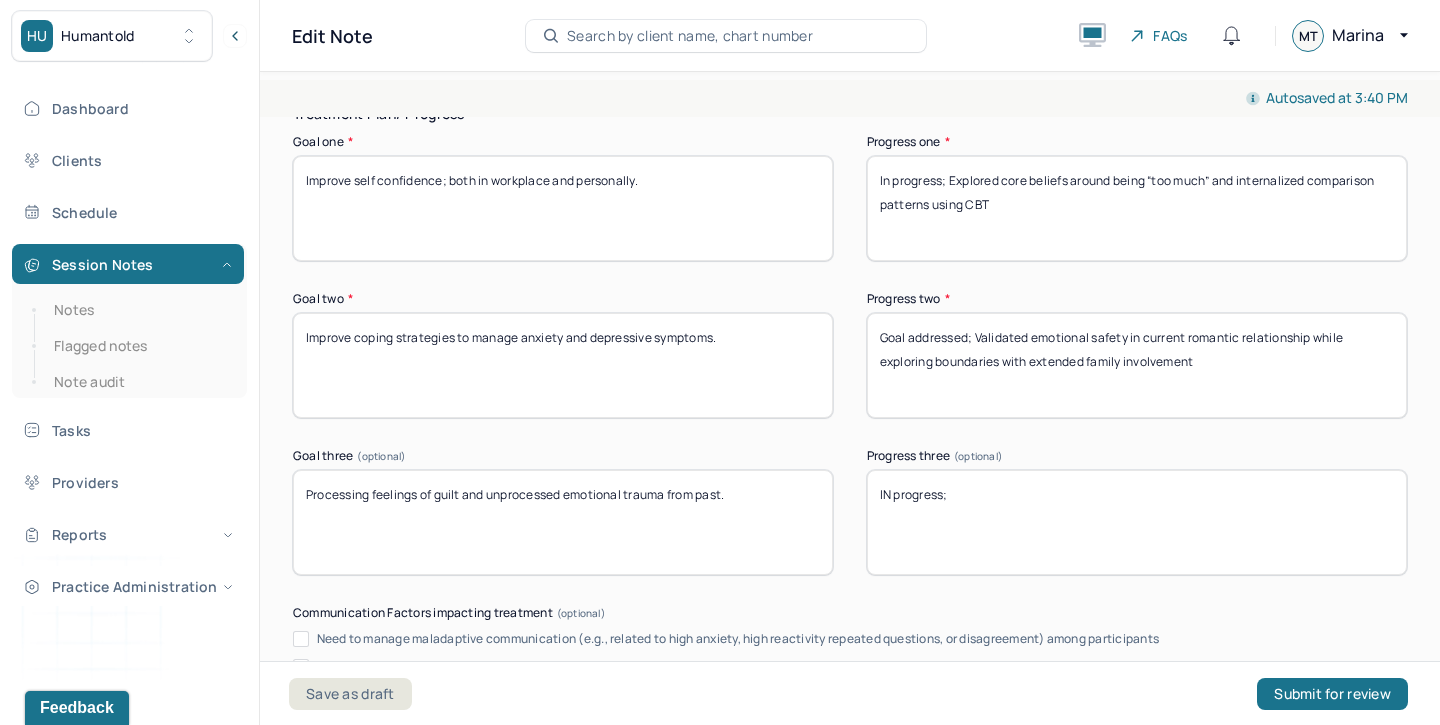 paste on "Utilize [MEDICAL_DATA] to reframe self-perception and relational identity" 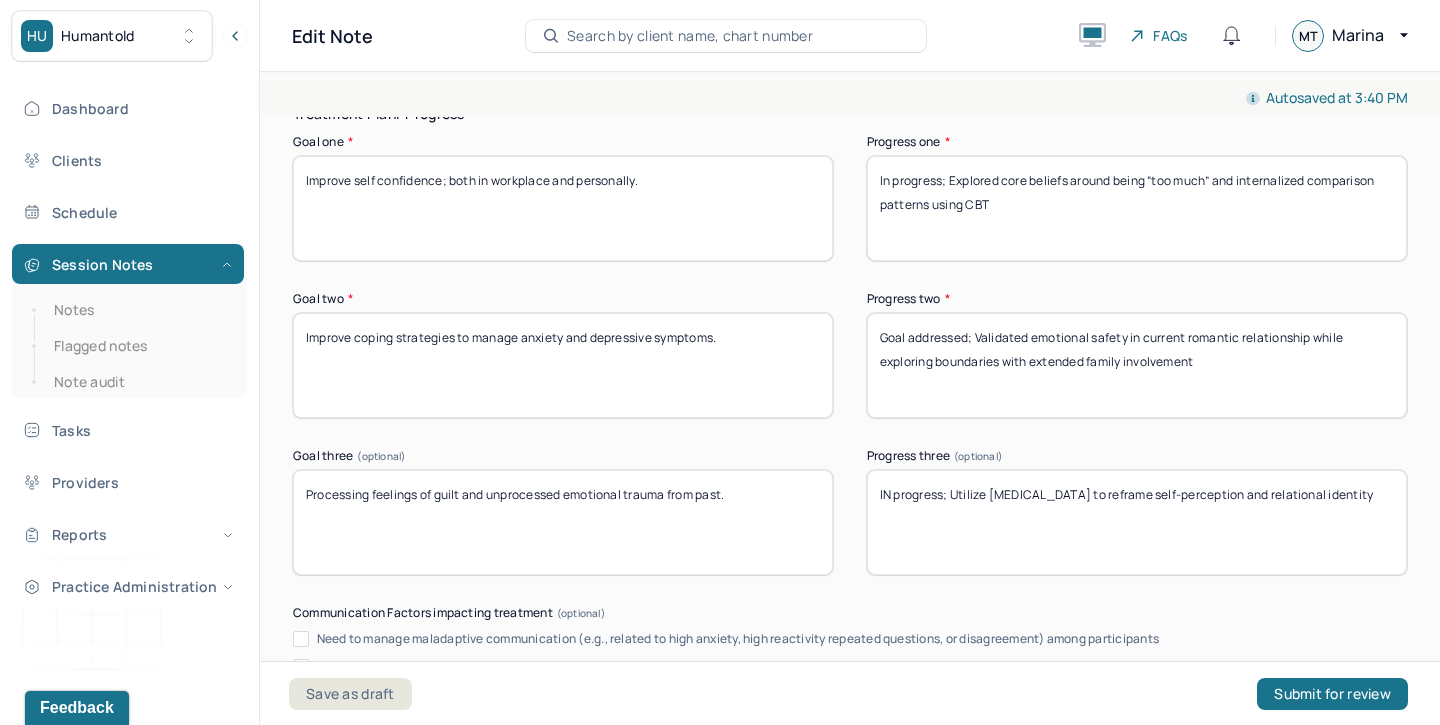 click on "Not discussed [DATE]" at bounding box center (1137, 522) 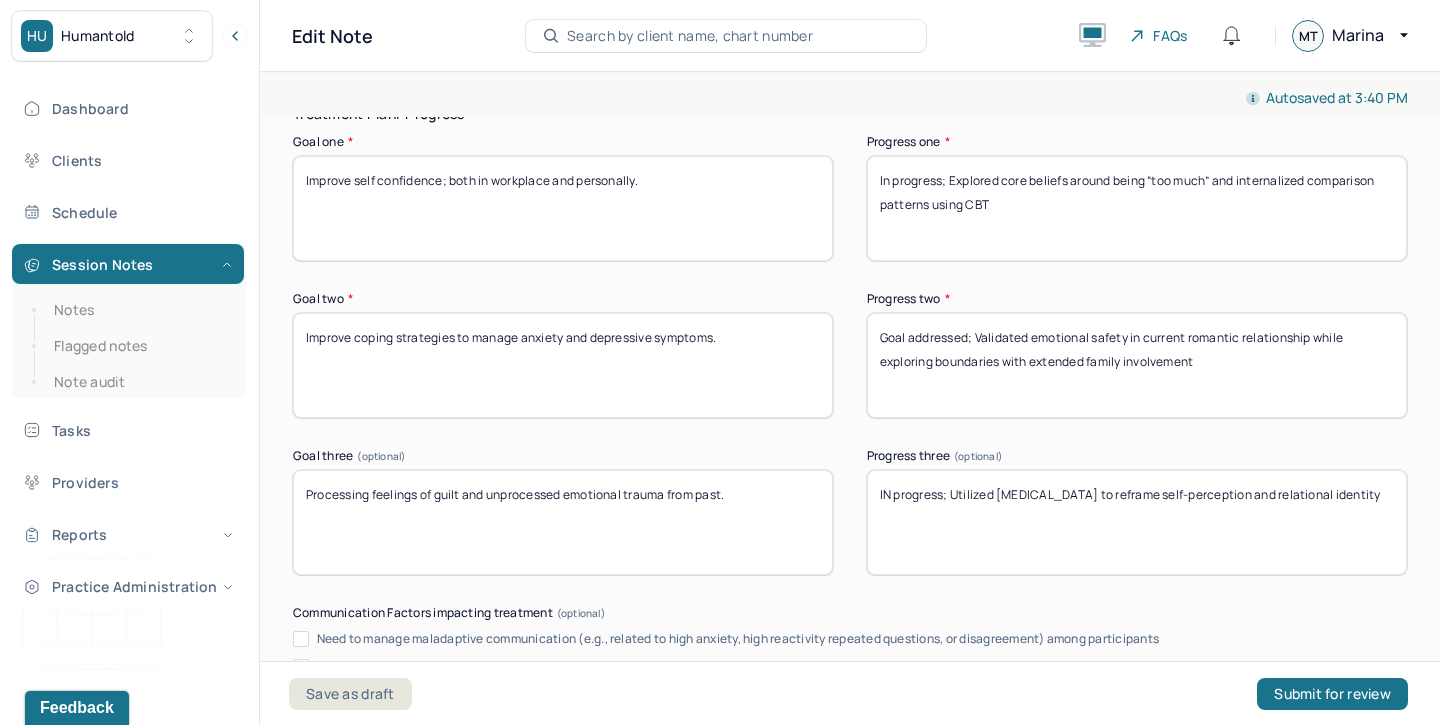 click on "Not discussed [DATE]" at bounding box center [1137, 522] 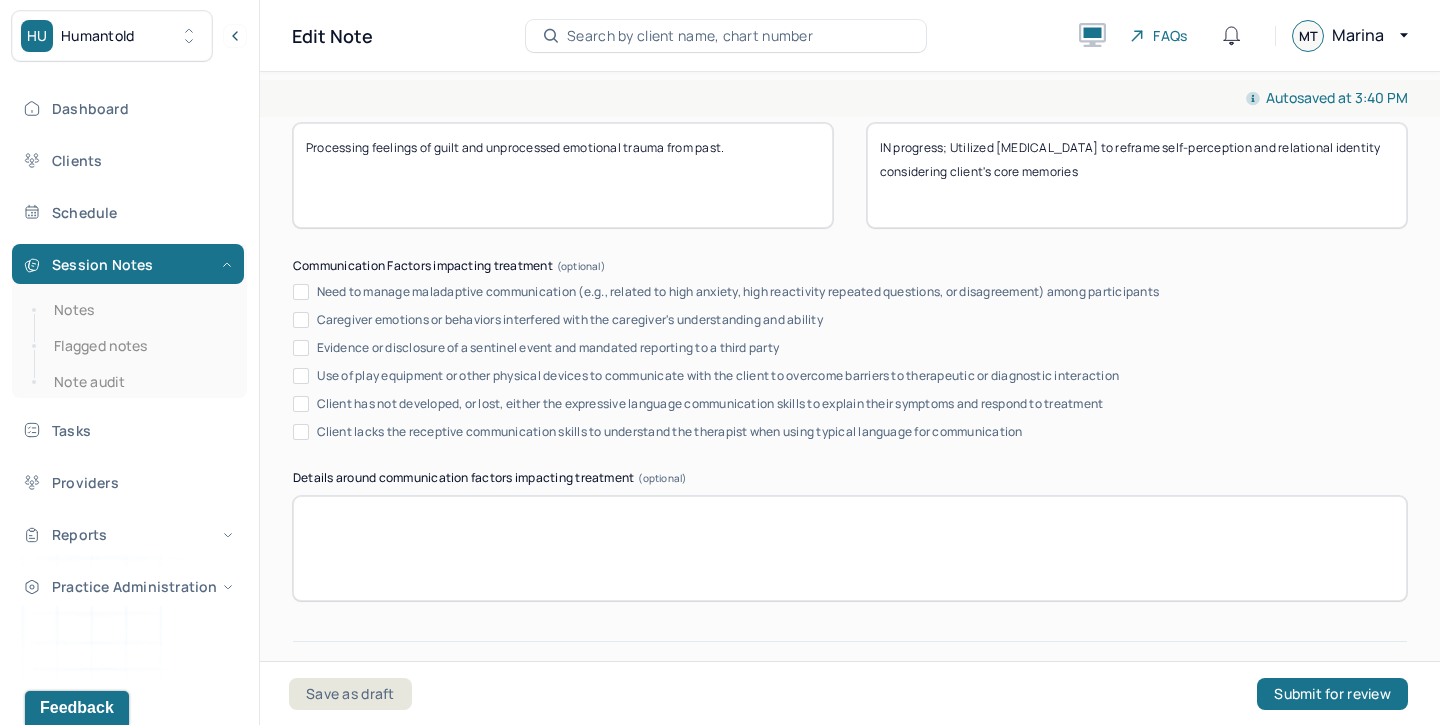 scroll, scrollTop: 3934, scrollLeft: 0, axis: vertical 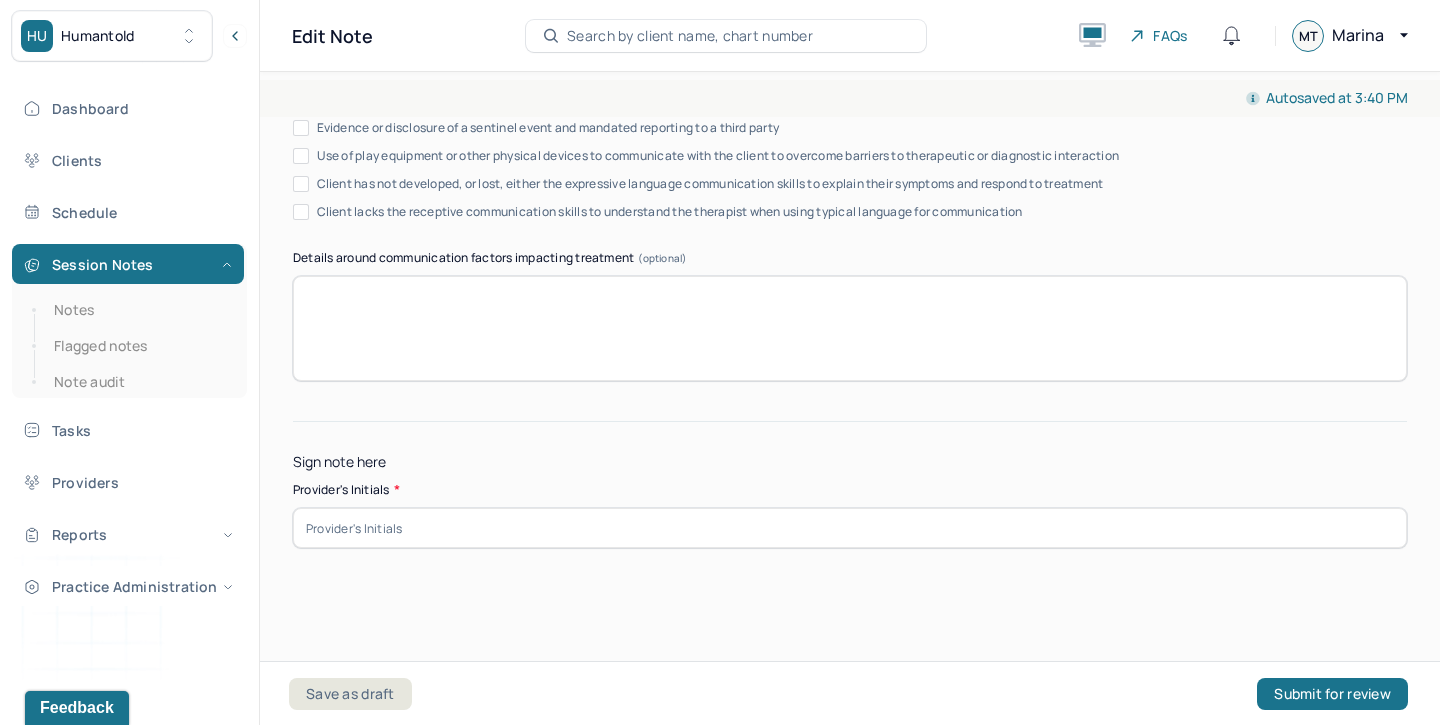 type on "IN progress; Utilized [MEDICAL_DATA] to reframe self-perception and relational identity considering client's core memories" 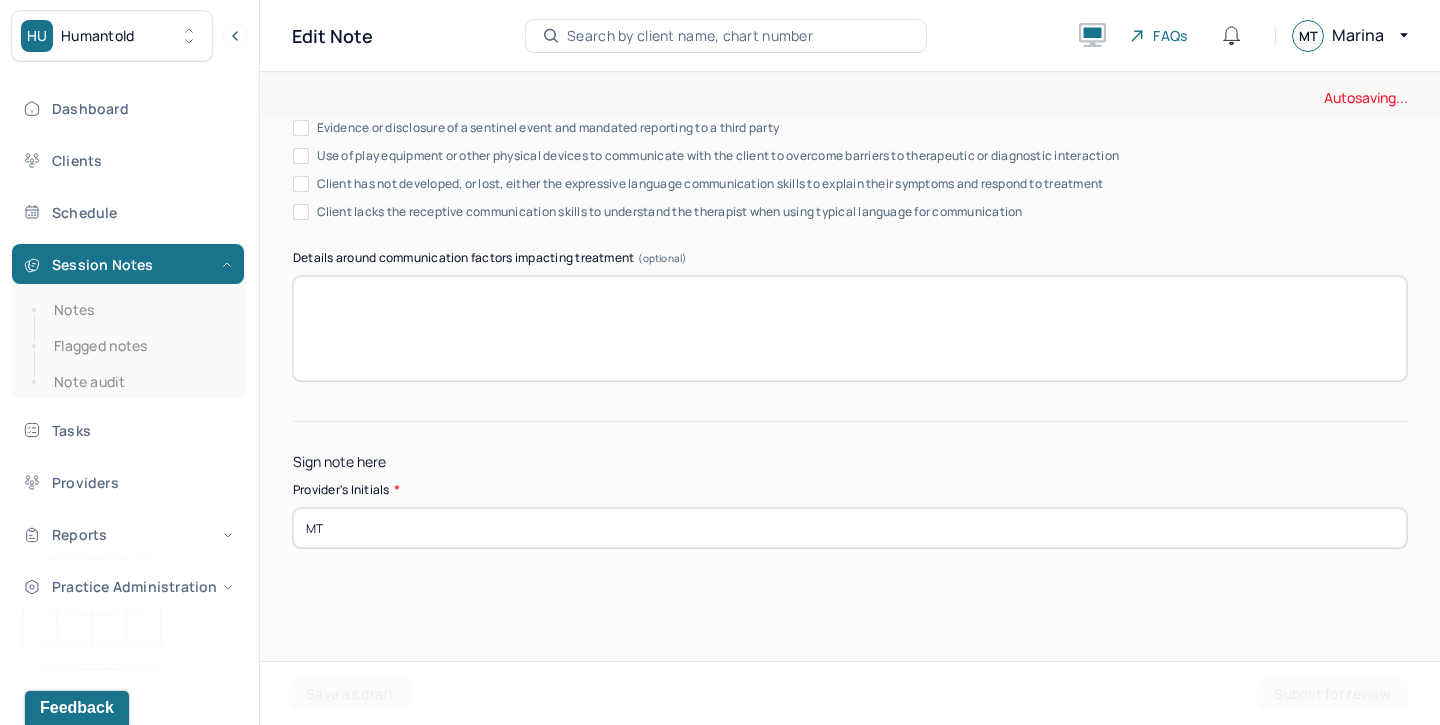 type on "MT" 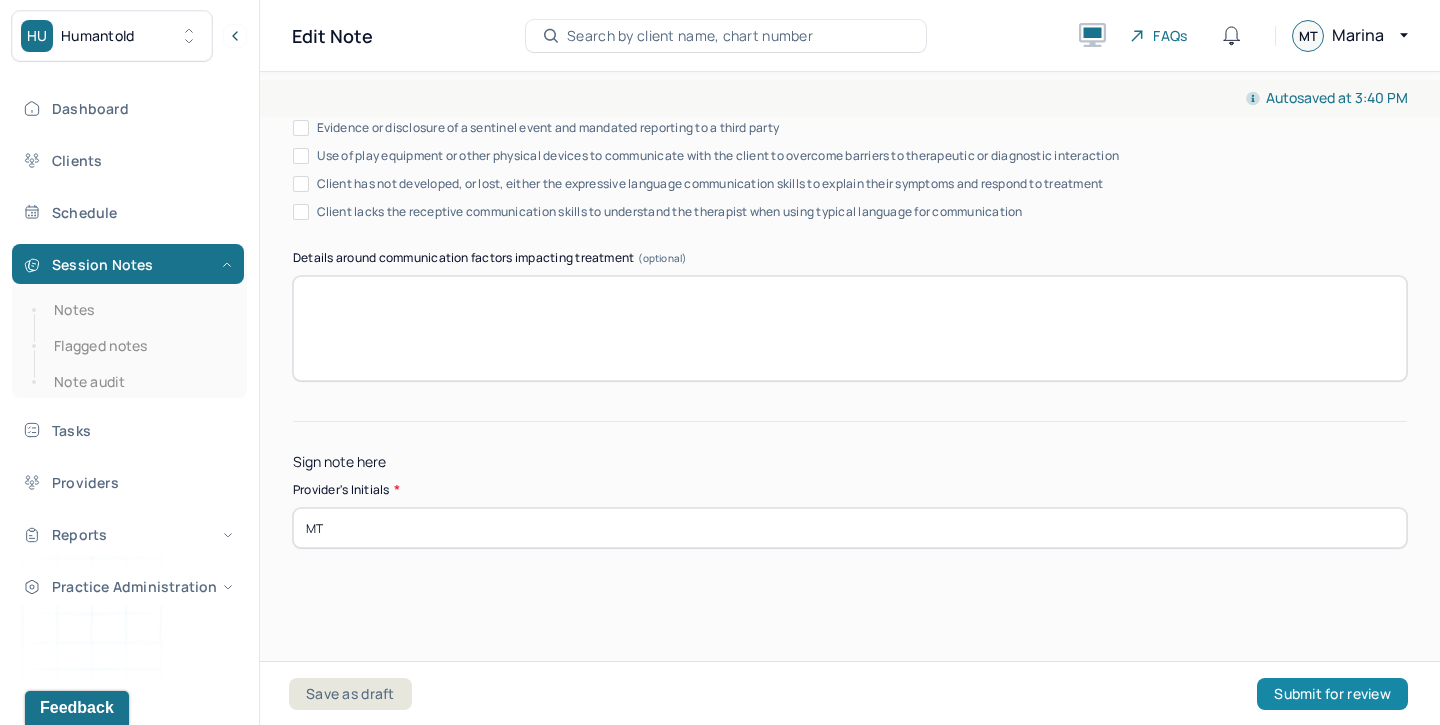 click on "Submit for review" at bounding box center [1332, 694] 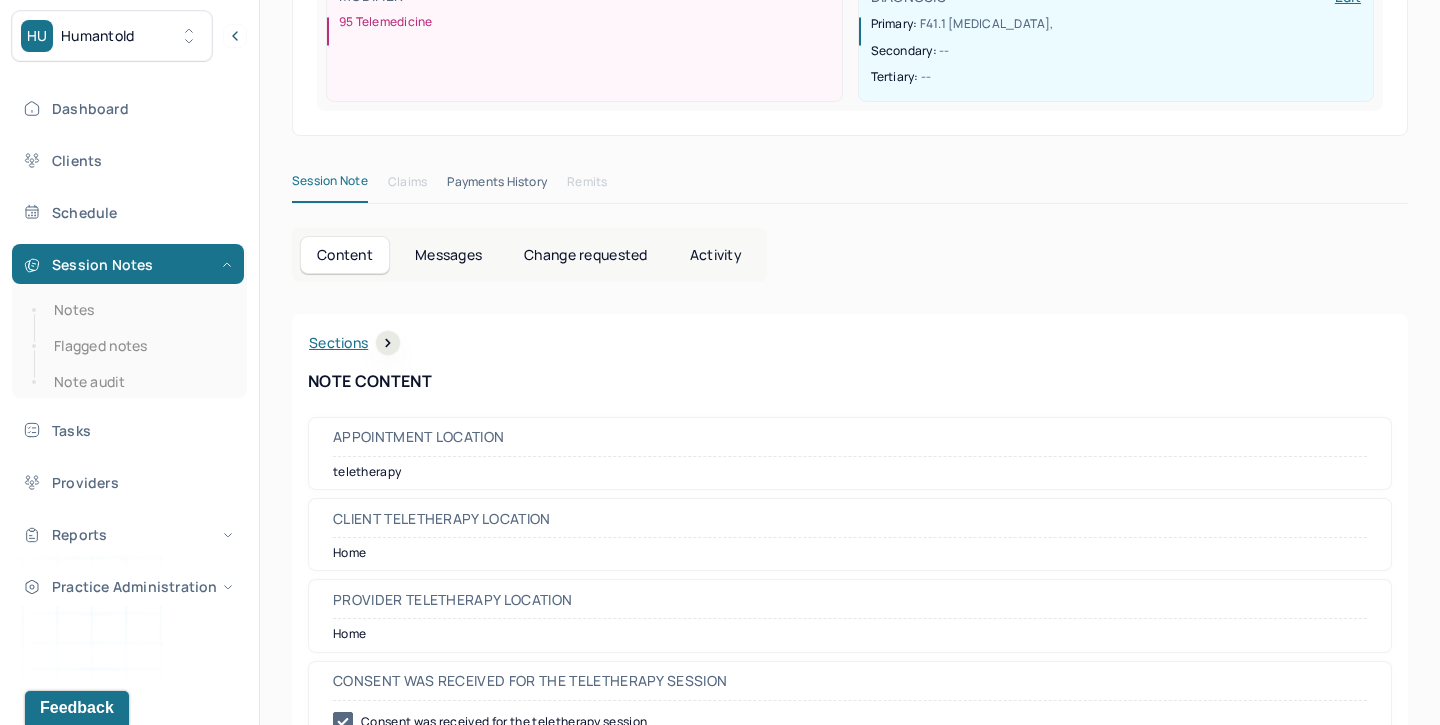 click on "Activity" at bounding box center [716, 255] 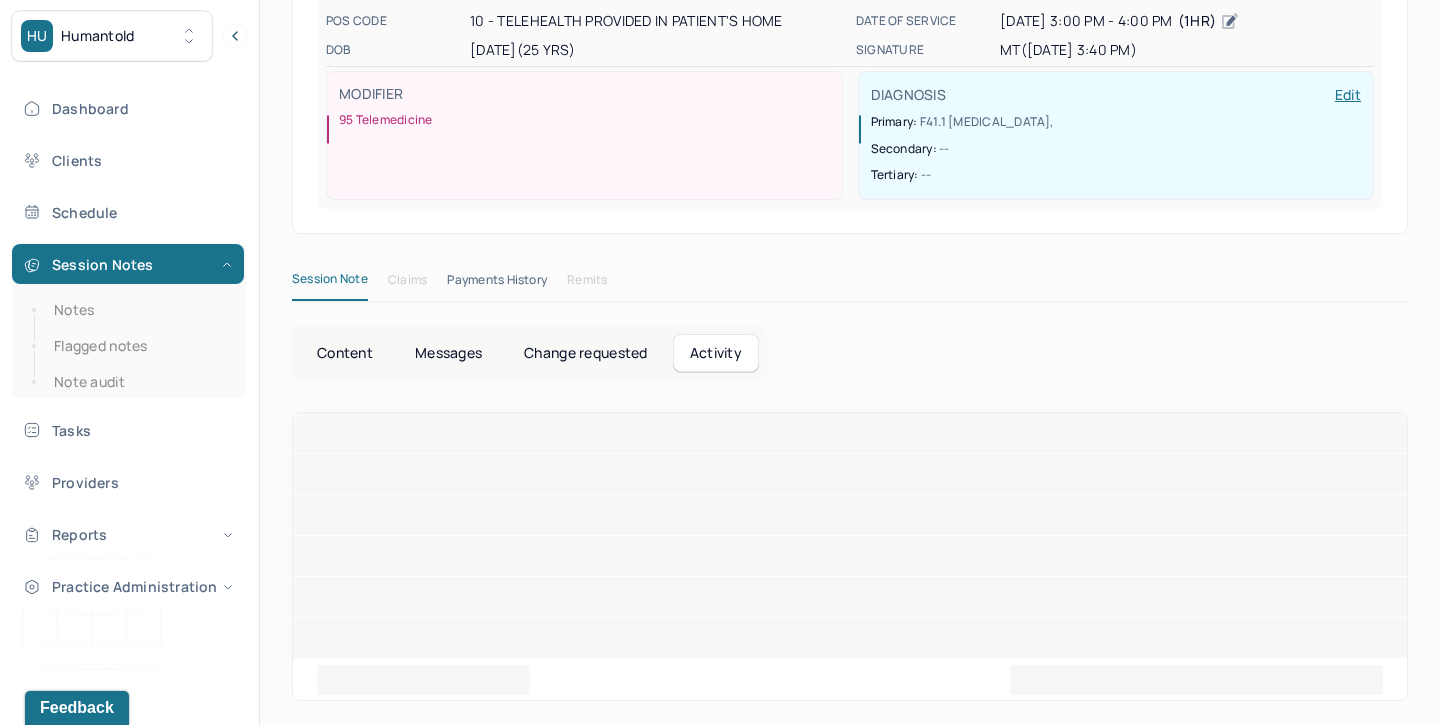 scroll, scrollTop: 159, scrollLeft: 0, axis: vertical 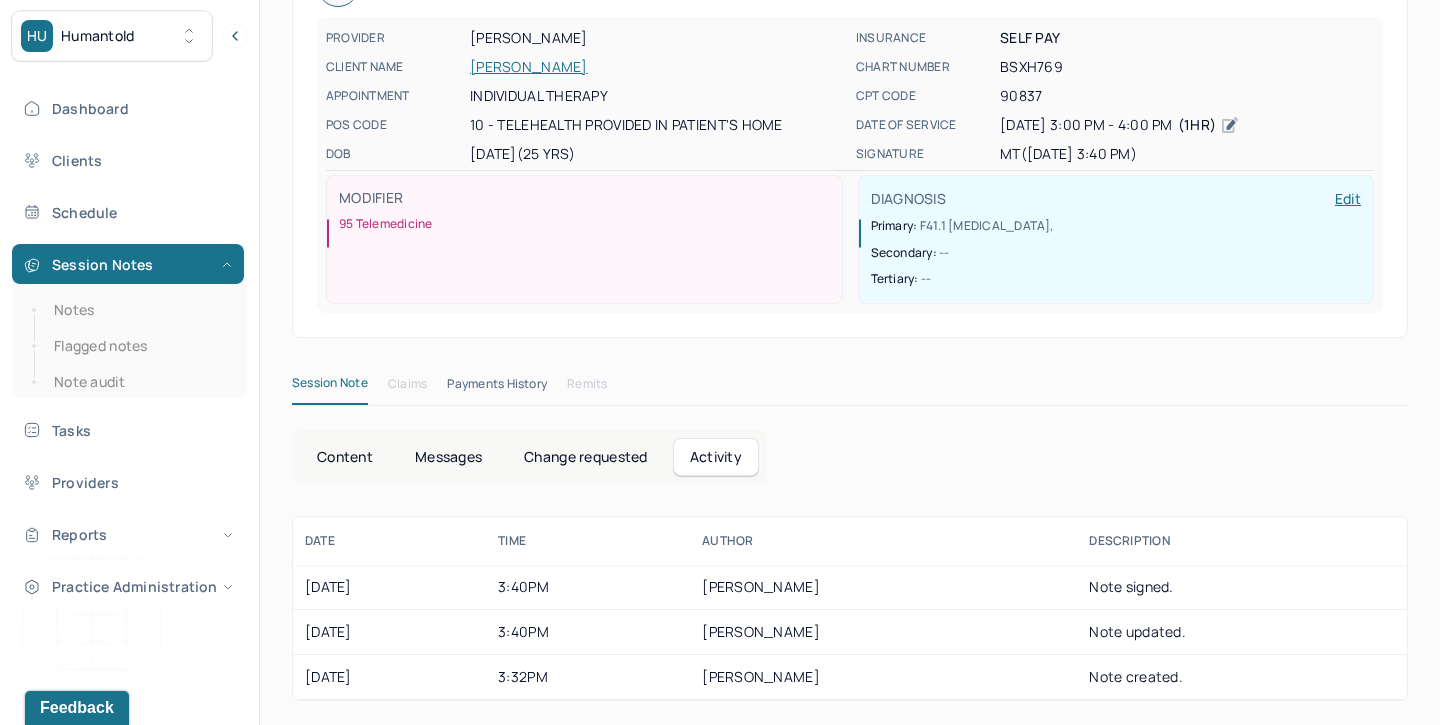 click on "Content" at bounding box center [345, 457] 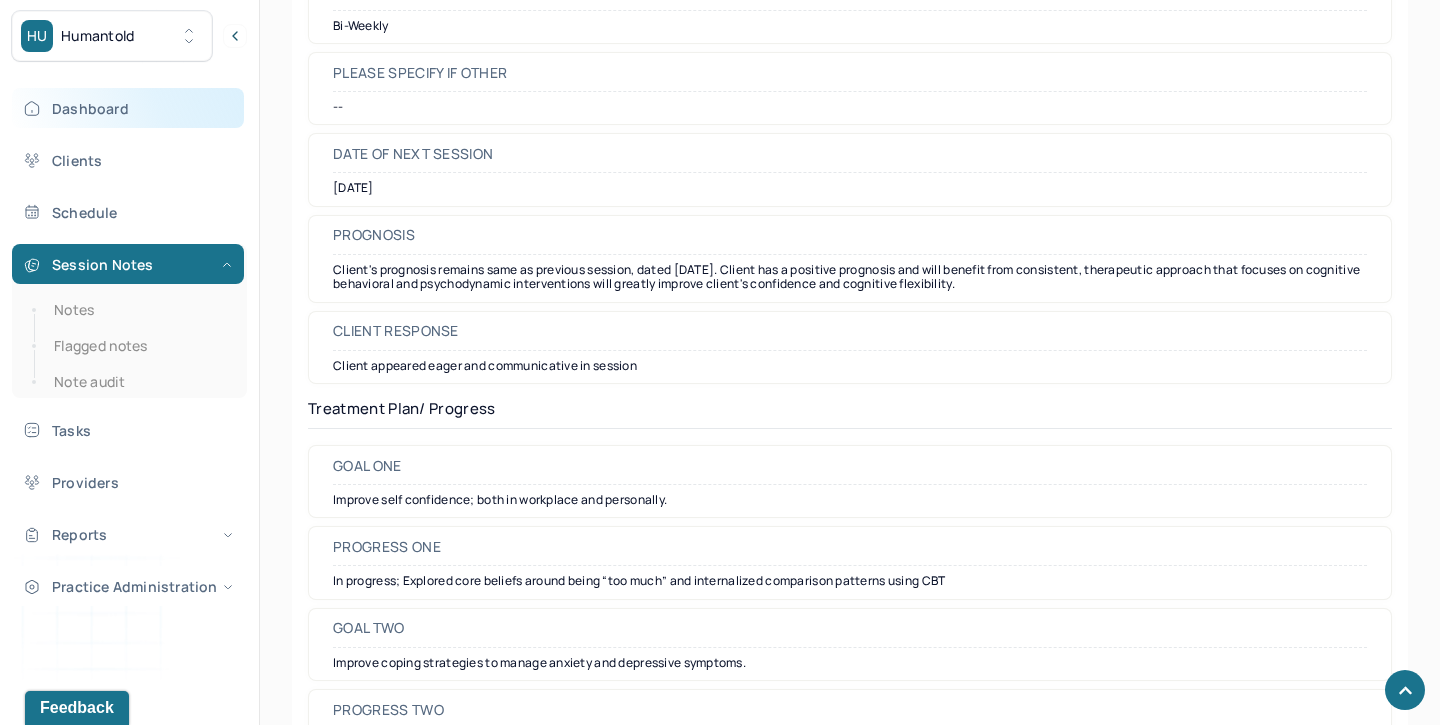 click on "Dashboard" at bounding box center [128, 108] 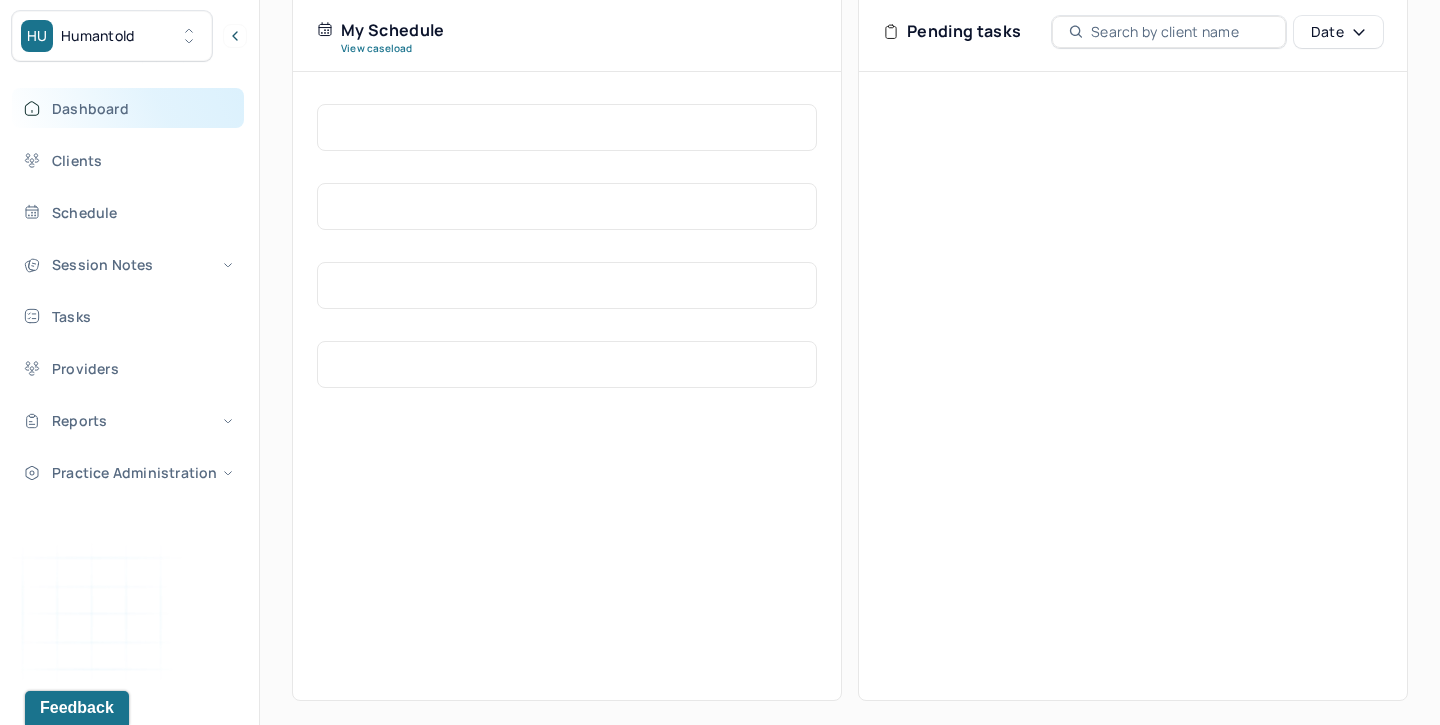 scroll, scrollTop: 440, scrollLeft: 0, axis: vertical 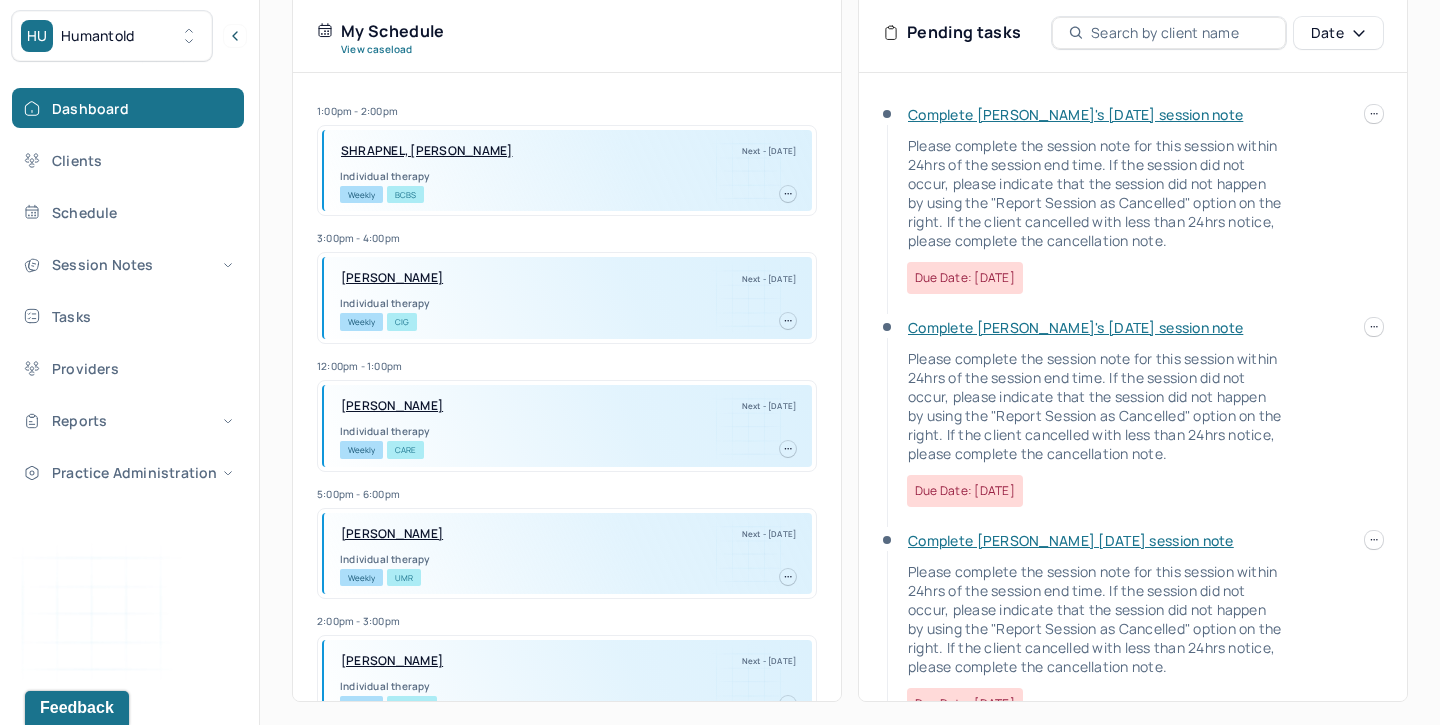 click on "Complete [PERSON_NAME]'s [DATE] session note" at bounding box center (1075, 114) 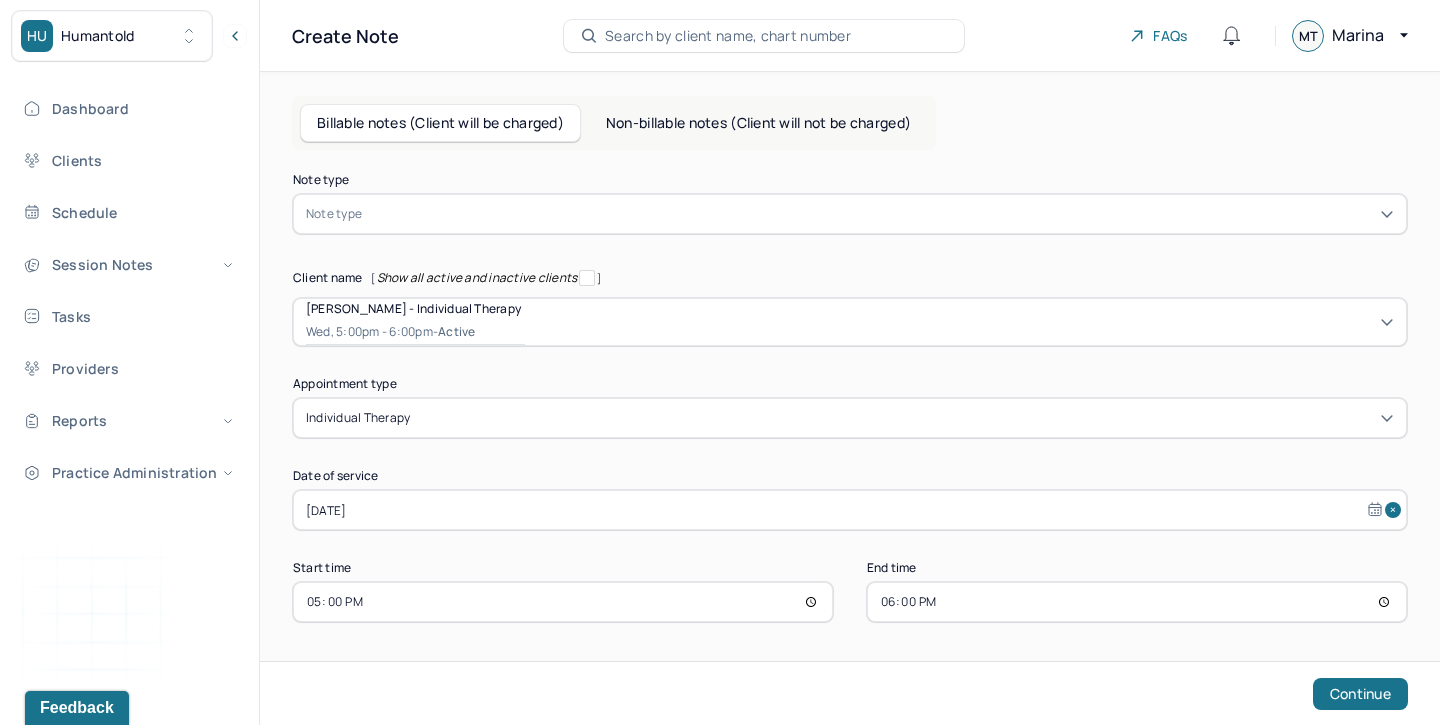 click at bounding box center [880, 214] 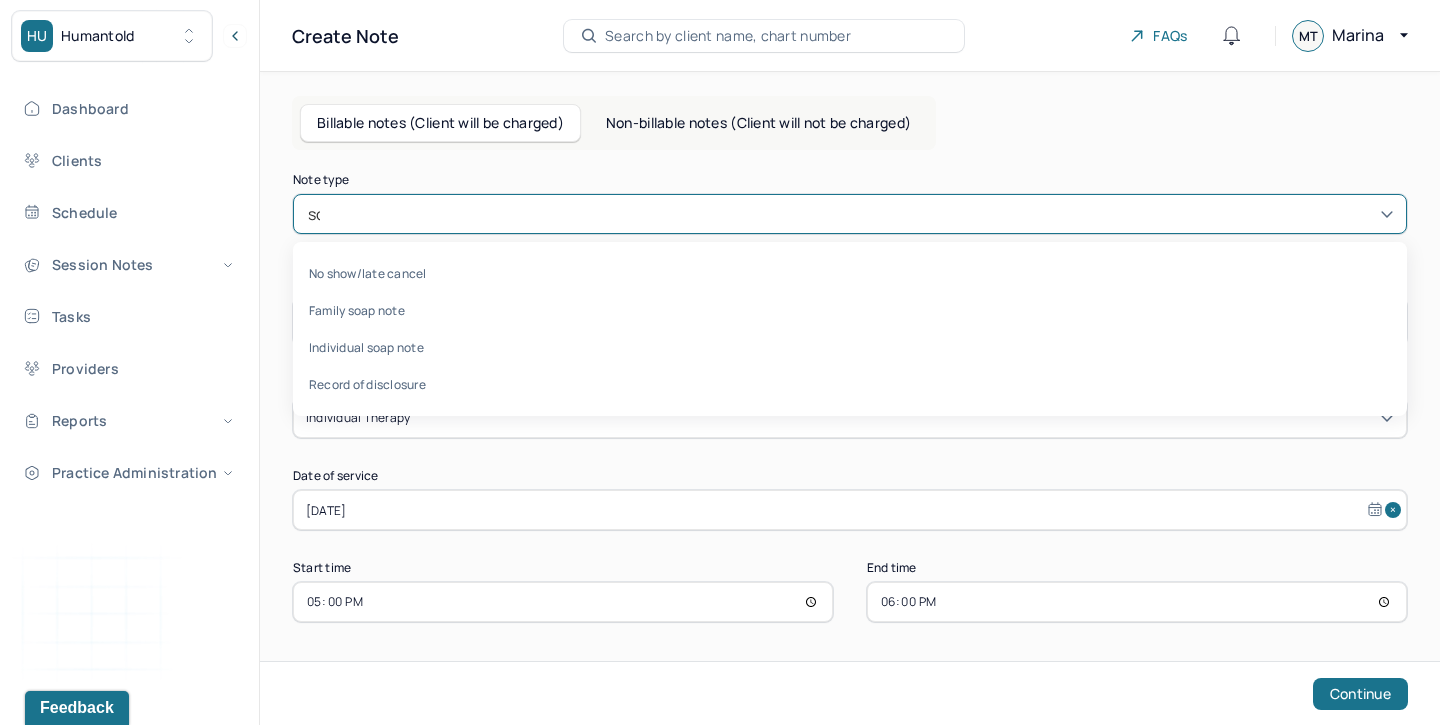 type on "soa" 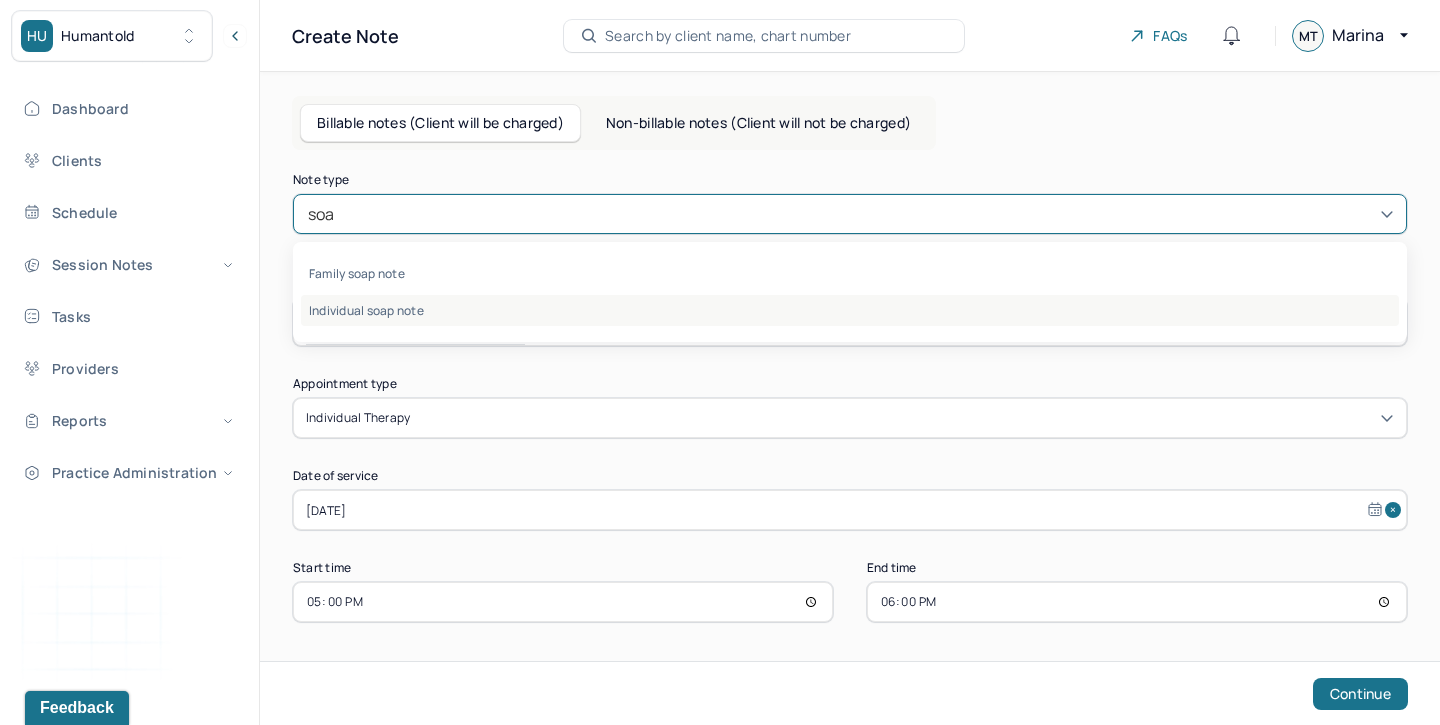 click on "Individual soap note" at bounding box center [850, 310] 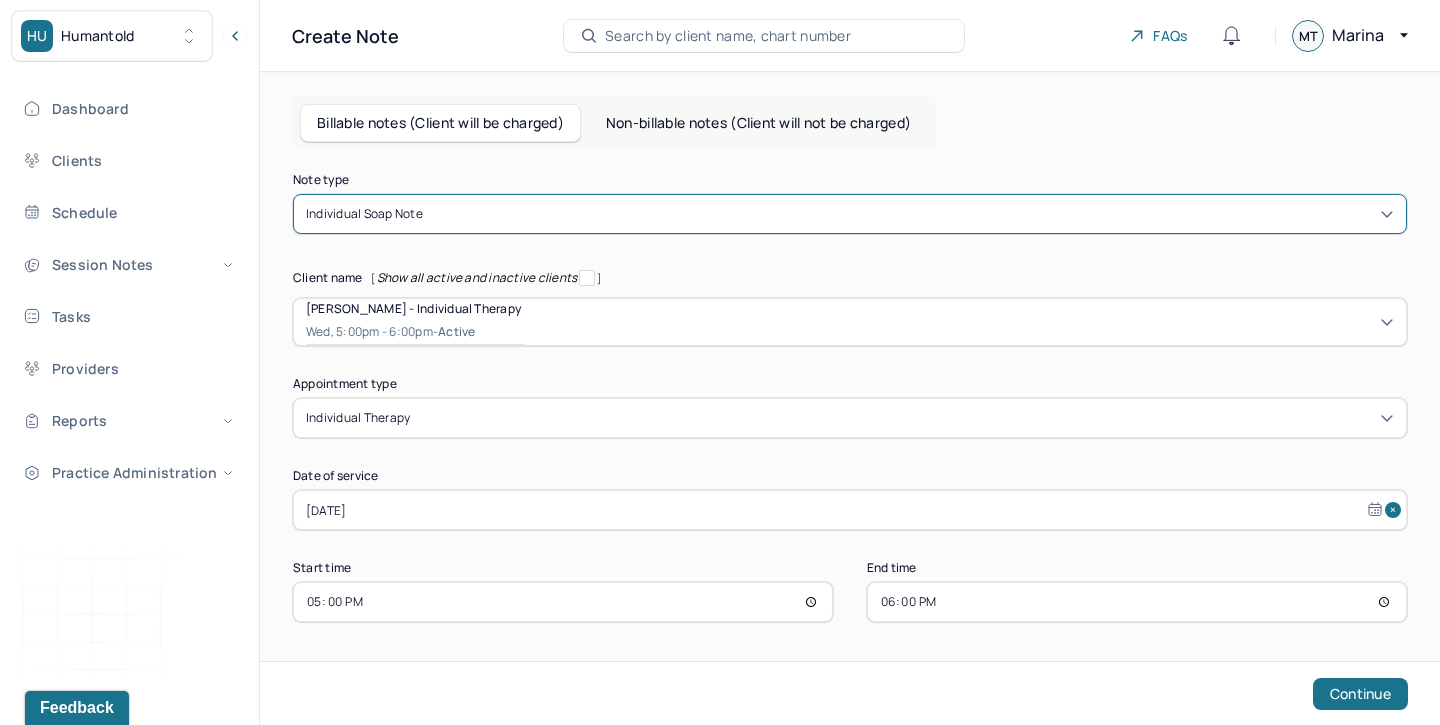 scroll, scrollTop: 2, scrollLeft: 0, axis: vertical 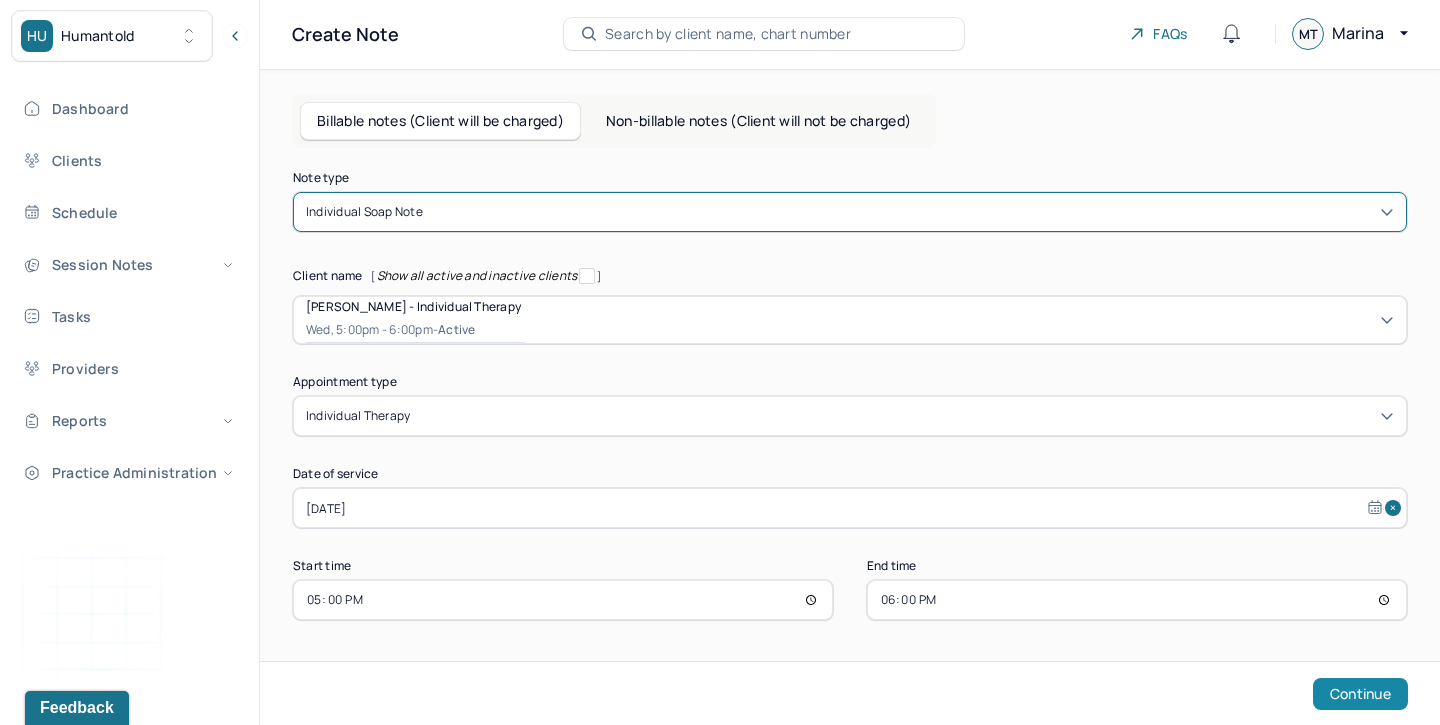click on "Continue" at bounding box center [1360, 694] 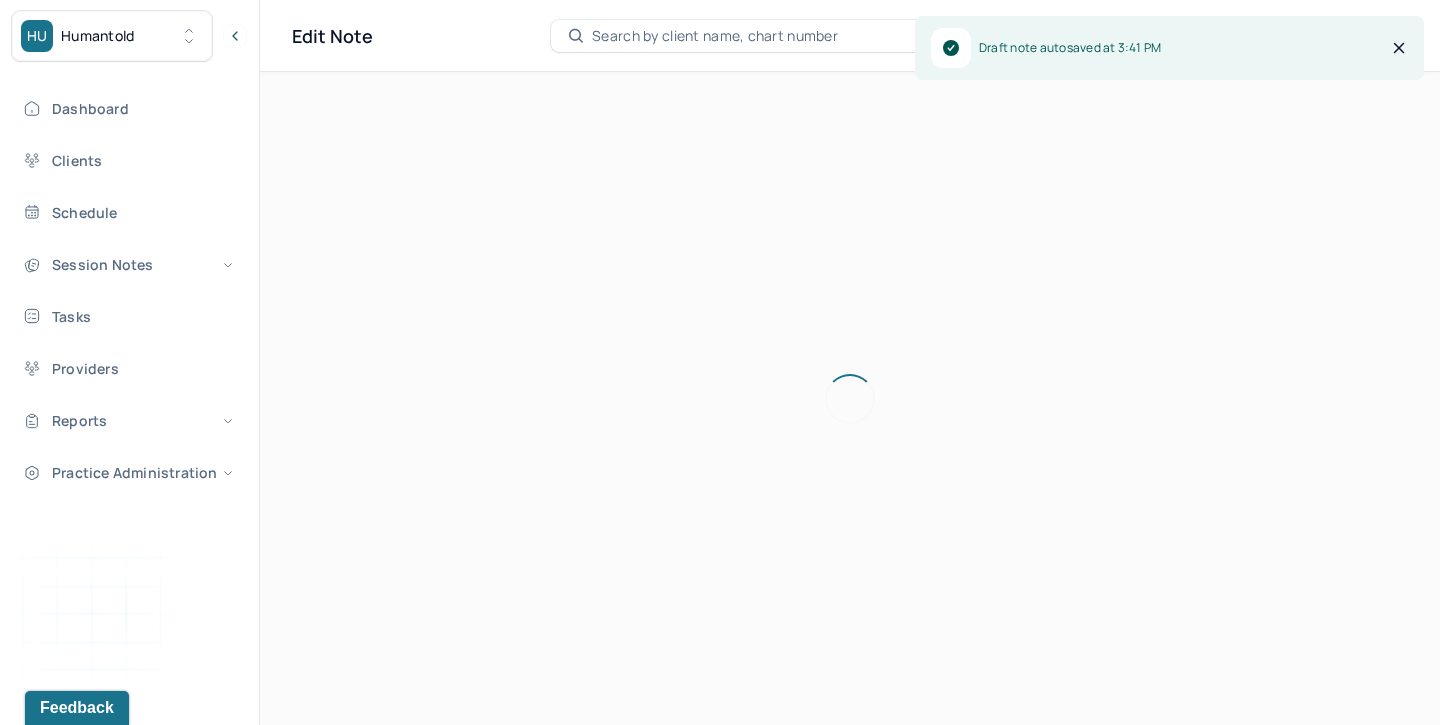 scroll, scrollTop: 0, scrollLeft: 0, axis: both 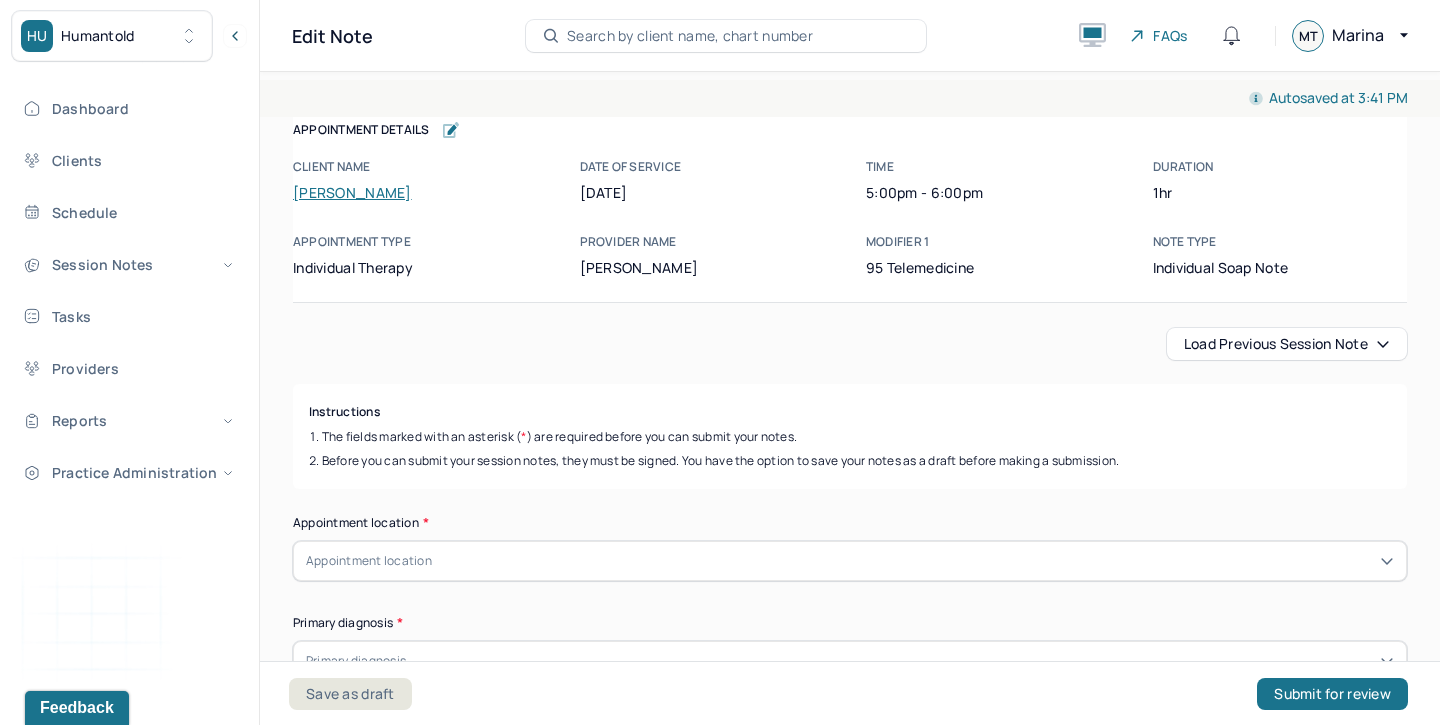 click on "Load previous session note" at bounding box center (1287, 344) 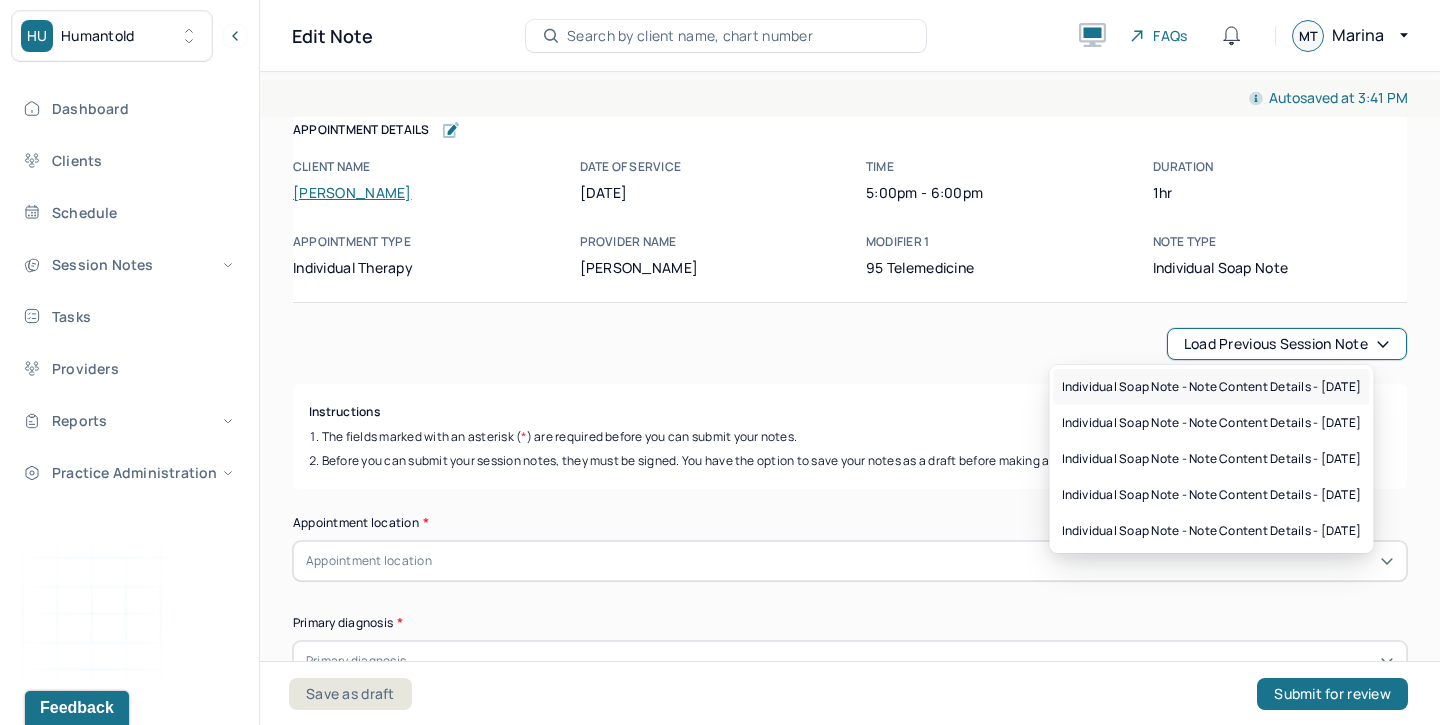 click on "Individual soap note   - Note content Details -   [DATE]" at bounding box center (1212, 387) 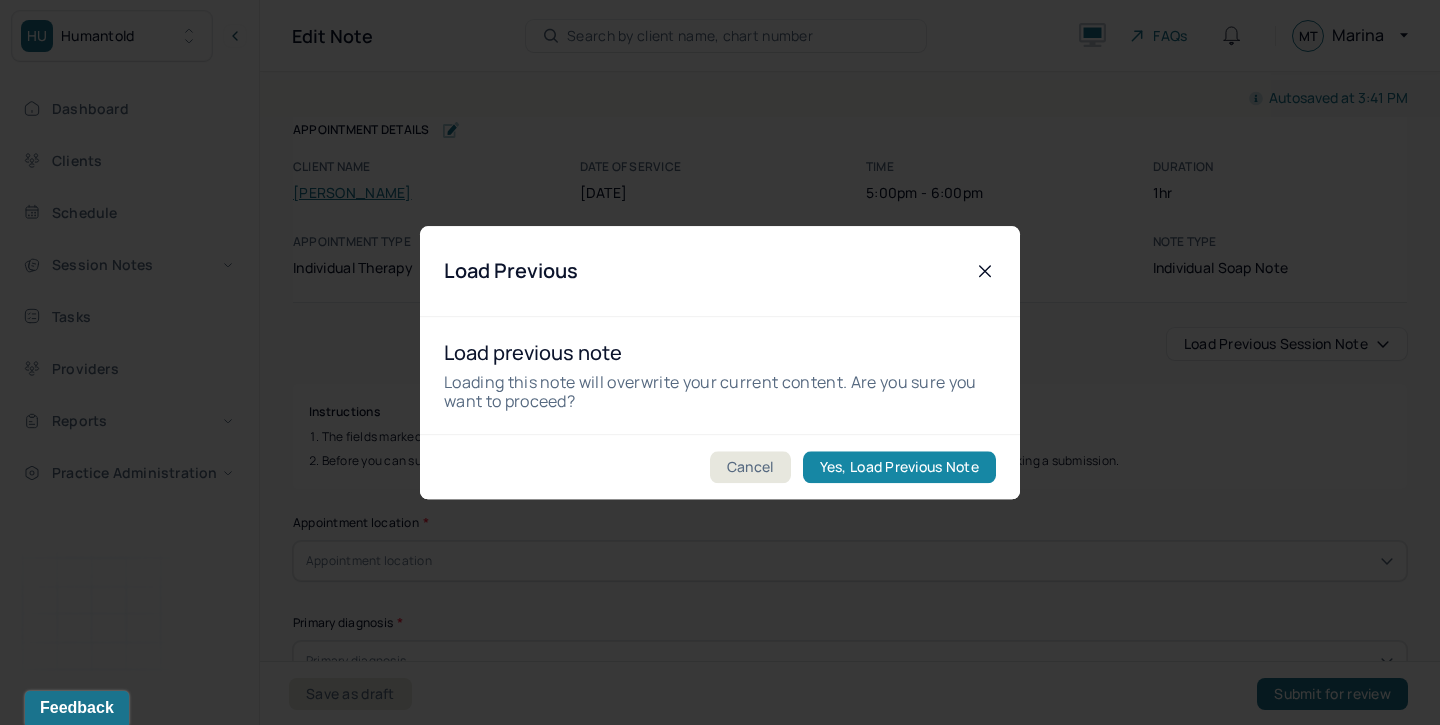 click on "Yes, Load Previous Note" at bounding box center [899, 467] 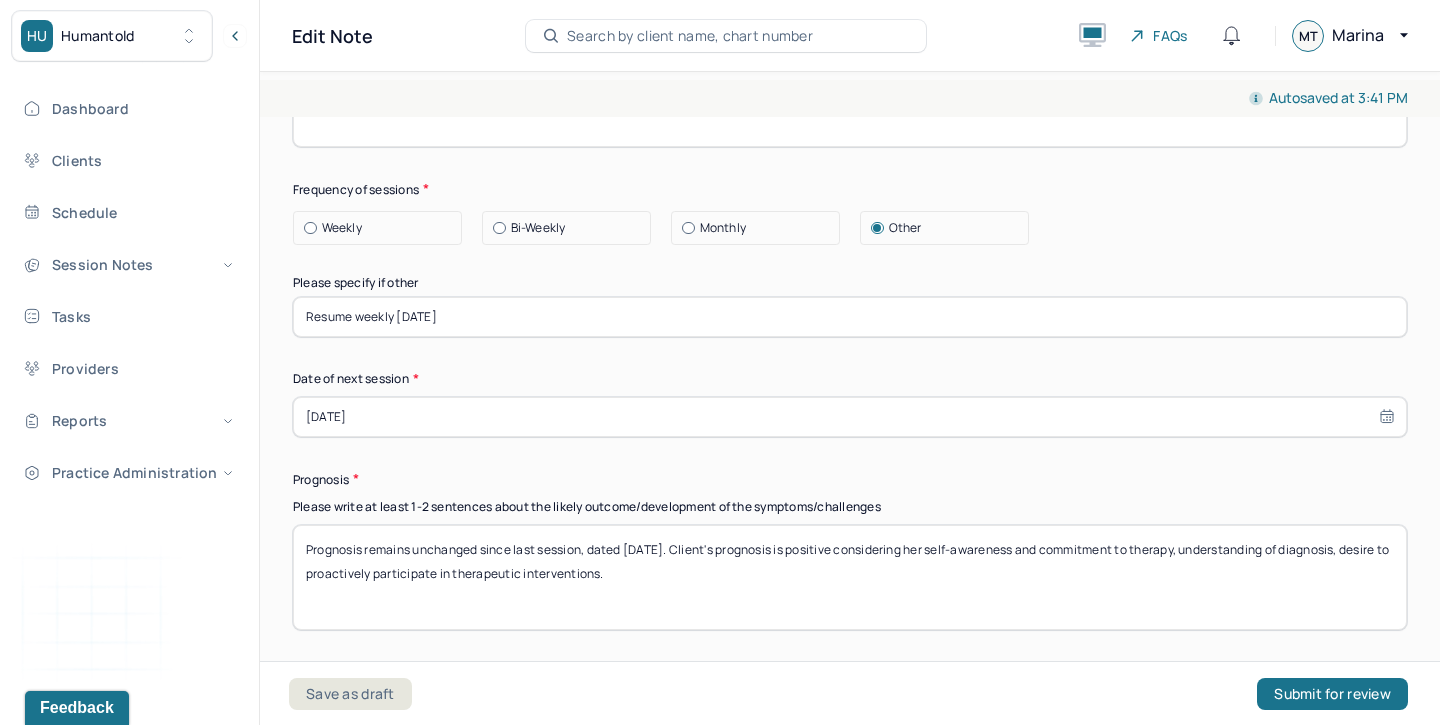 scroll, scrollTop: 2731, scrollLeft: 0, axis: vertical 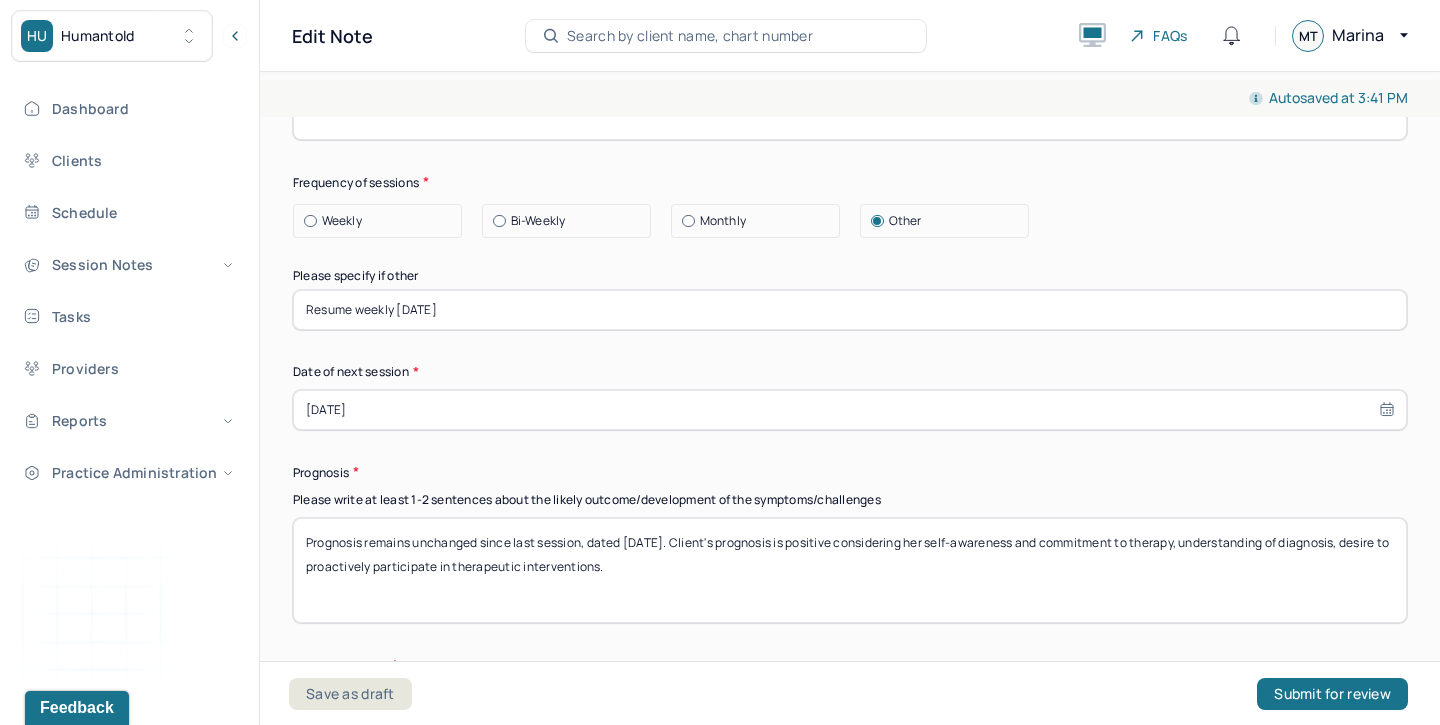 click on "Prognosis remains unchanged since last session, dated [DATE]. Client's prognosis is positive considering her self-awareness and commitment to therapy, understanding of diagnosis, desire to proactively participate in therapeutic interventions." at bounding box center [850, 570] 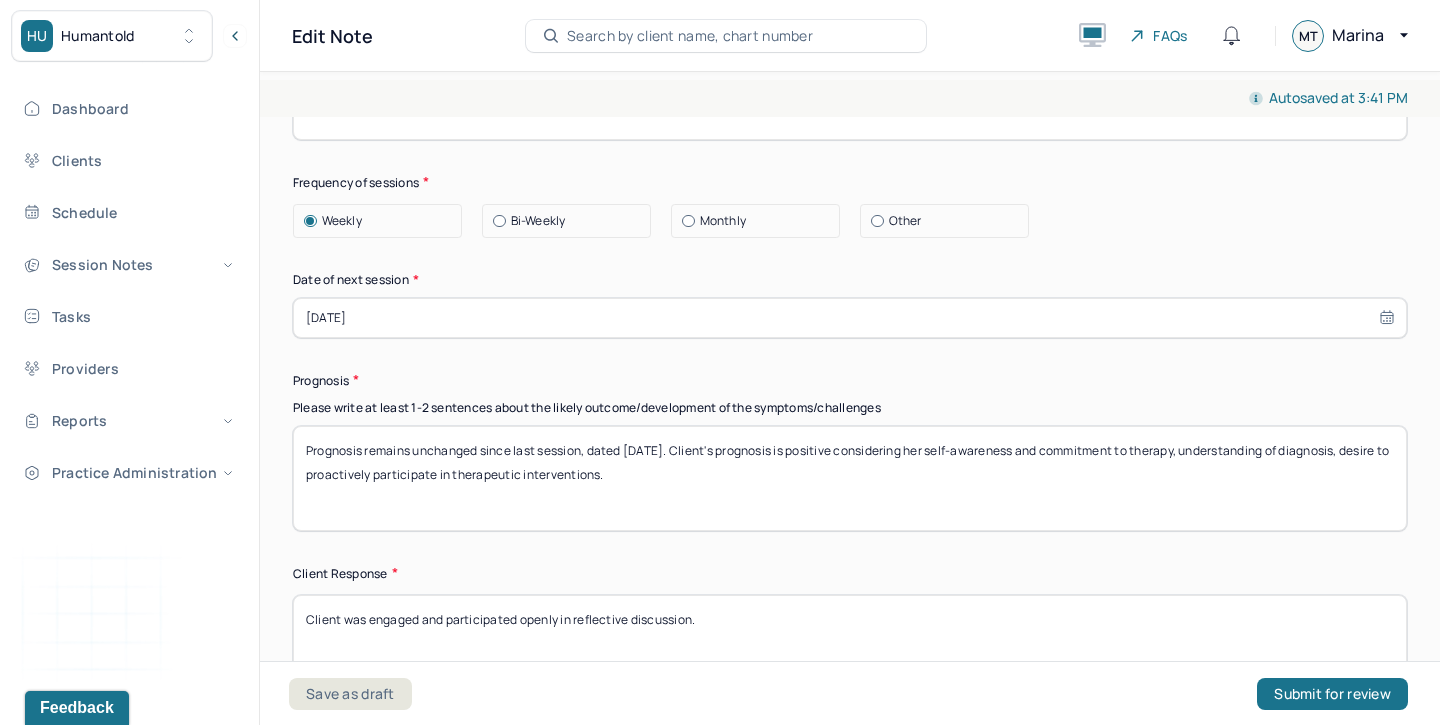 click on "[DATE]" at bounding box center (850, 318) 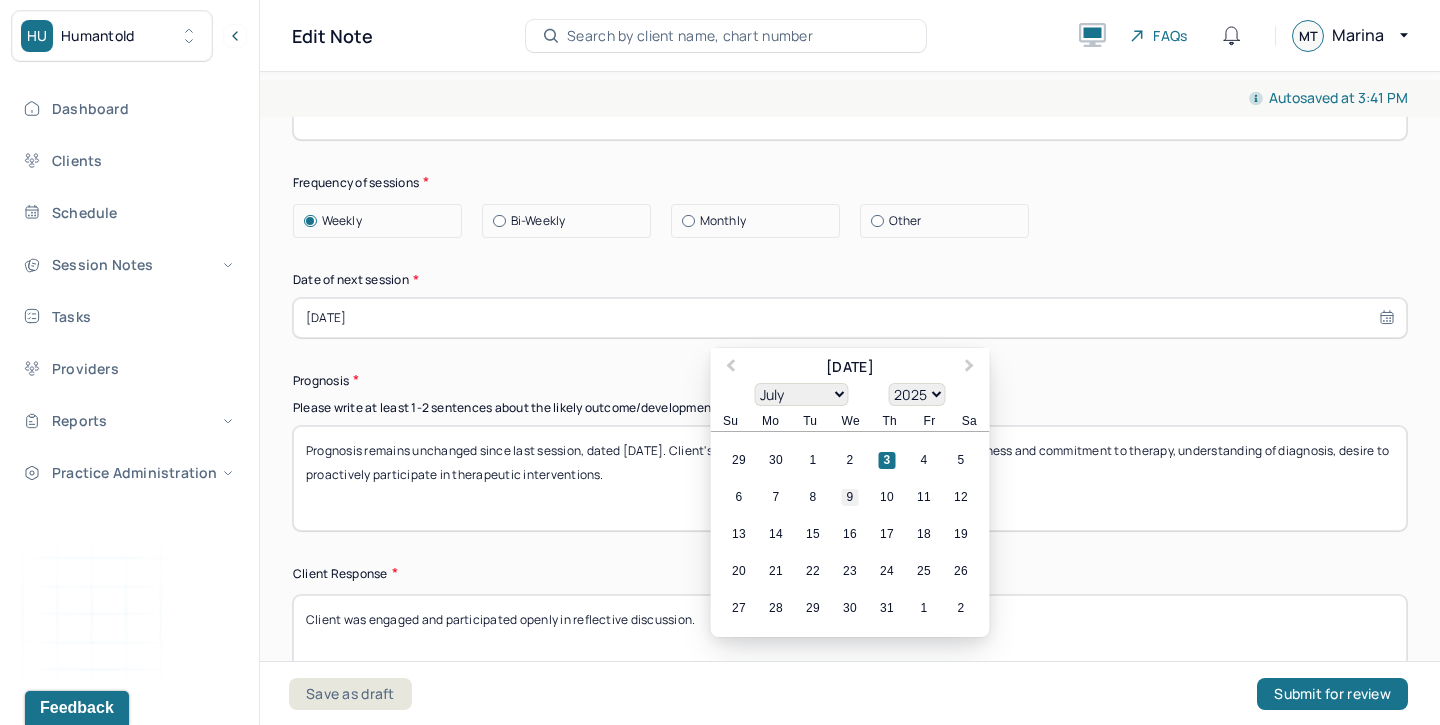 click on "9" at bounding box center (850, 497) 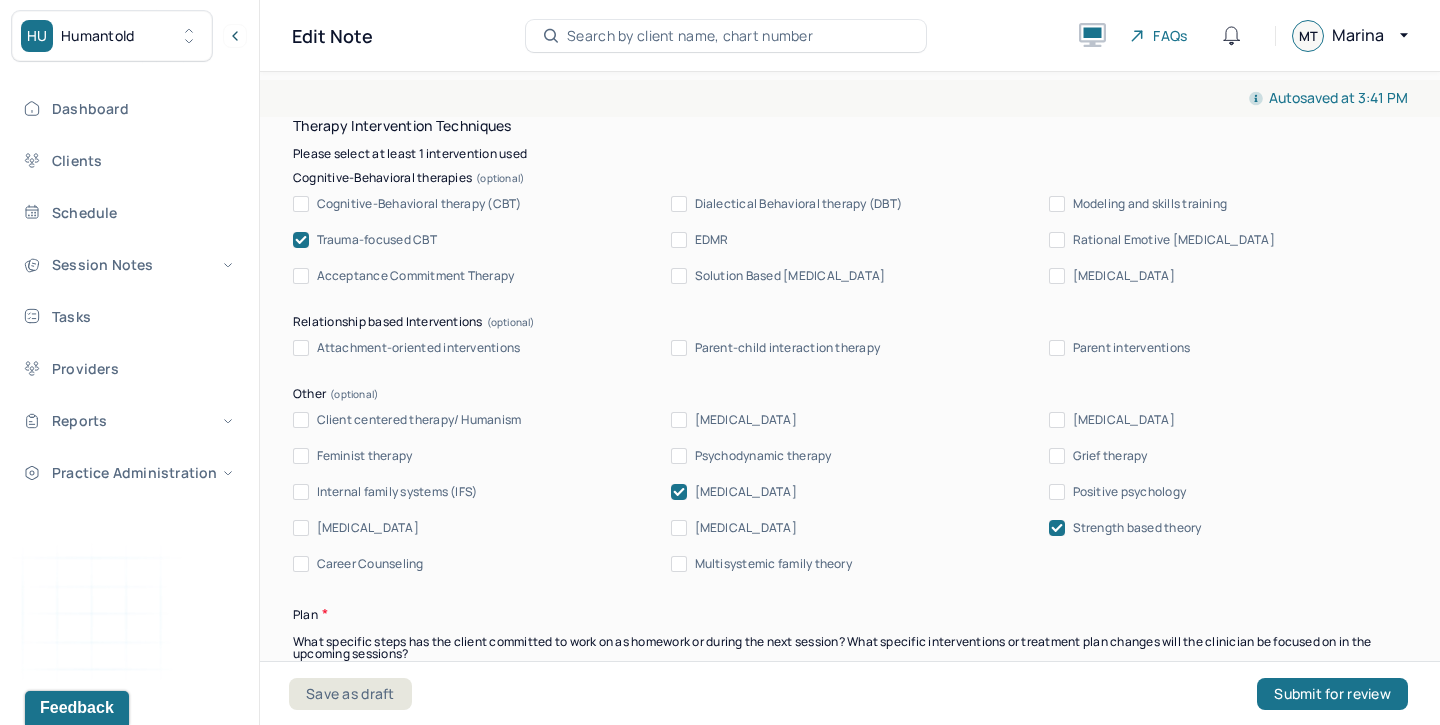 scroll, scrollTop: 2093, scrollLeft: 0, axis: vertical 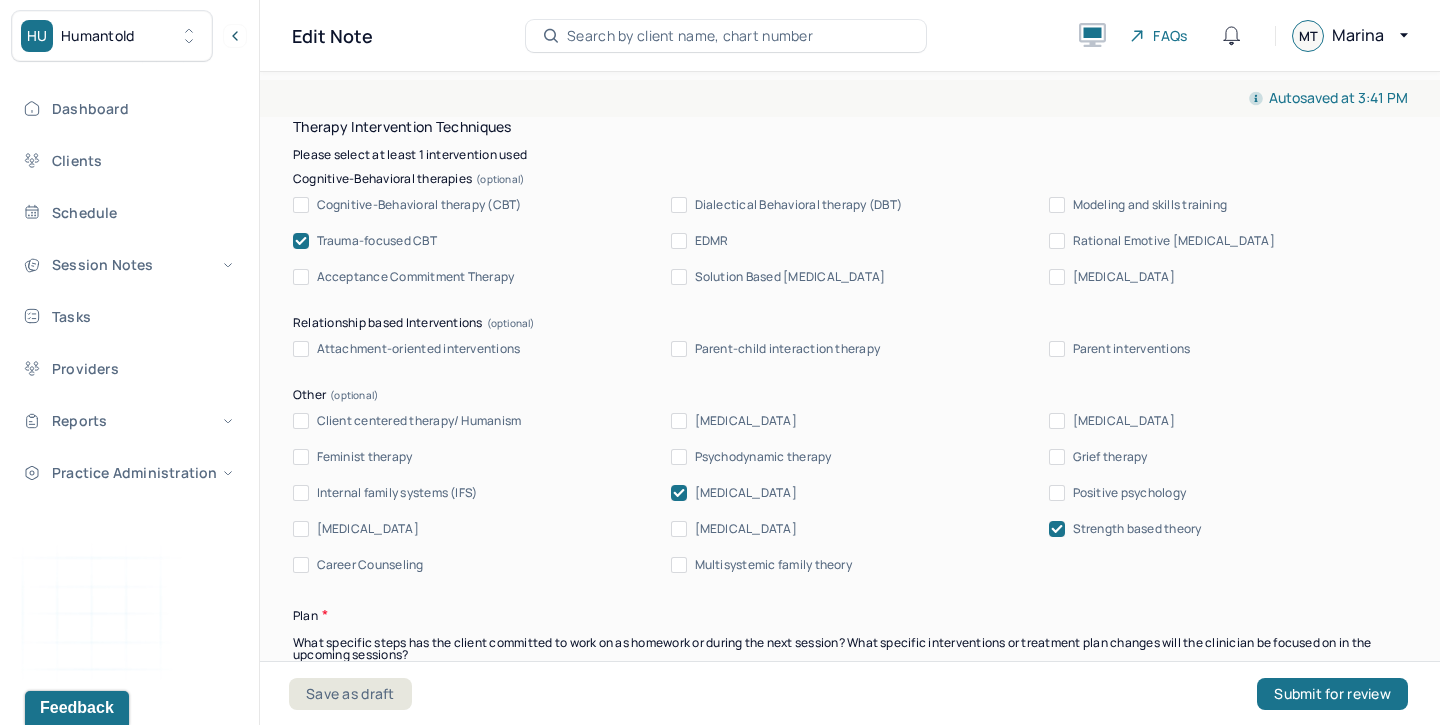 click on "[MEDICAL_DATA]" at bounding box center [746, 493] 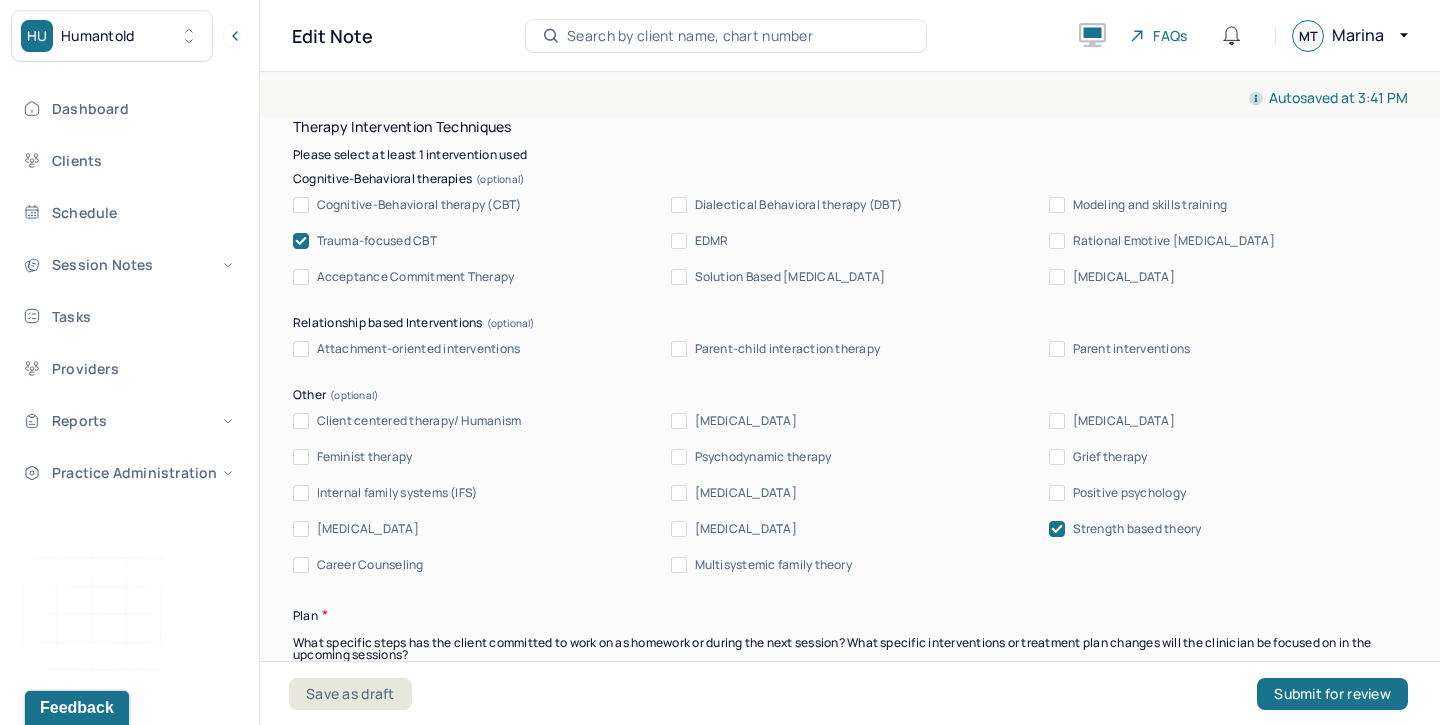 click on "EDMR" at bounding box center [712, 241] 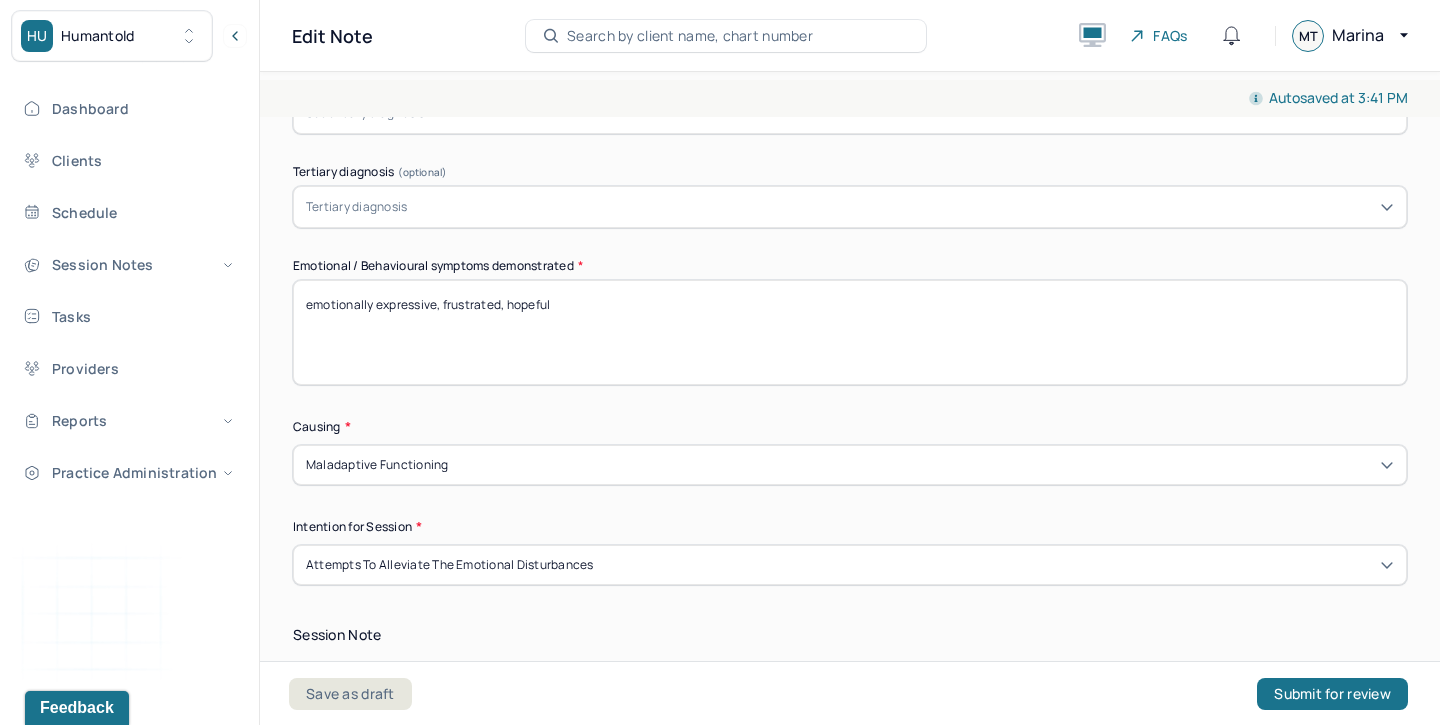 scroll, scrollTop: 899, scrollLeft: 0, axis: vertical 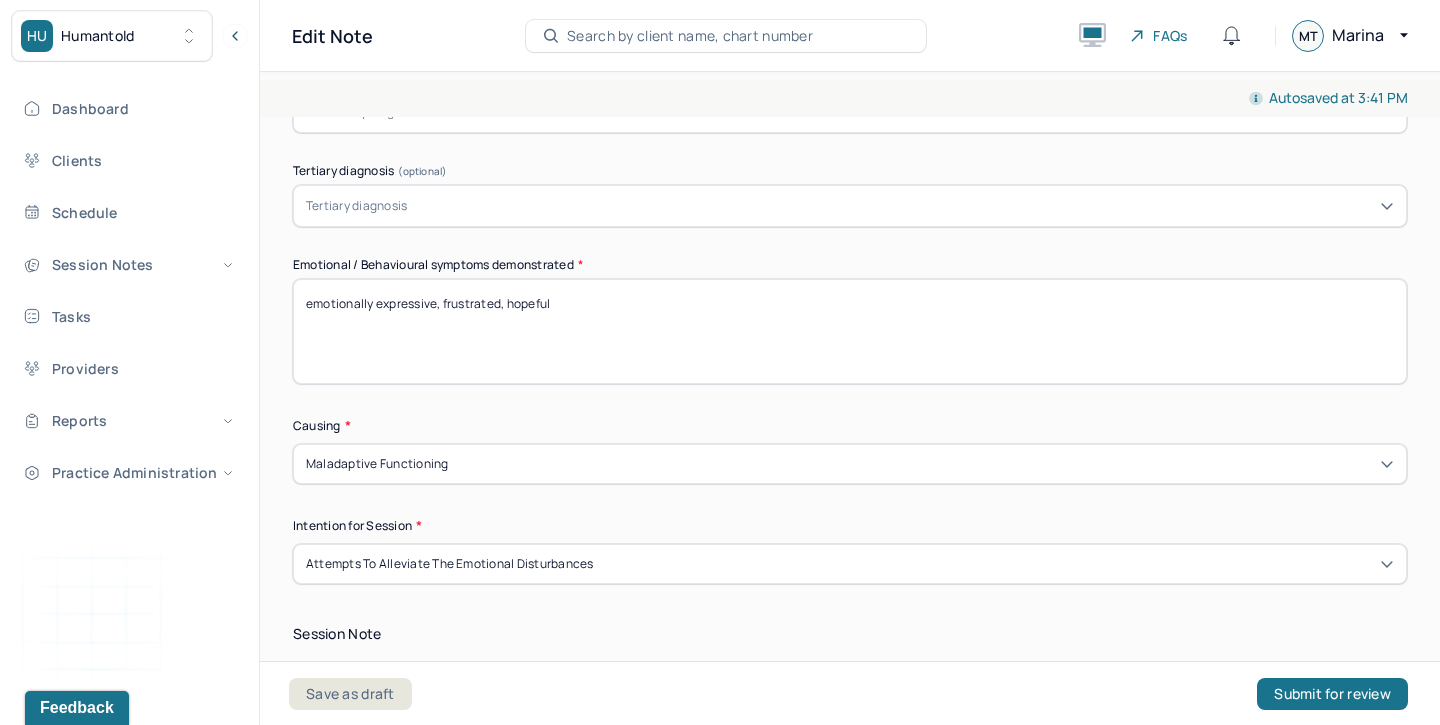 click on "emotionally expressive, frustrated, hopeful" at bounding box center (850, 331) 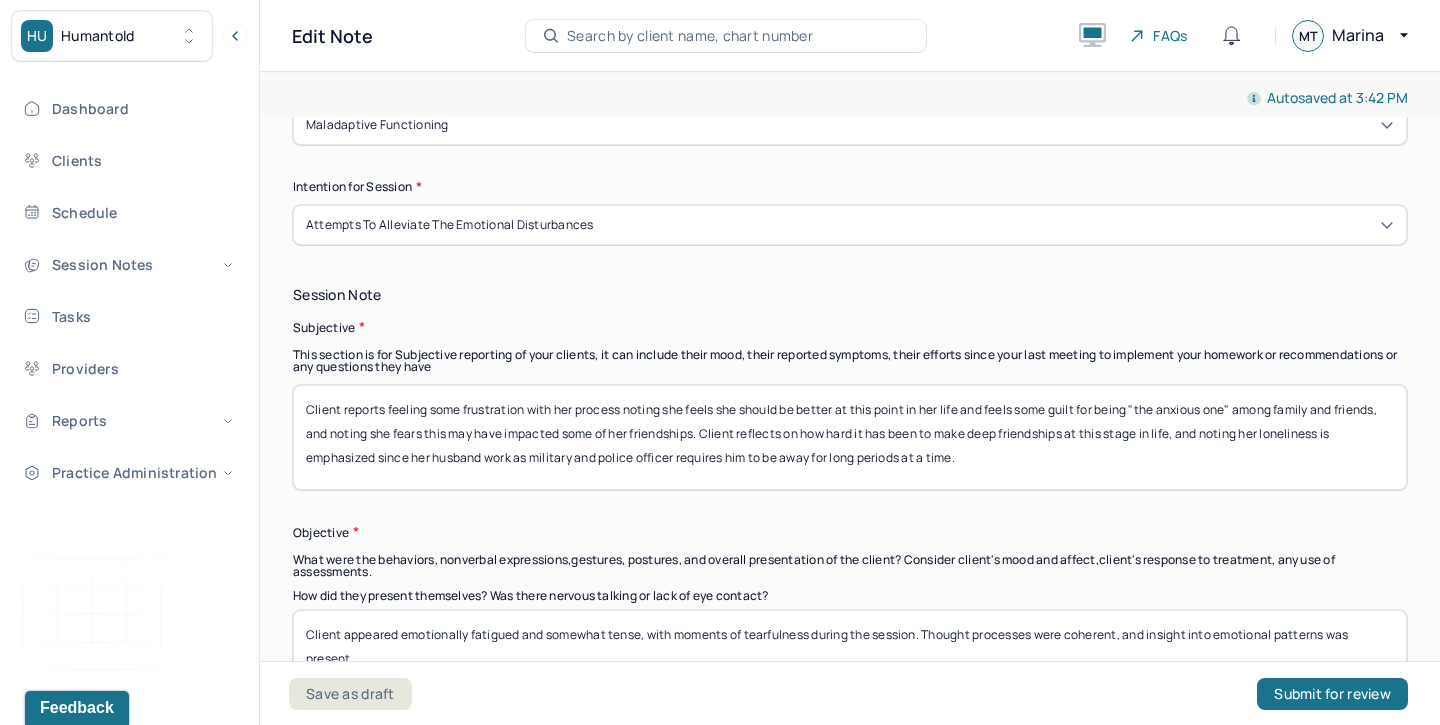 scroll, scrollTop: 1240, scrollLeft: 0, axis: vertical 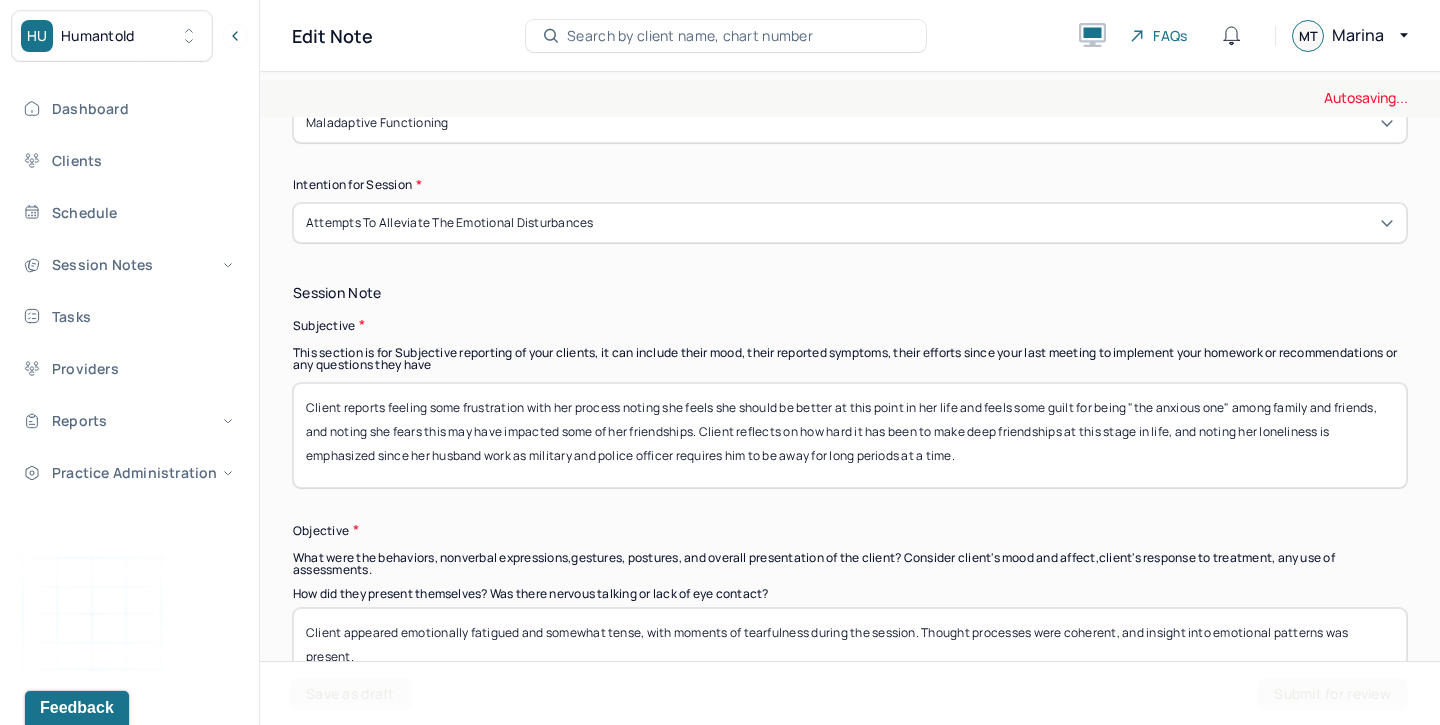 type on "heightened sensitivity, tearful, anxious" 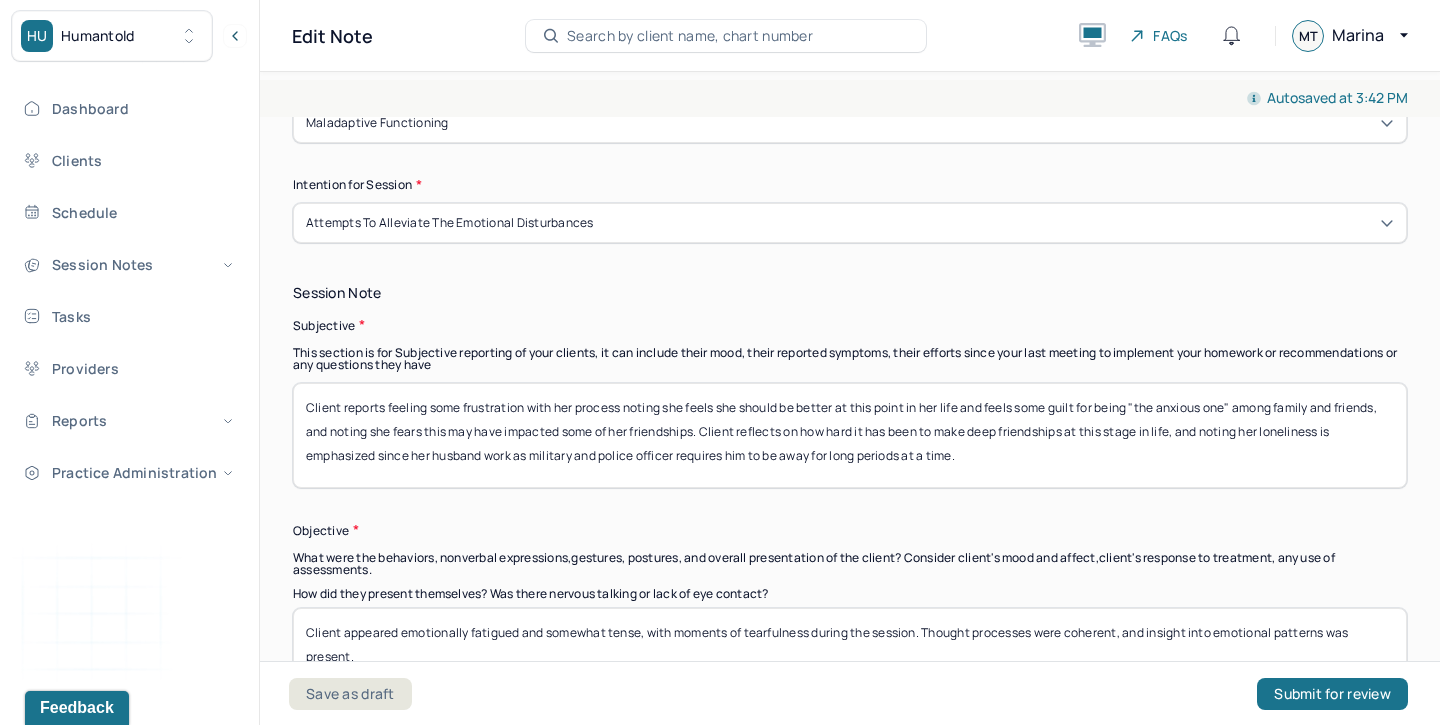 drag, startPoint x: 972, startPoint y: 454, endPoint x: 391, endPoint y: 412, distance: 582.5161 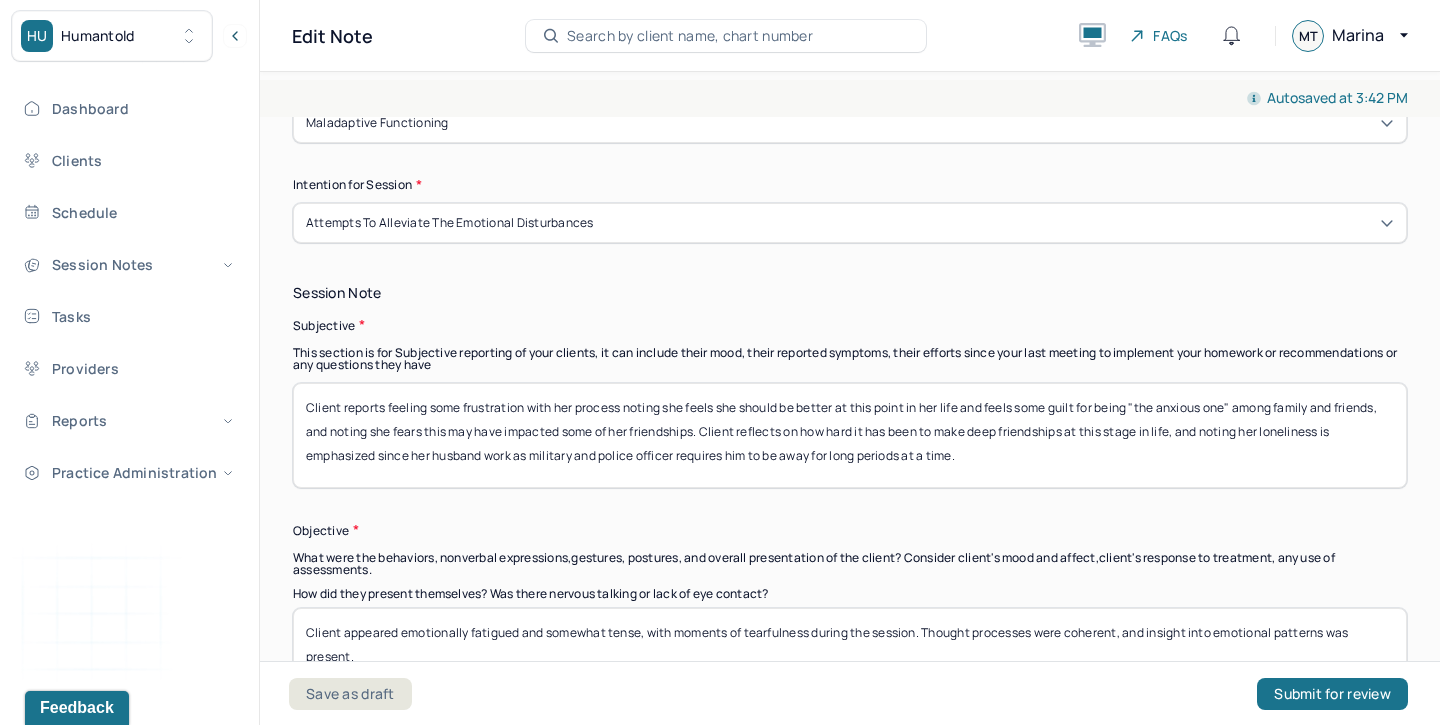 click on "Client reports feeling some frustration with her process noting she feels she should be better at this point in her life and feels some guilt for being "the anxious one" among family and friends, and noting she fears this may have impacted some of her friendships. Client reflects on how hard it has been to make deep friendships at this stage in life, and noting her loneliness is emphasized since her husband work as military and police officer requires him to be away for long periods at a time." at bounding box center [850, 435] 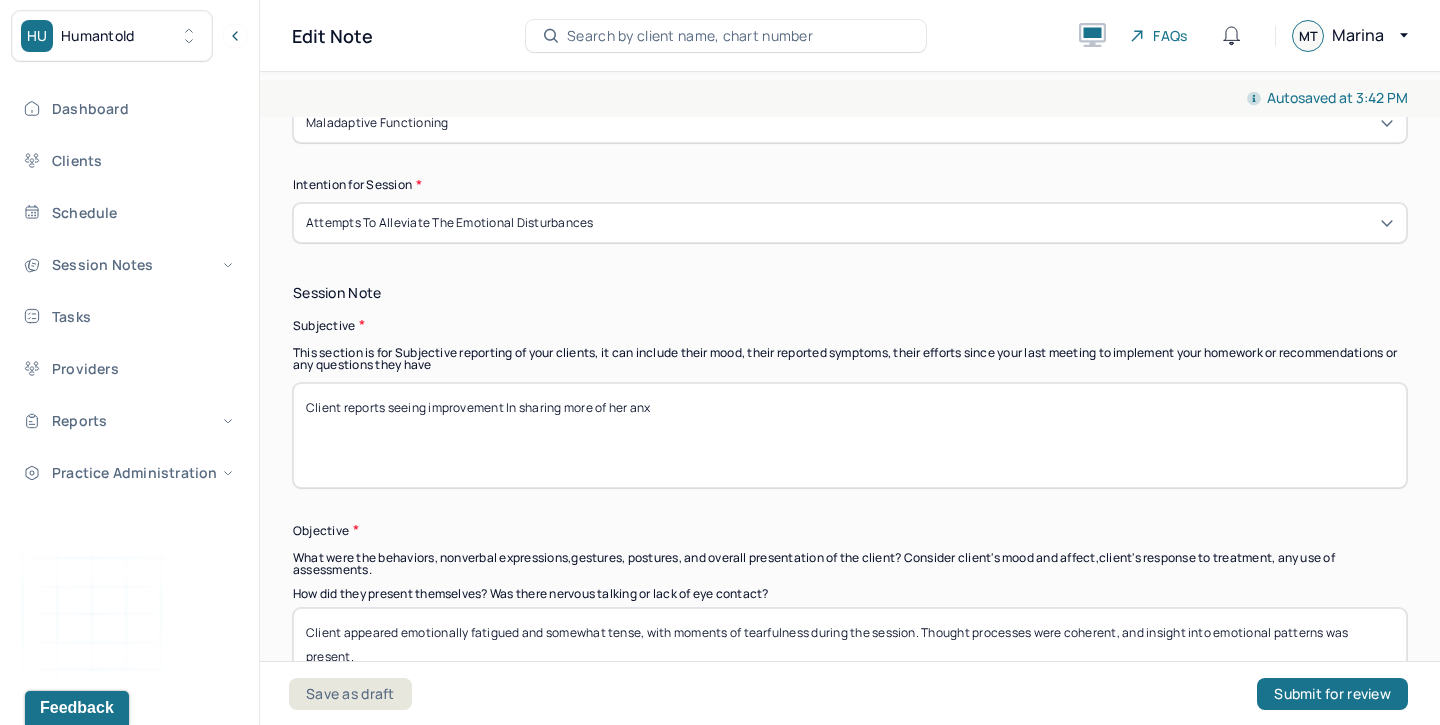 click on "Client reports seeing improvemnt In sharing more of her anx" at bounding box center [850, 435] 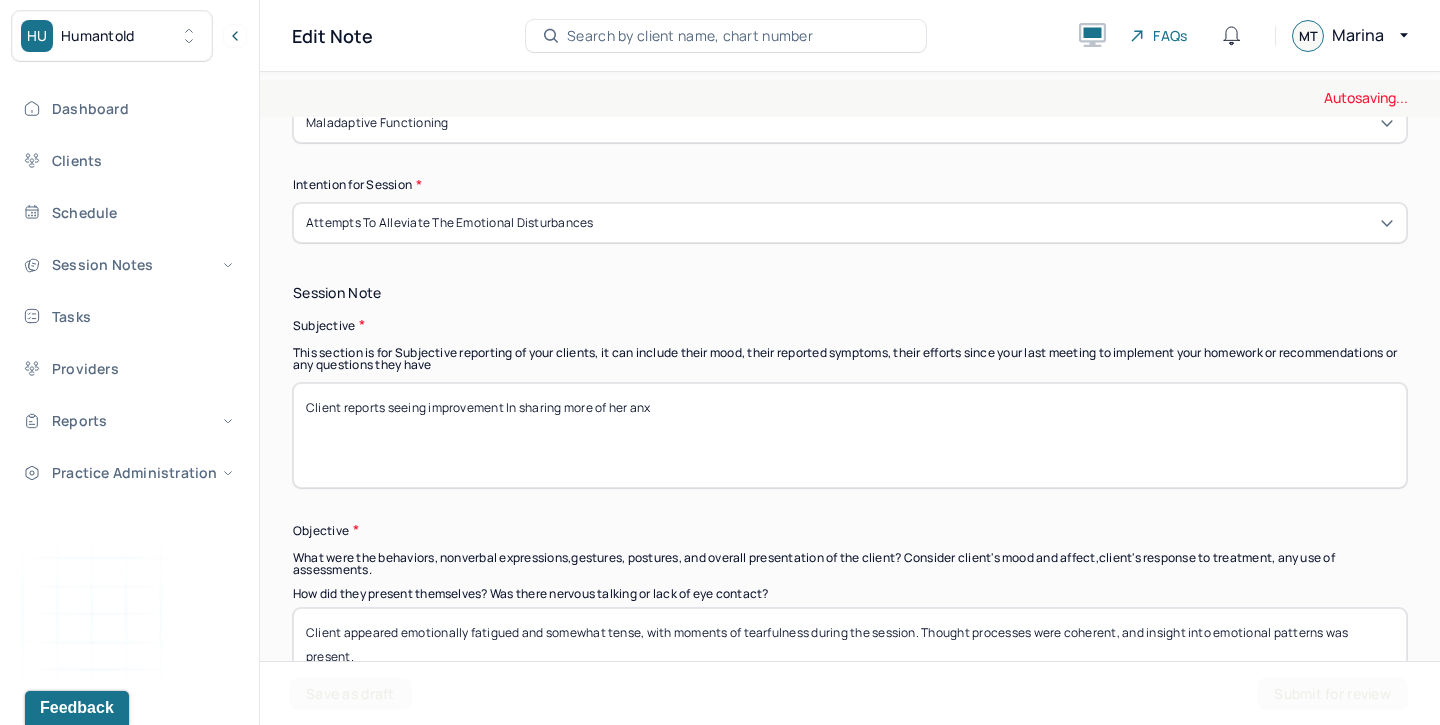 click on "Client reports seeing improvemnt In sharing more of her anx" at bounding box center [850, 435] 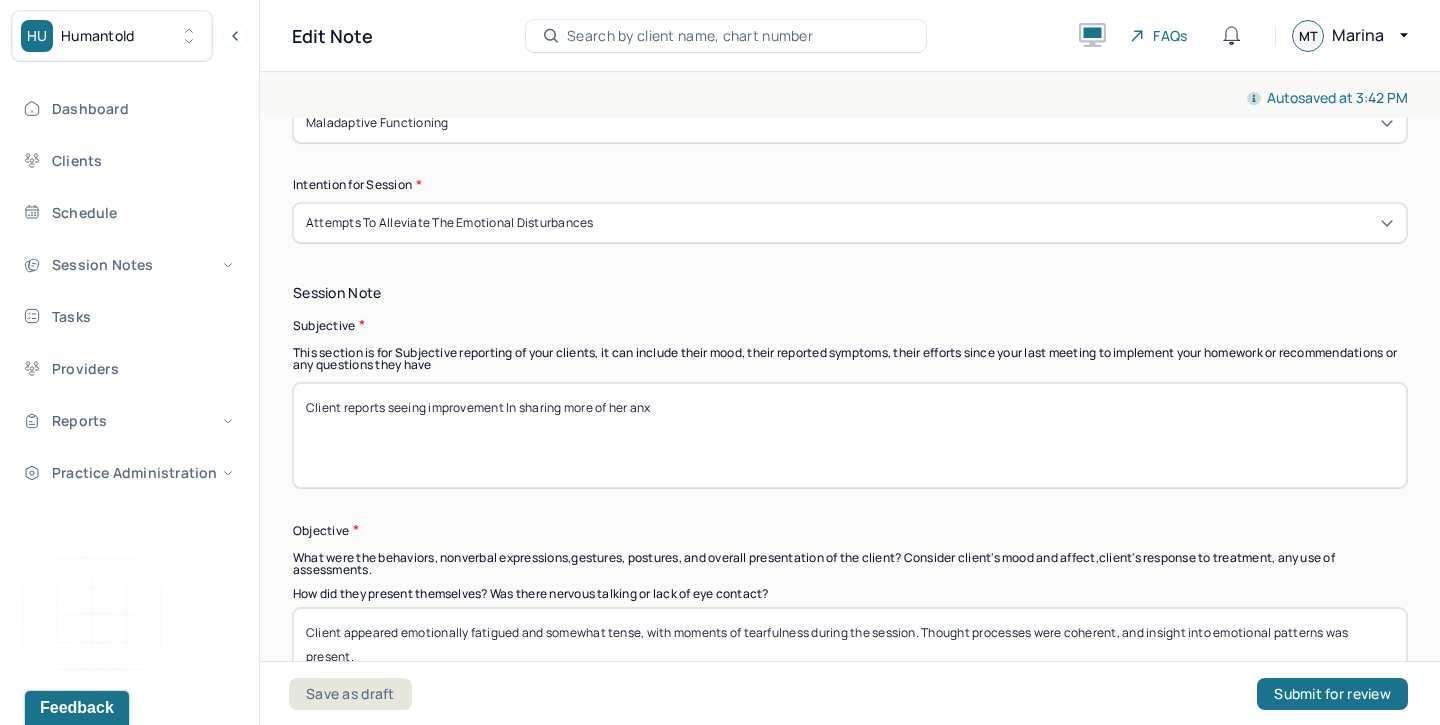 click on "Client reports seeing improvemnt In sharing more of her anx" at bounding box center [850, 435] 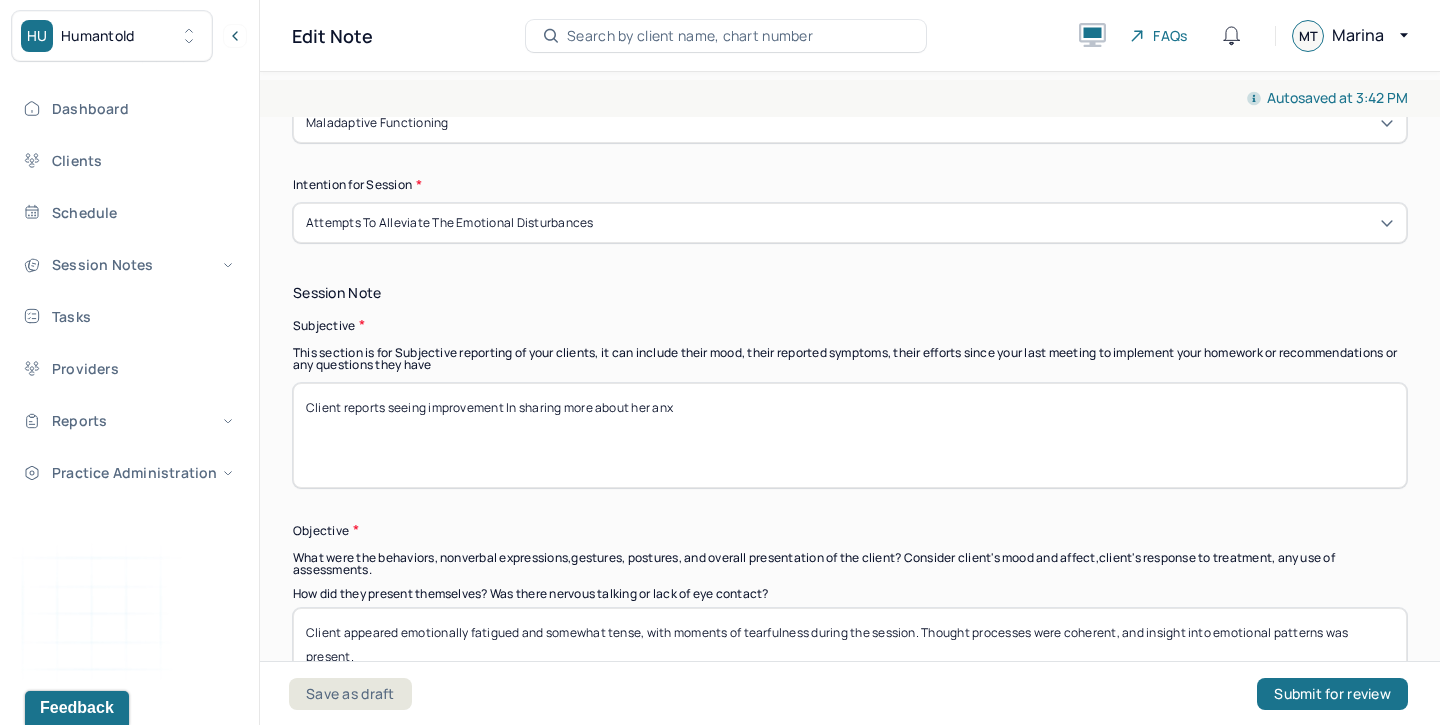 click on "Client reports seeing improvement In sharing more of her anx" at bounding box center [850, 435] 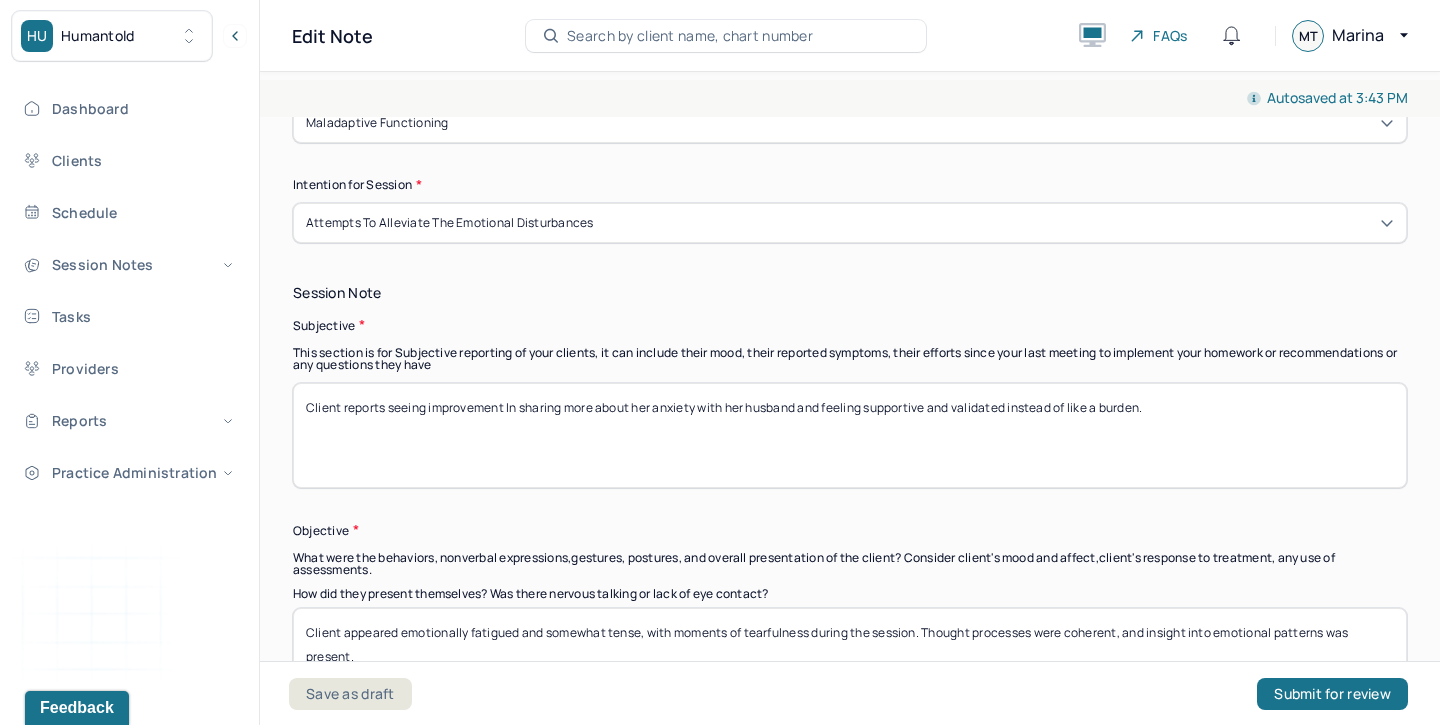 click on "Client reports seeing improvement In sharing more about her anxiety with her husband and feeling supportive and validated insted of like a burden." at bounding box center (850, 435) 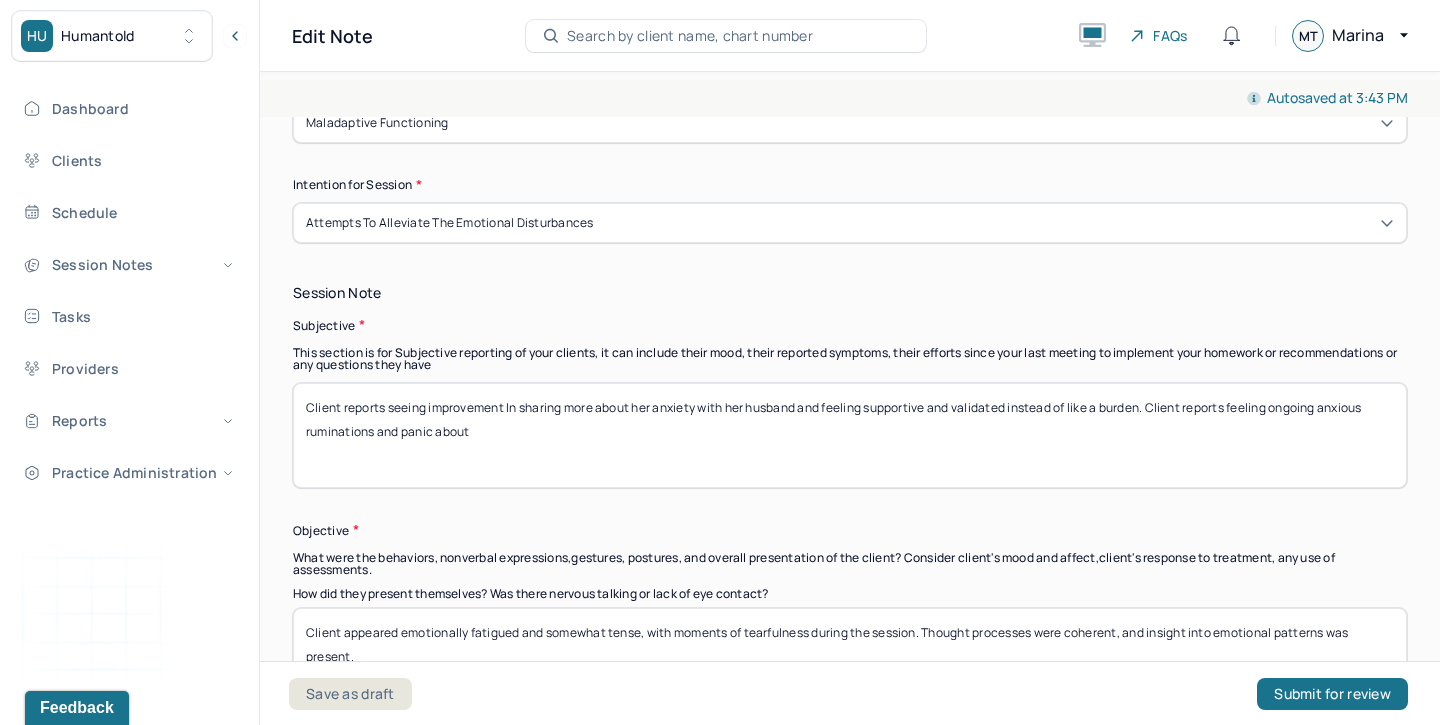 click on "Client reports seeing improvement In sharing more about her anxiety with her husband and feeling supportive and validated instead of like a burden. Client reports feeling ongoing anxious ruminations and panic about" at bounding box center [850, 435] 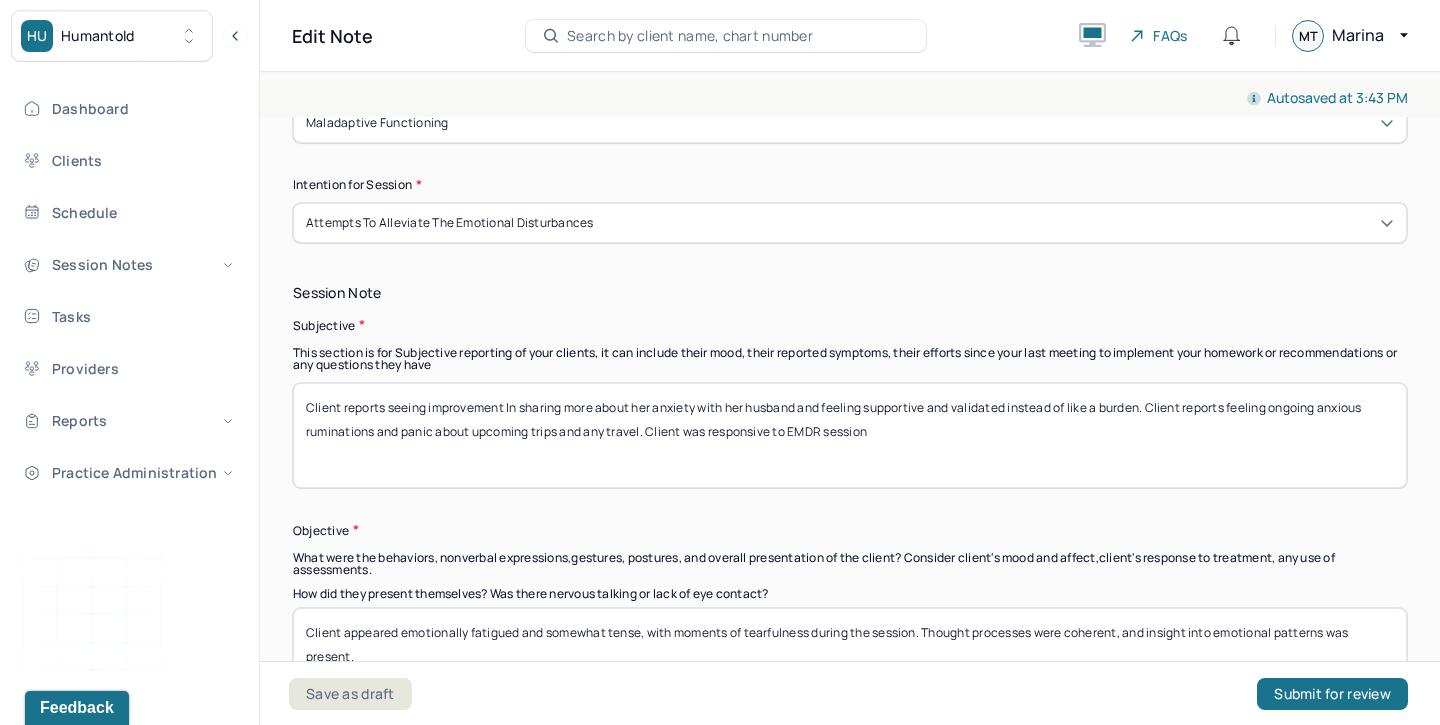 click on "Client reports seeing improvement In sharing more about her anxiety with her husband and feeling supportive and validated instead of like a burden. Client reports feeling ongoing anxious ruminations and panic about upcoming trips and any travel. Client was responsived to EMDR session" at bounding box center (850, 435) 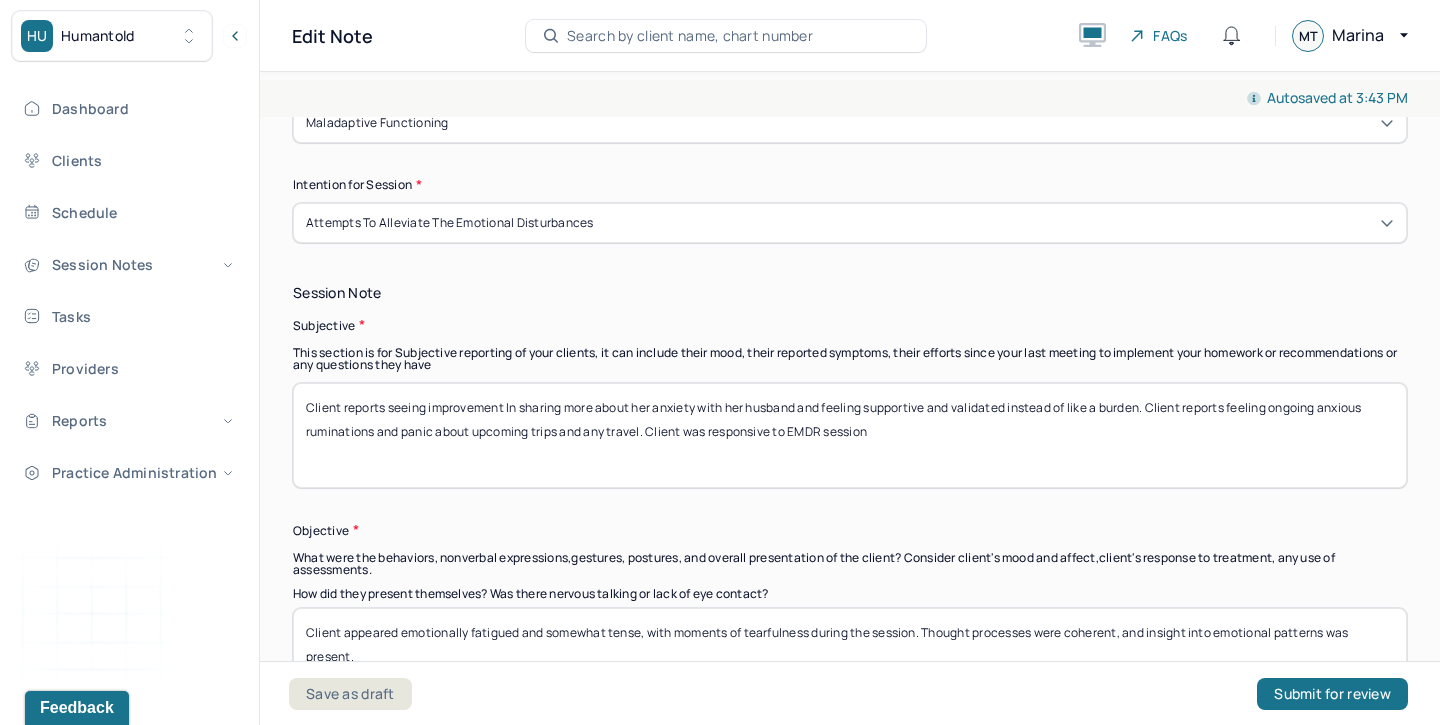 type on "Client reports seeing improvement In sharing more about her anxiety with her husband and feeling supportive and validated instead of like a burden. Client reports feeling ongoing anxious ruminations and panic about upcoming trips and any travel. Client was responsive to EMDR session" 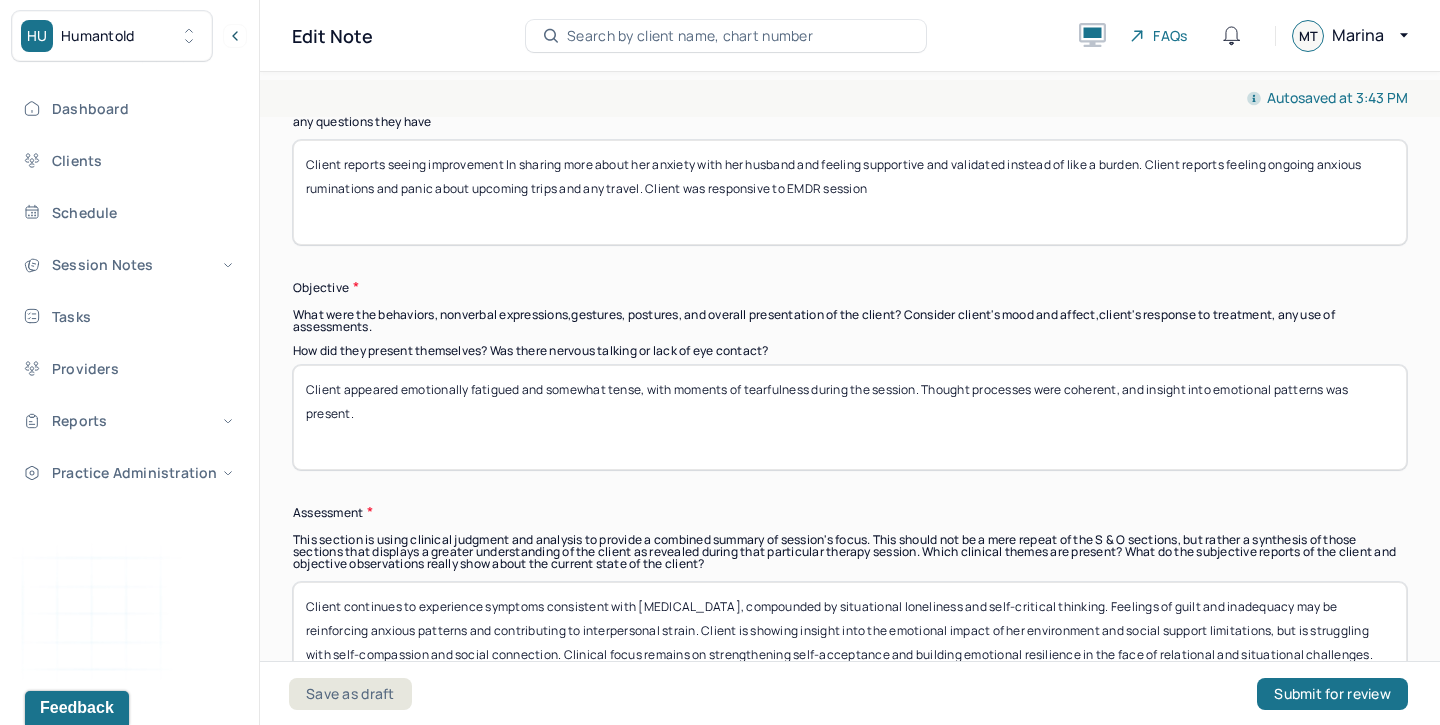 scroll, scrollTop: 1484, scrollLeft: 0, axis: vertical 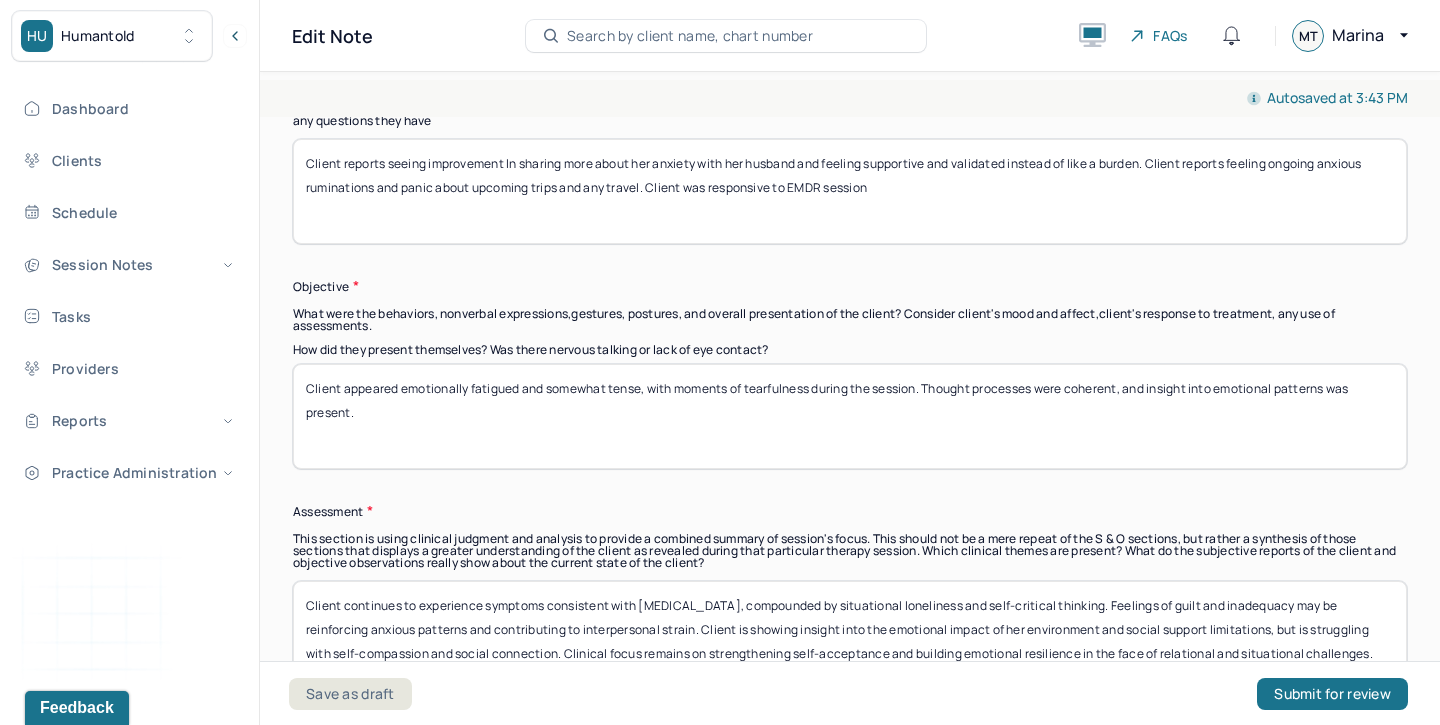 click on "Client appeared emotionally fatigued and somewhat tense, with moments of tearfulness during the session. Thought processes were coherent, and insight into emotional patterns was present." at bounding box center (850, 416) 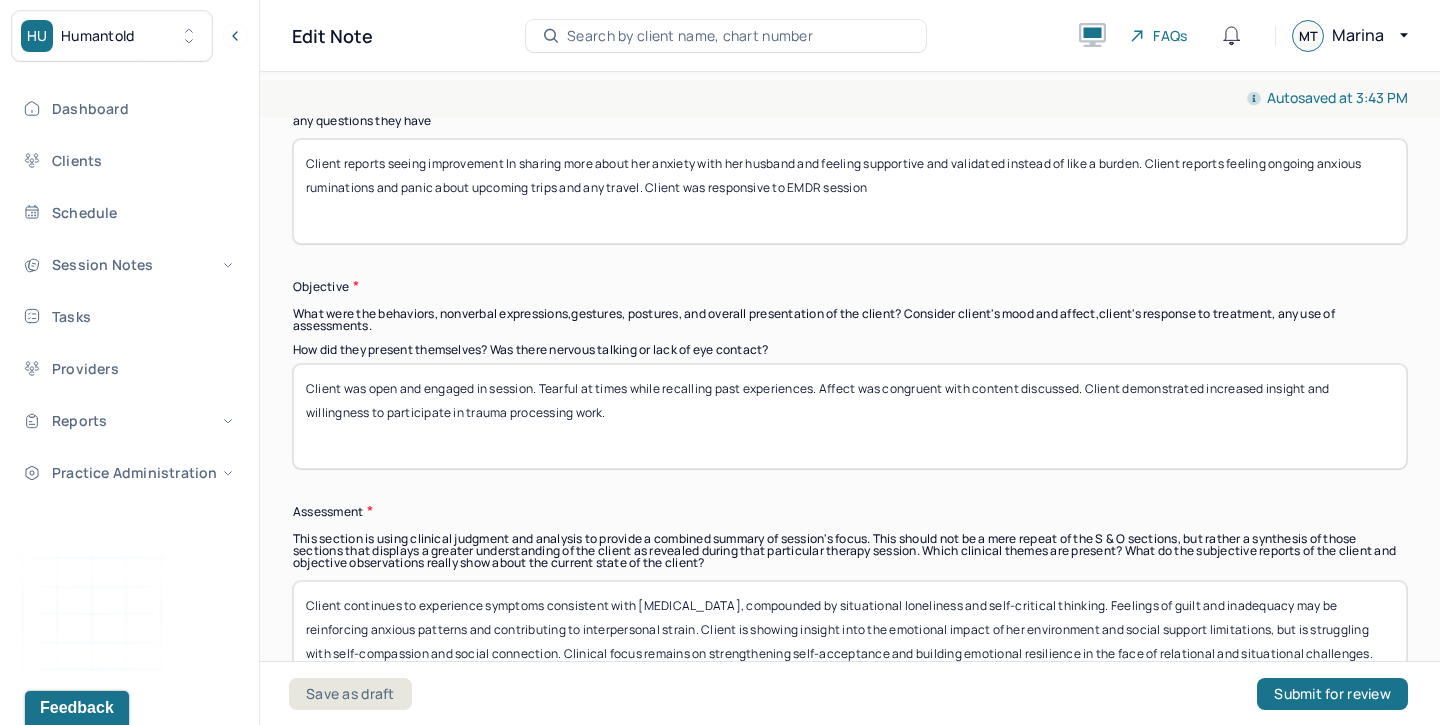 type on "Client was open and engaged in session. Tearful at times while recalling past experiences. Affect was congruent with content discussed. Client demonstrated increased insight and willingness to participate in trauma processing work." 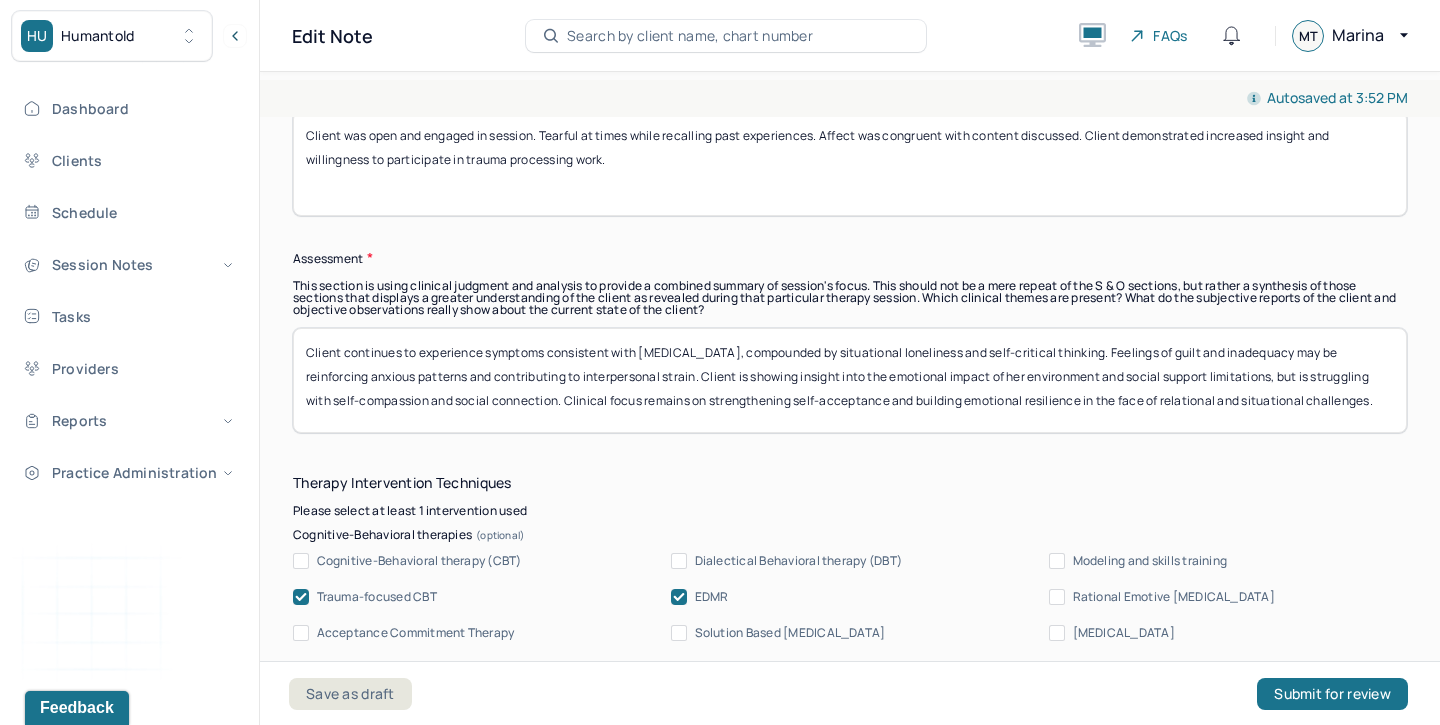 scroll, scrollTop: 1738, scrollLeft: 0, axis: vertical 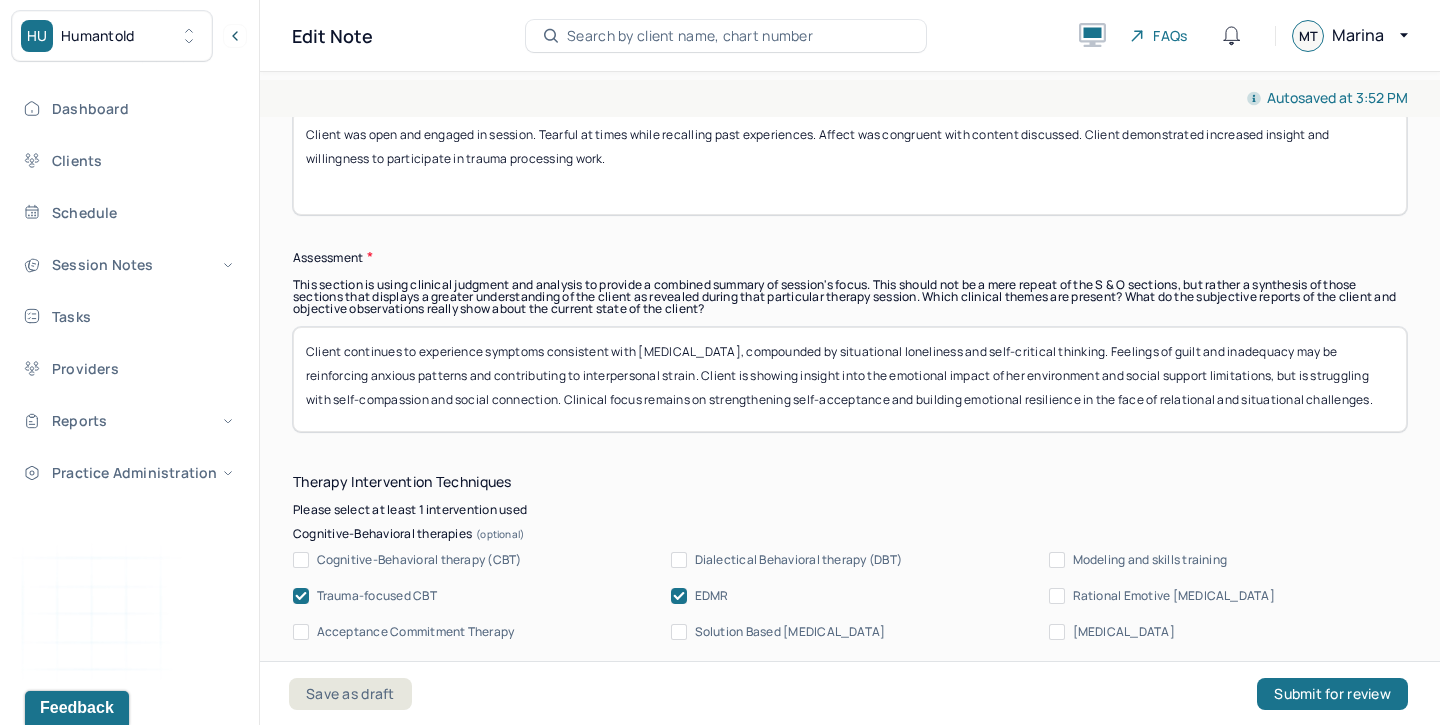 click on "Client continues to experience symptoms consistent with [MEDICAL_DATA], compounded by situational loneliness and self-critical thinking. Feelings of guilt and inadequacy may be reinforcing anxious patterns and contributing to interpersonal strain. Client is showing insight into the emotional impact of her environment and social support limitations, but is struggling with self-compassion and social connection. Clinical focus remains on strengthening self-acceptance and building emotional resilience in the face of relational and situational challenges." at bounding box center (850, 379) 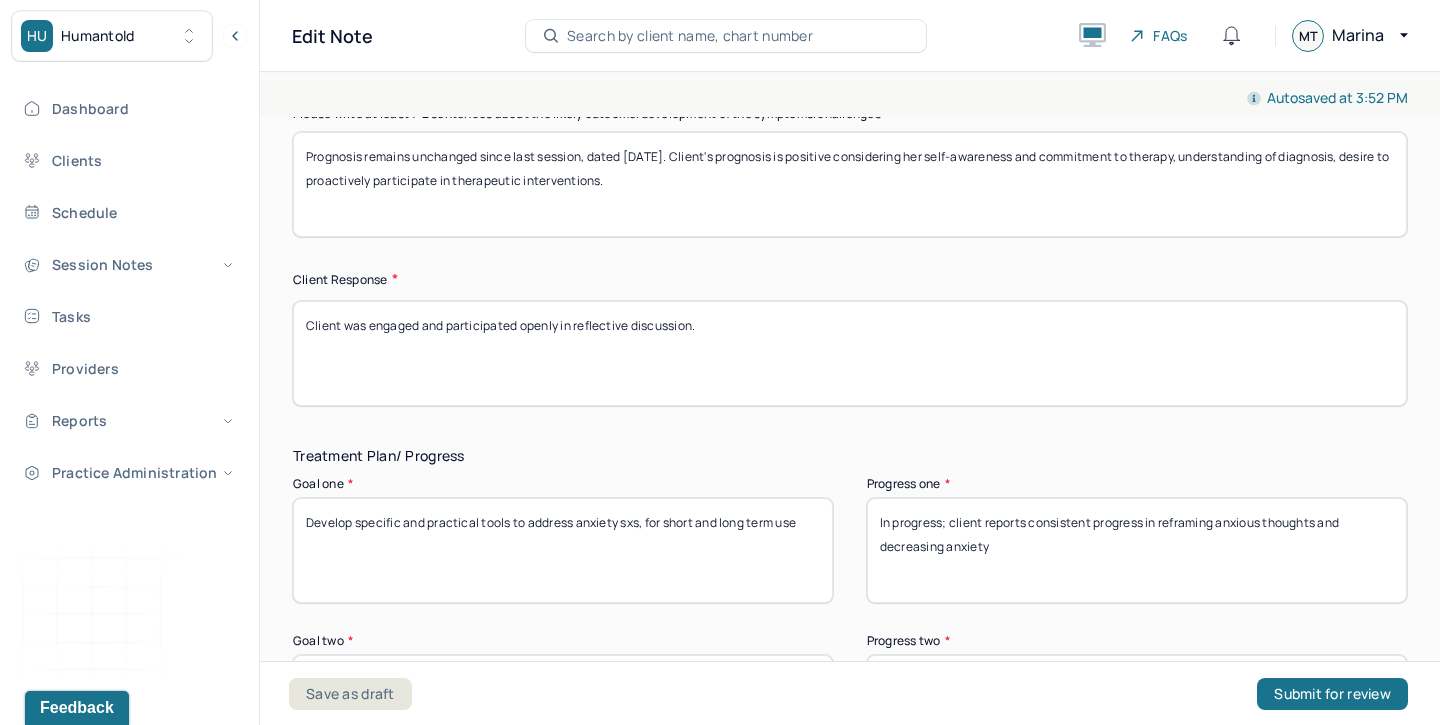 scroll, scrollTop: 3036, scrollLeft: 0, axis: vertical 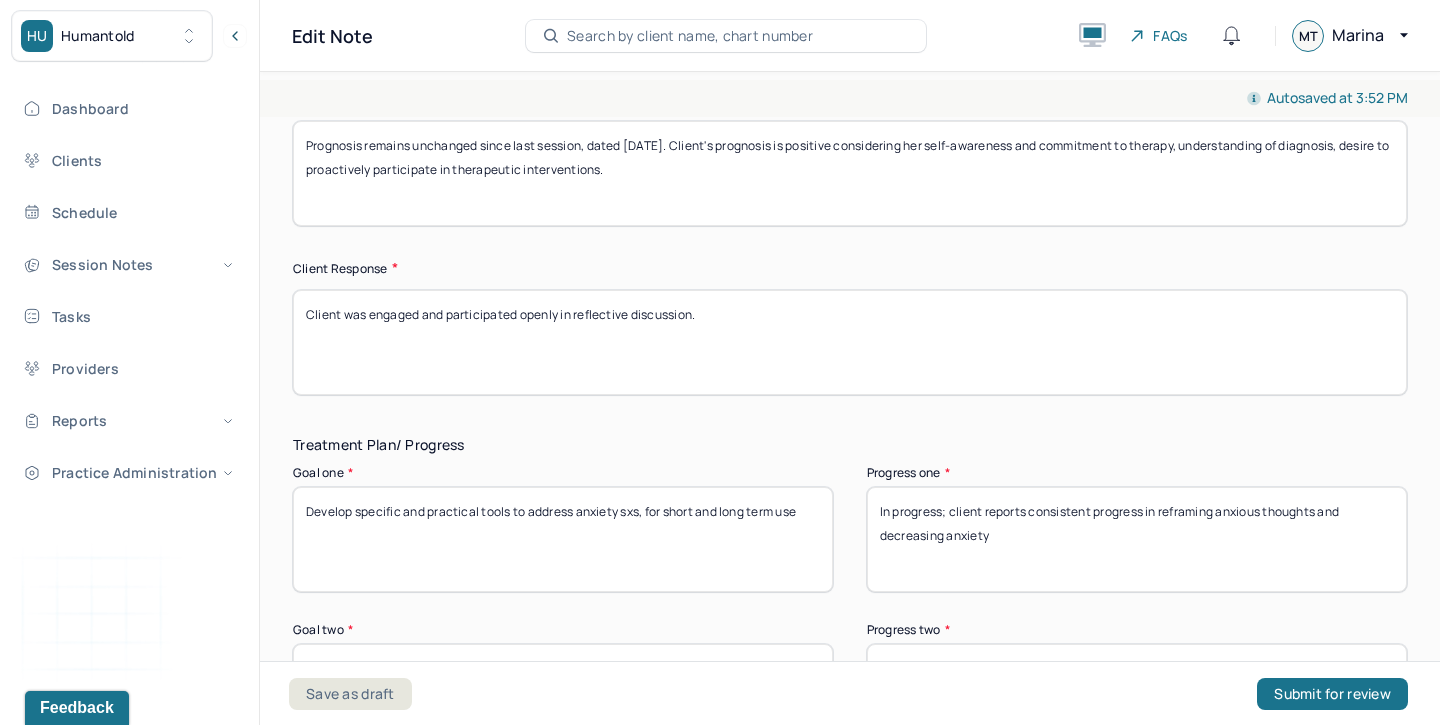 type on "Client presents with persistent anxiety and panic symptoms, particularly around future travel and transitions. EMDR reprocessing targeted the core negative belief “I am unsafe.” During the session, client accessed emotionally charged childhood memories of physical and emotional neglect, particularly related to her sister's harmful behavior and a lack of protection or support from her mother. Emotional responses indicate these experiences remain unresolved and contribute to present-day fear responses. Client is making meaningful progress in accessing and reprocessing traumatic material with readiness for continued EMDR work." 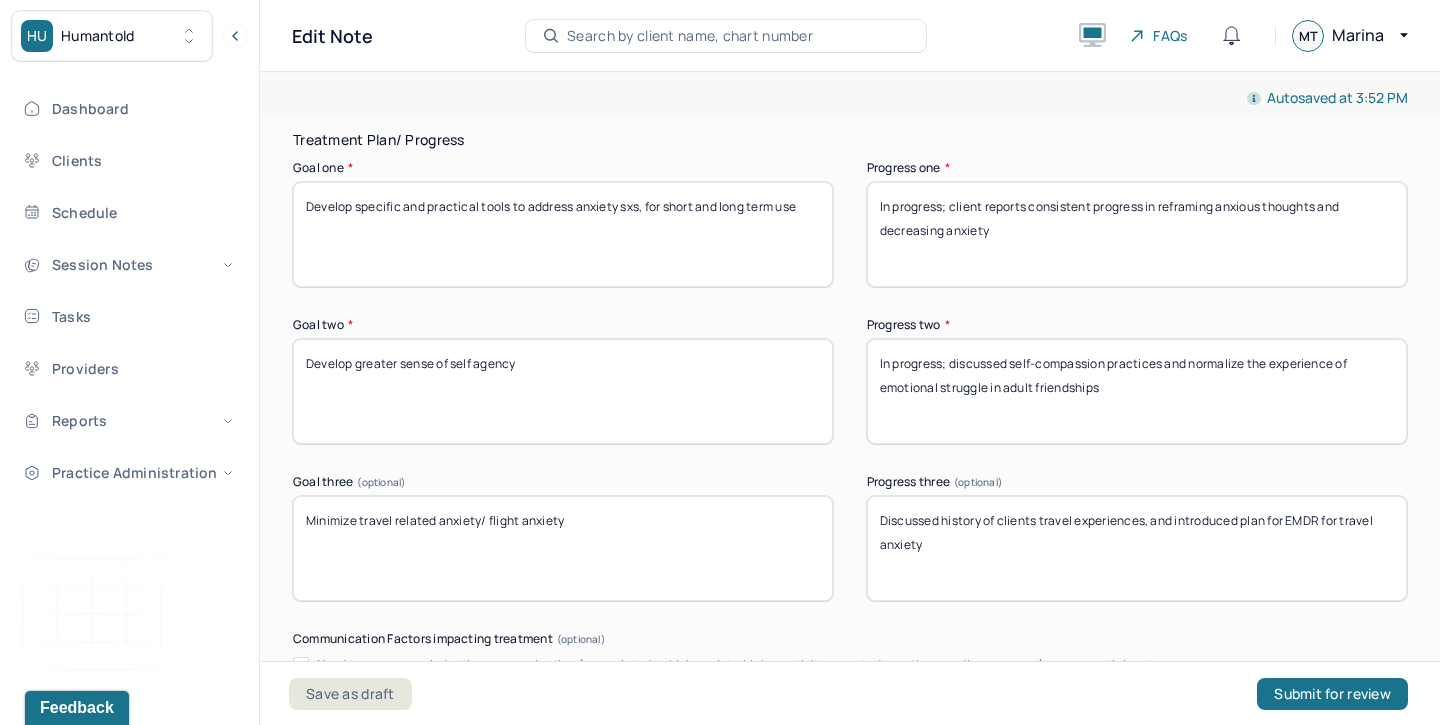 scroll, scrollTop: 3342, scrollLeft: 0, axis: vertical 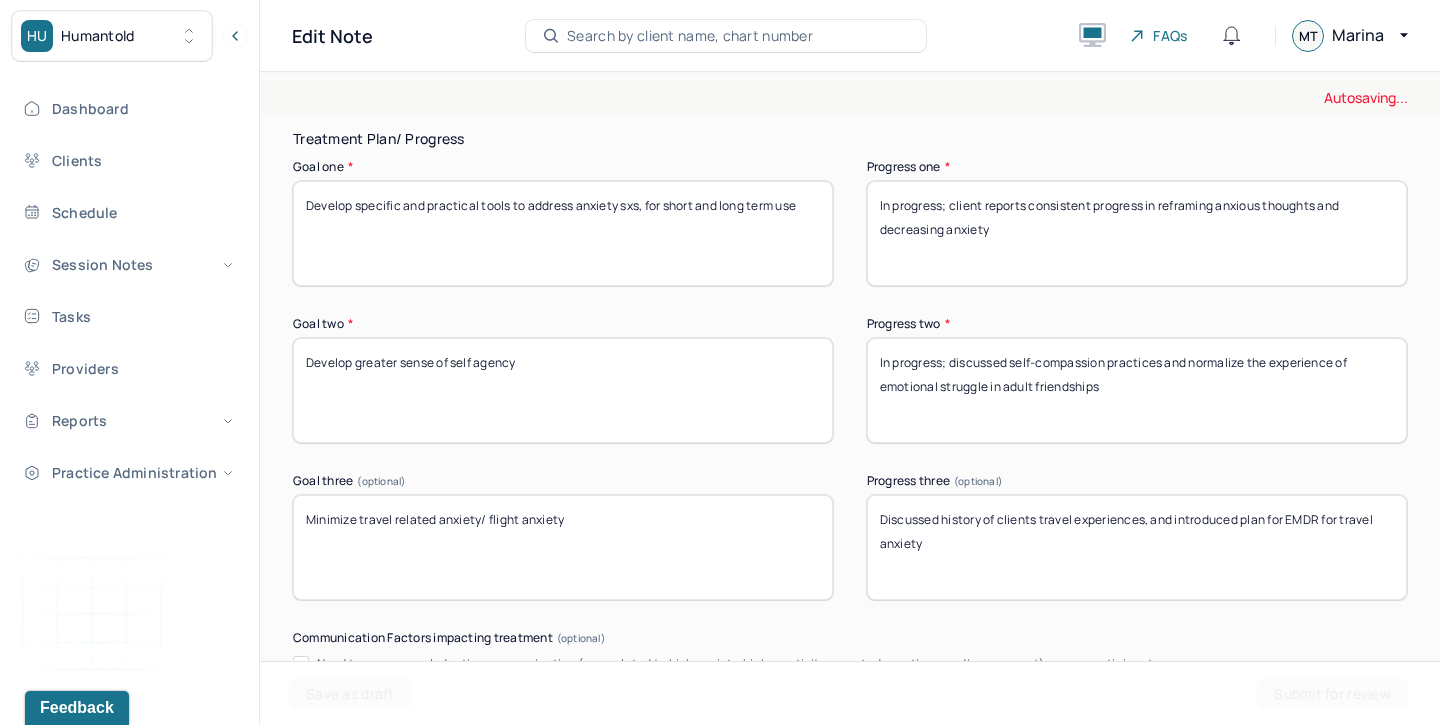 type on "Client was vulnerable and receptive to therapeutic work" 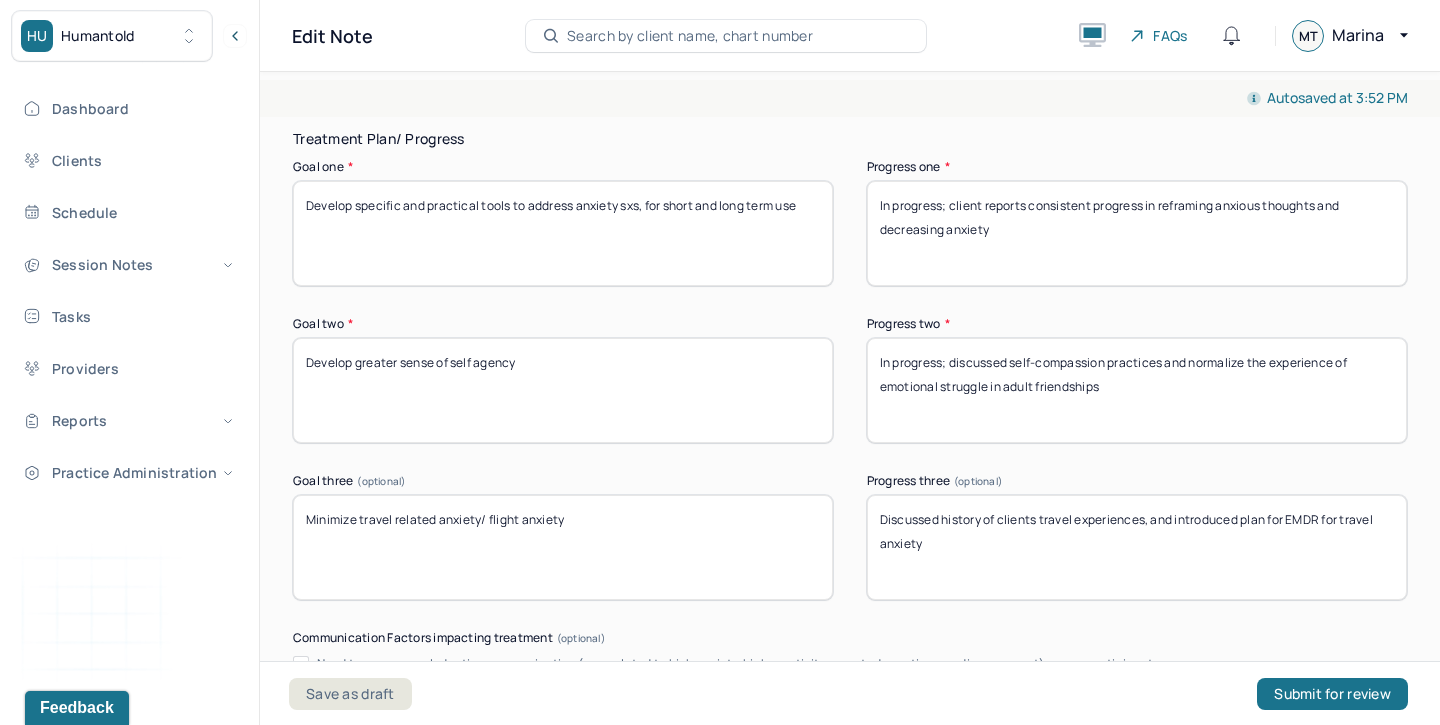 drag, startPoint x: 1001, startPoint y: 234, endPoint x: 950, endPoint y: 200, distance: 61.294373 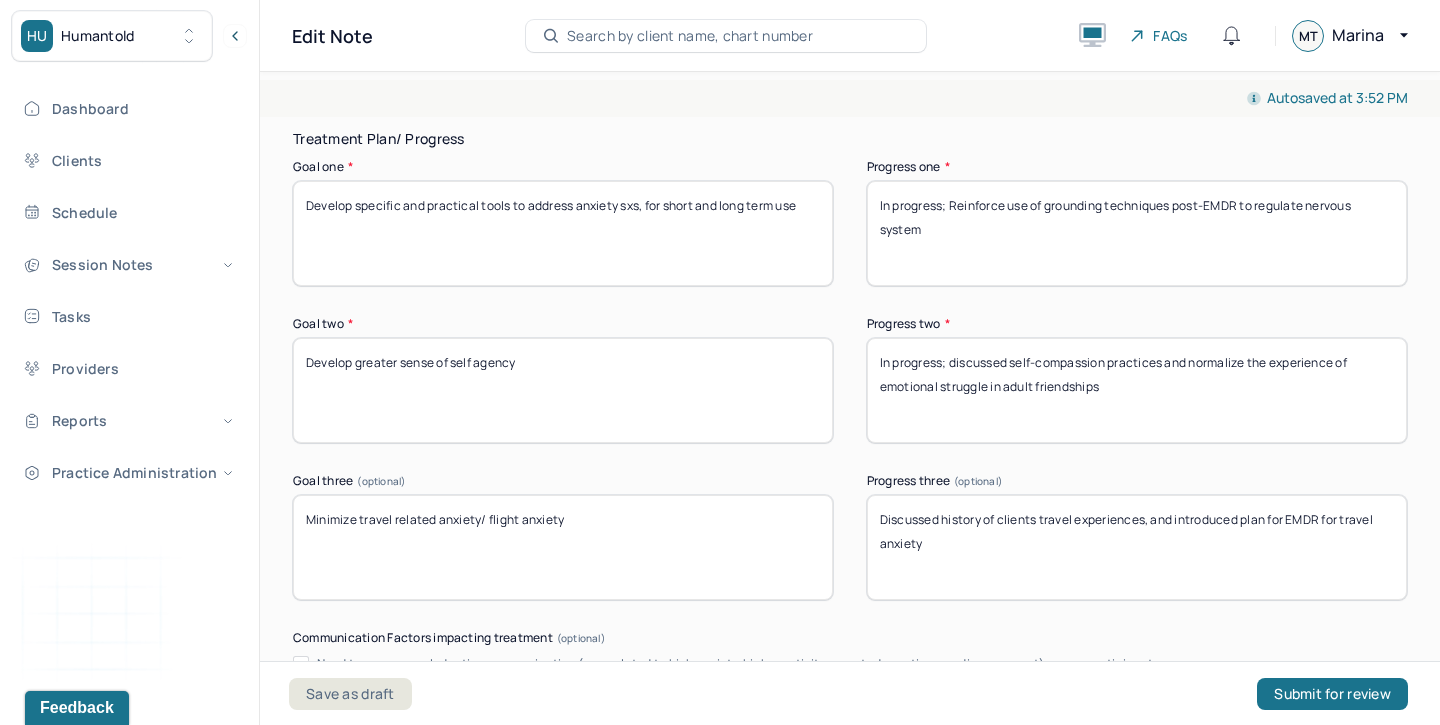click on "In progress; client reports consistent progress in reframing anxious thoughts and decreasing anxiety" at bounding box center (1137, 233) 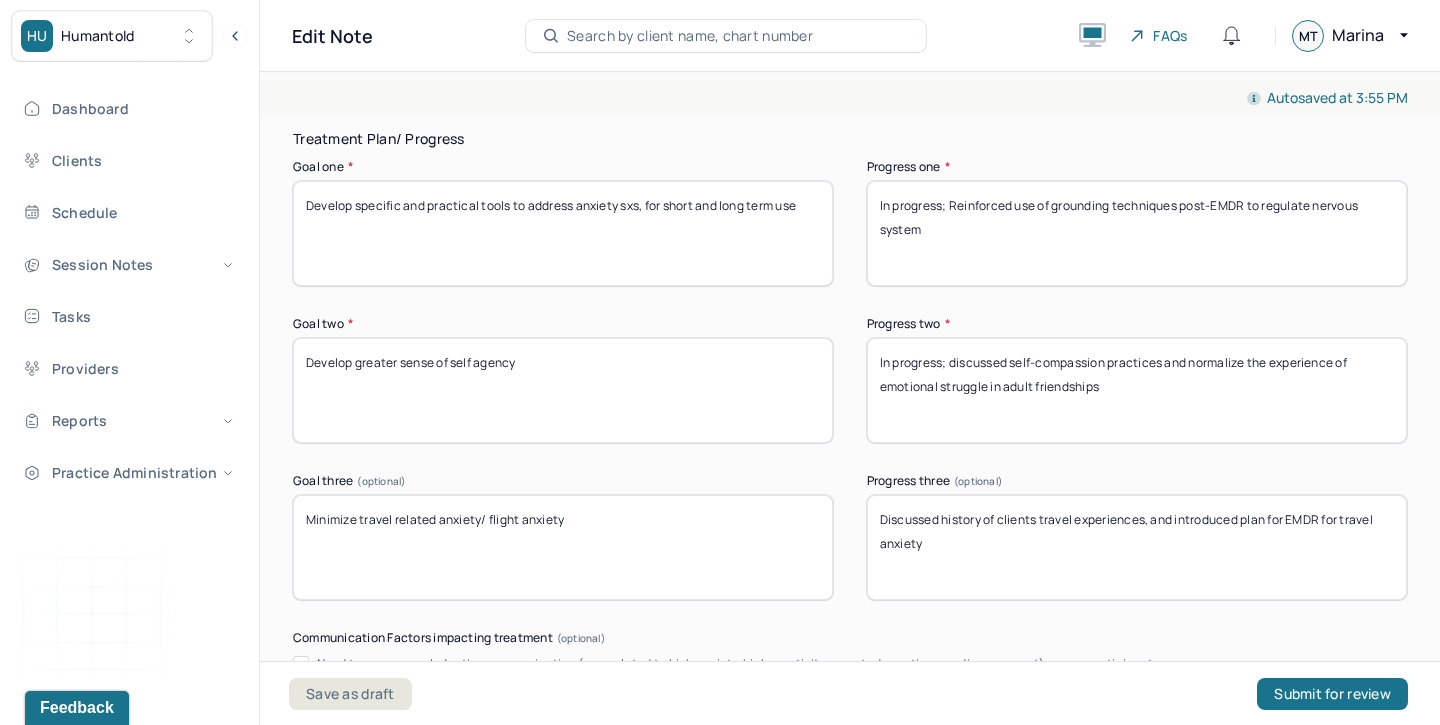 type on "In progress; Reinforced use of grounding techniques post-EMDR to regulate nervous system" 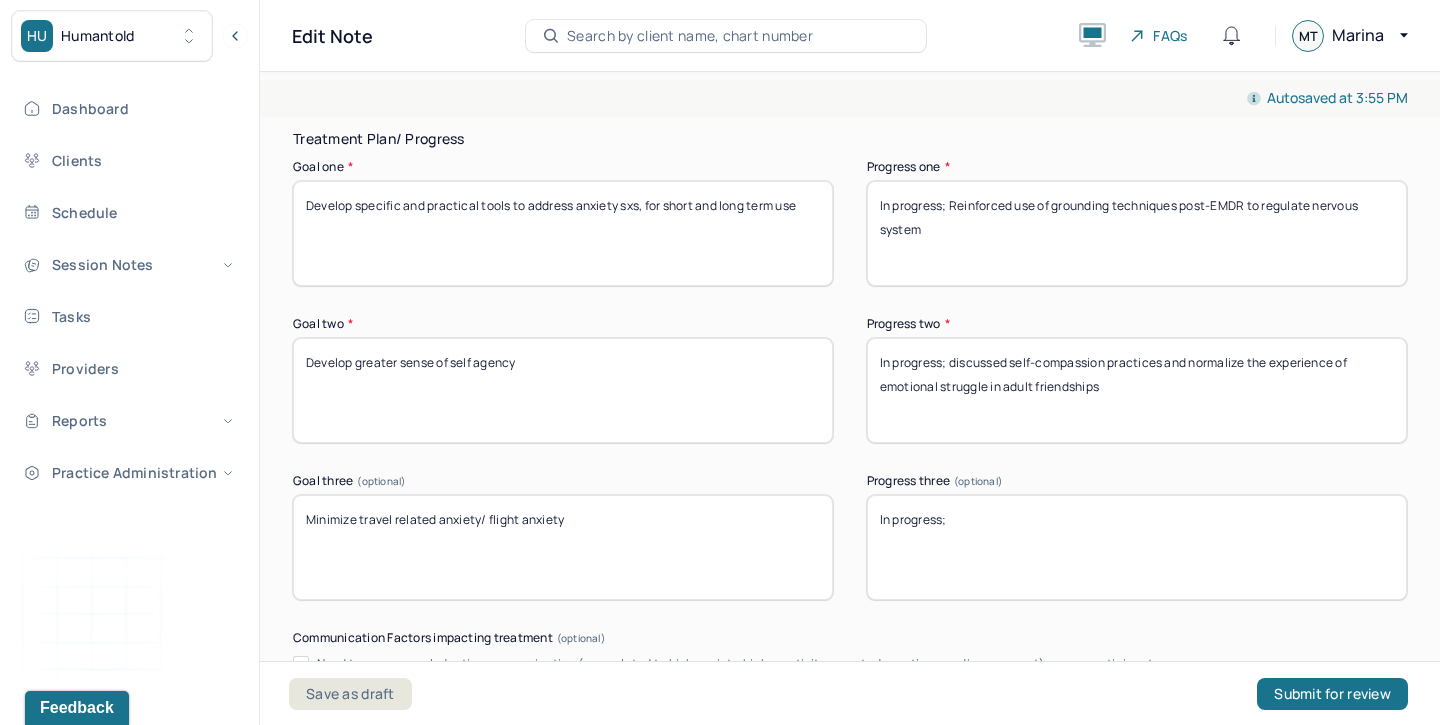 paste on "Continue EMDR targeting beliefs around safety and protection" 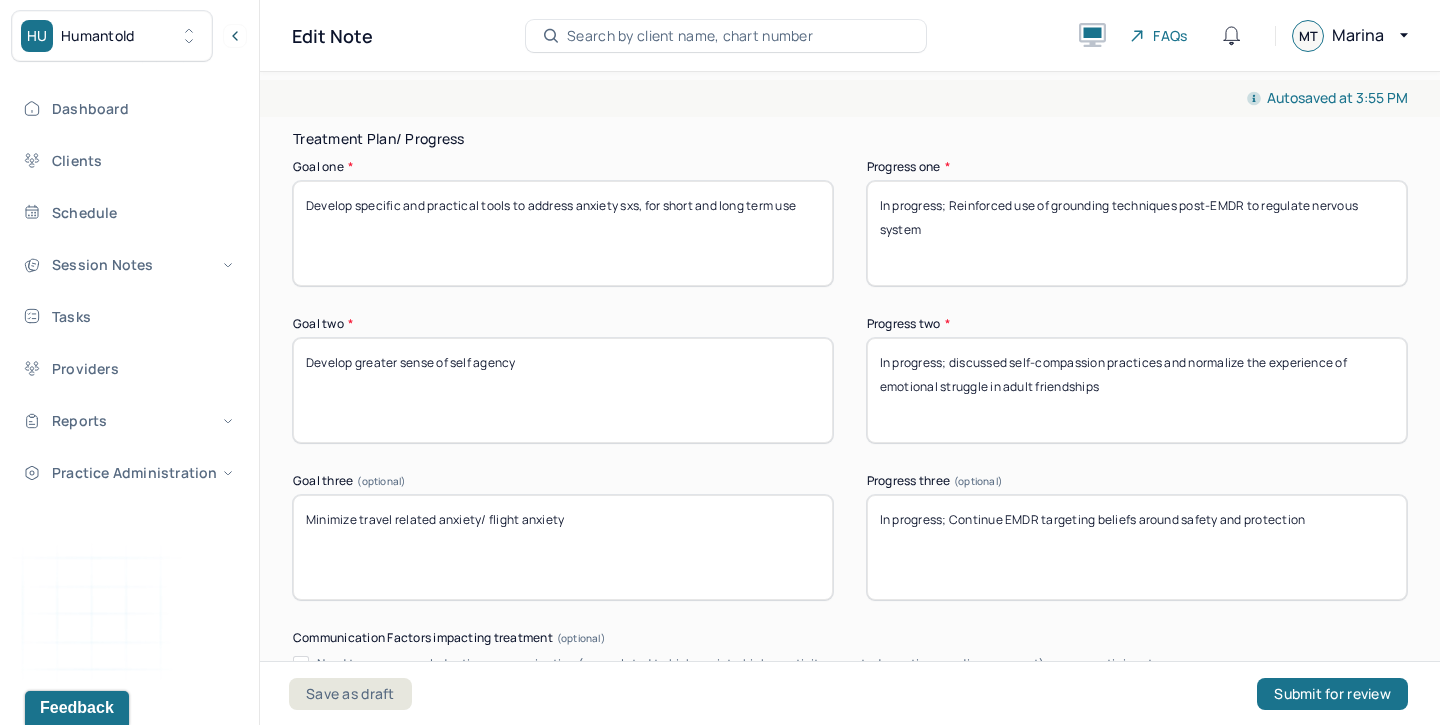 click on "Discussed history of clients travel experiences, and introduced plan for EMDR for travel anxiety" at bounding box center (1137, 547) 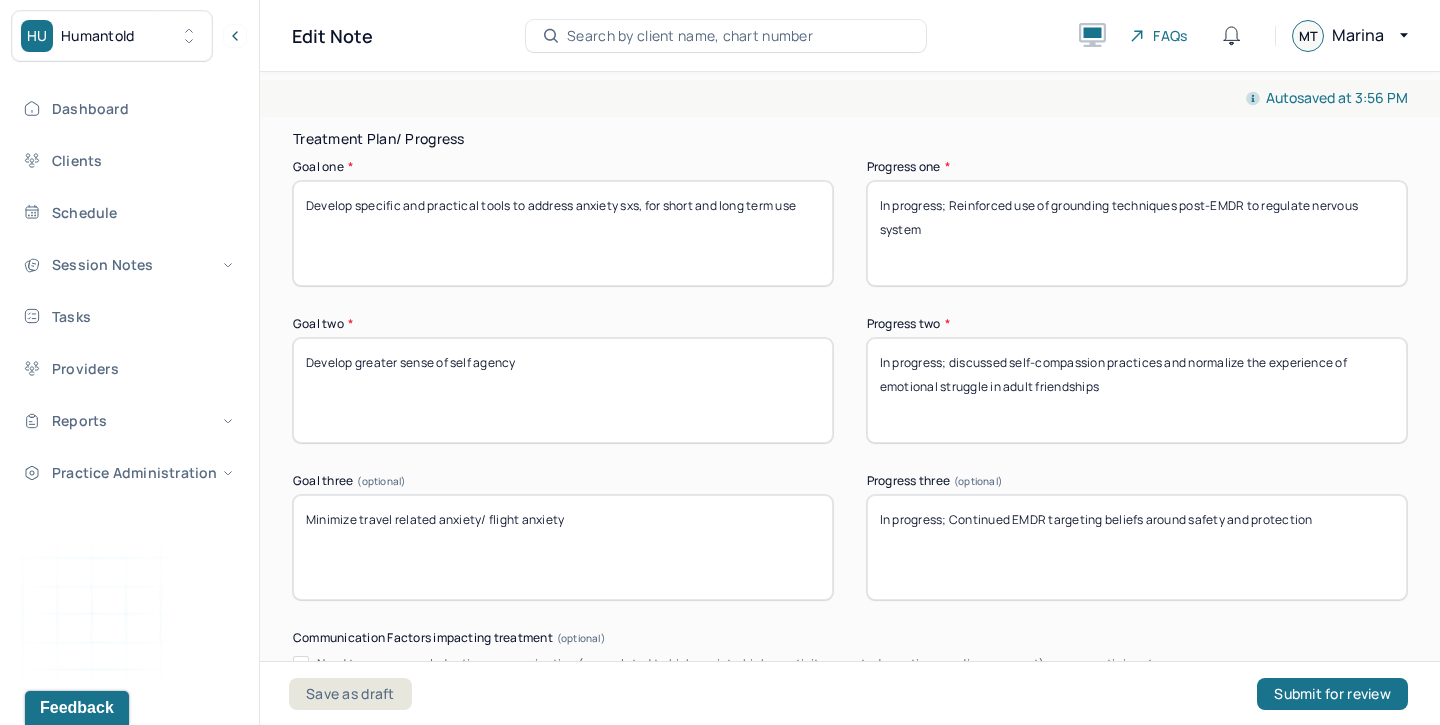 type on "In progress; Continued EMDR targeting beliefs around safety and protection" 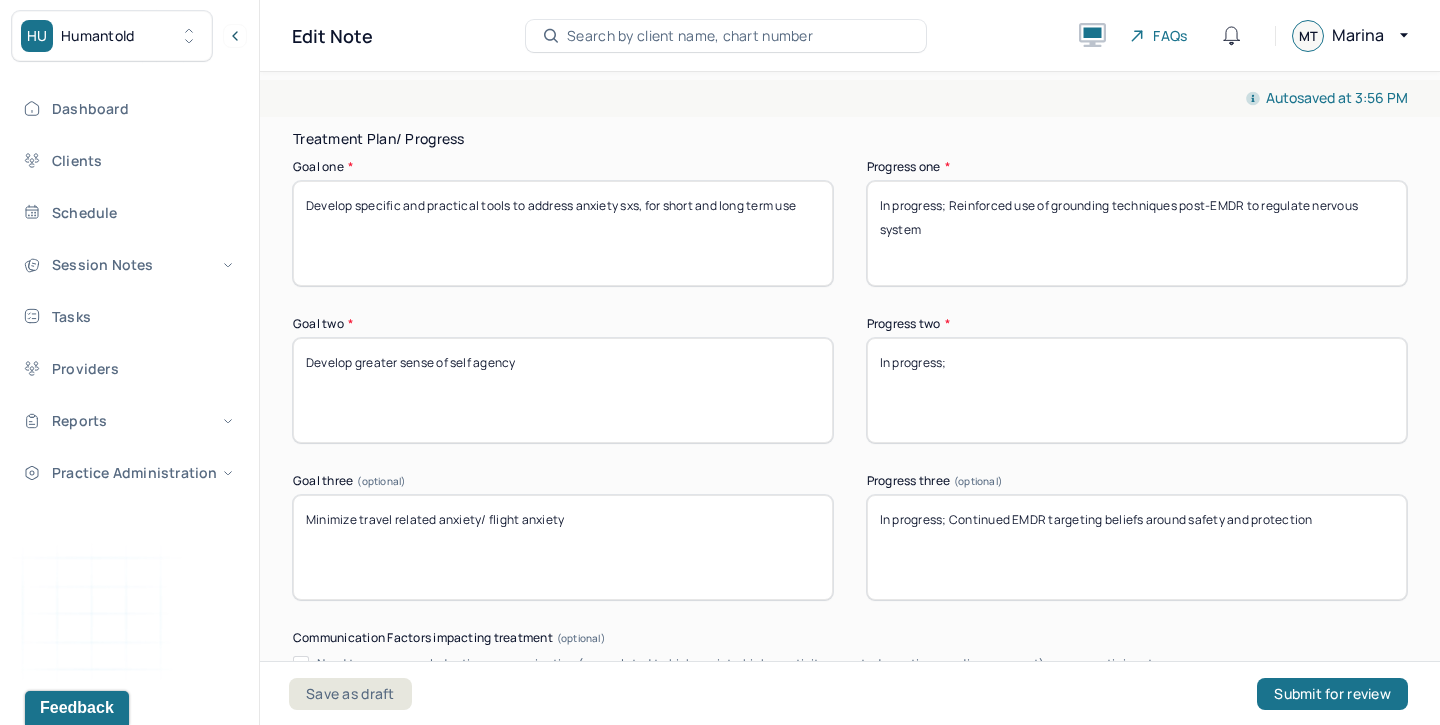 paste on "Explore inner child/parts work related to unmet childhood emotional needs" 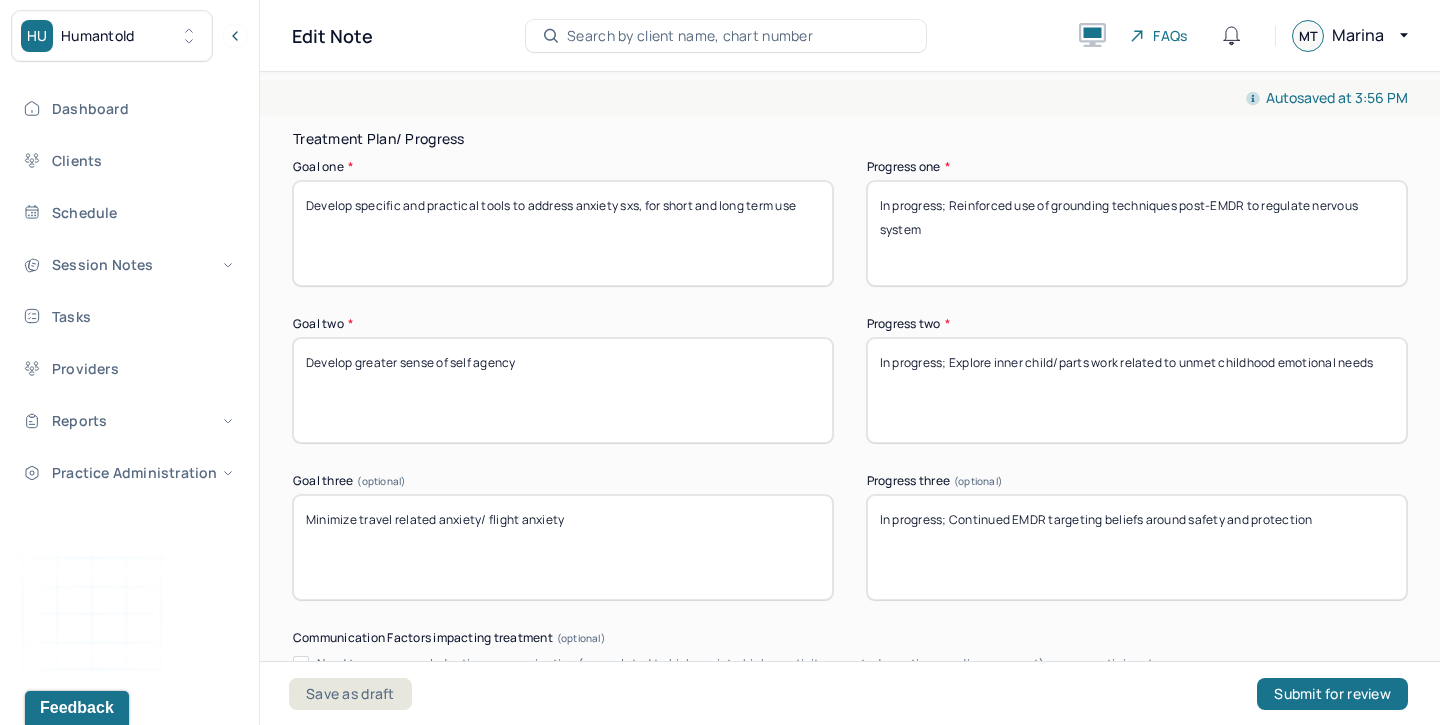 click on "In progress; discussed self-compassion practices and normalize the experience of emotional struggle in adult friendships" at bounding box center (1137, 390) 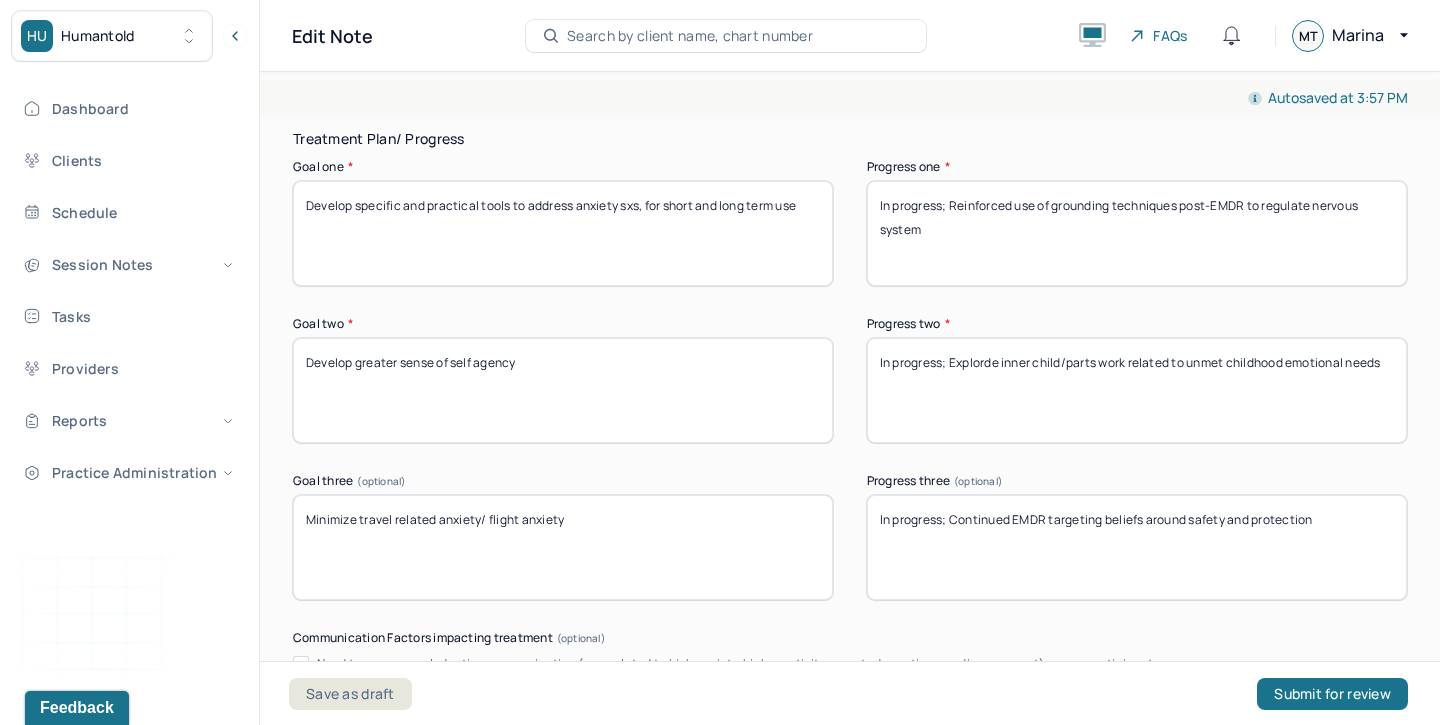 scroll, scrollTop: 3934, scrollLeft: 0, axis: vertical 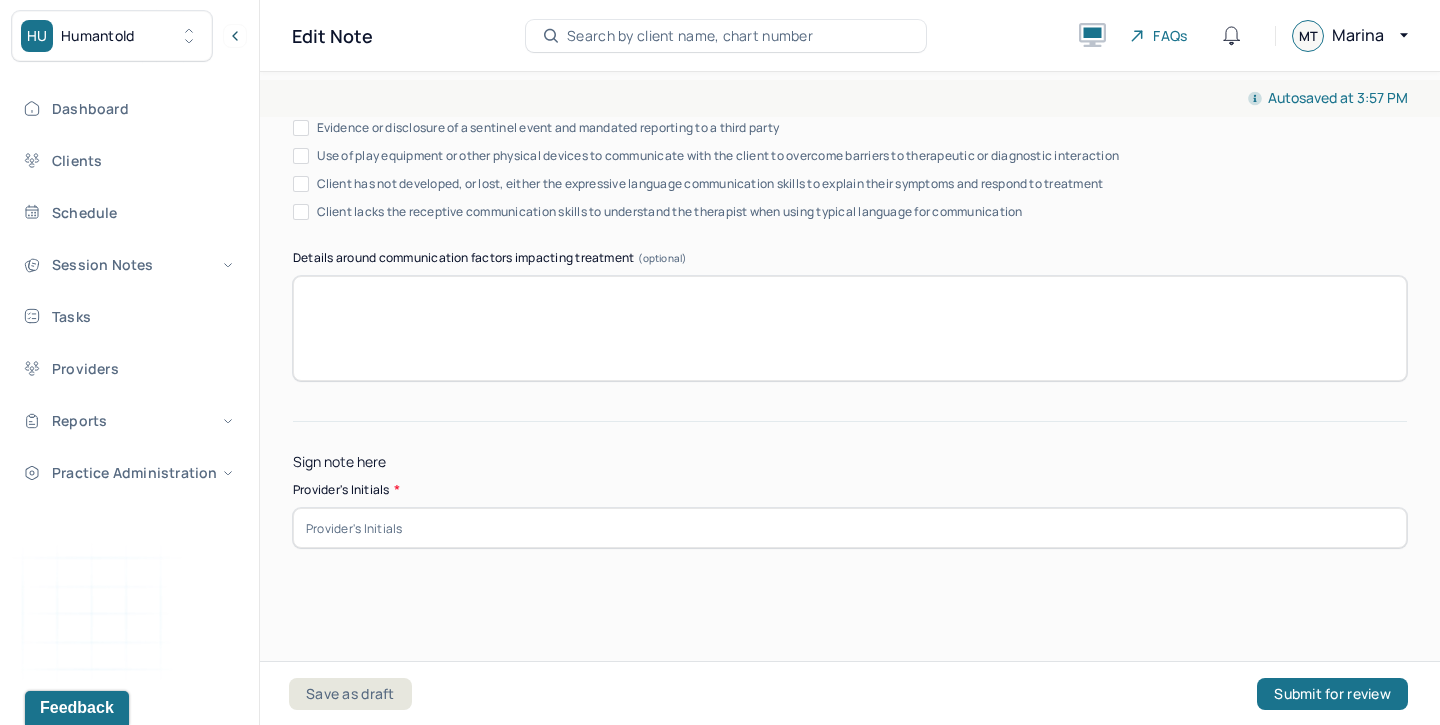type on "In progress; Explorde inner child/parts work related to unmet childhood emotional needs" 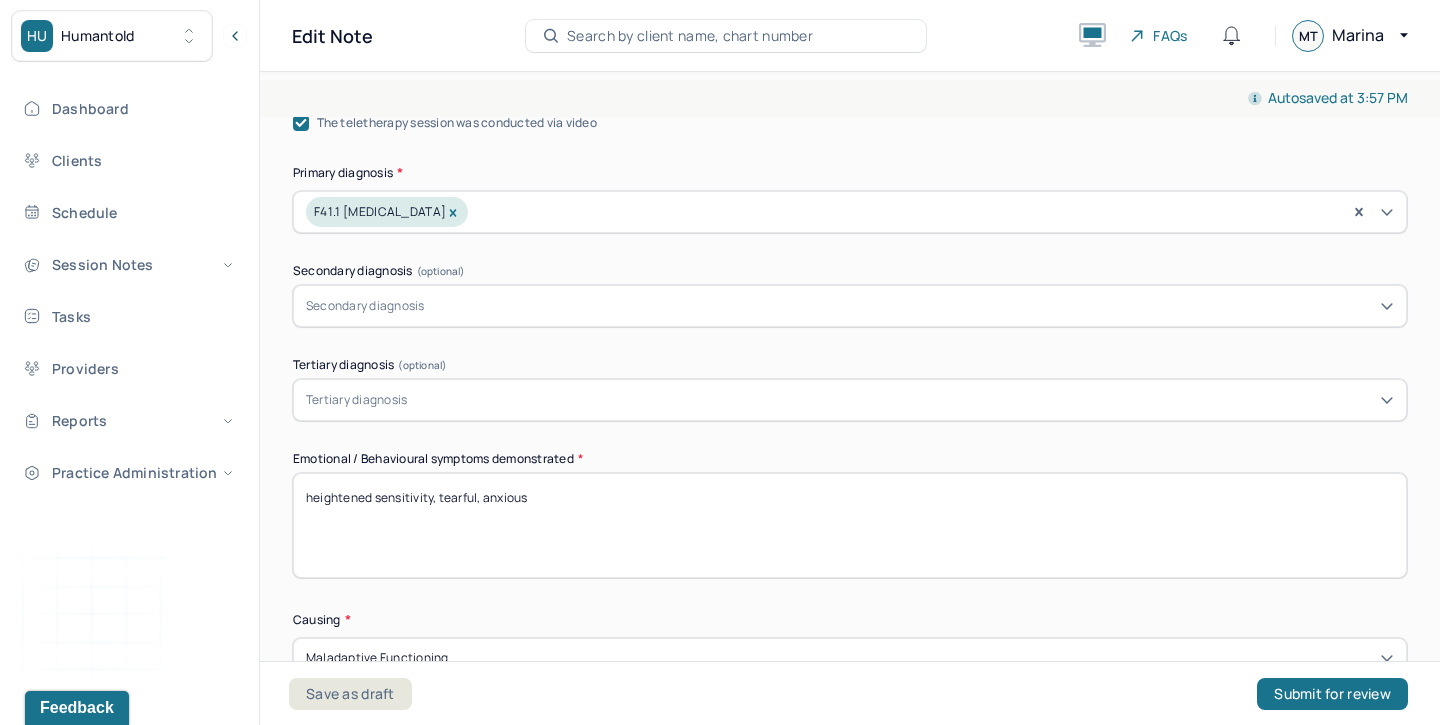 scroll, scrollTop: 266, scrollLeft: 0, axis: vertical 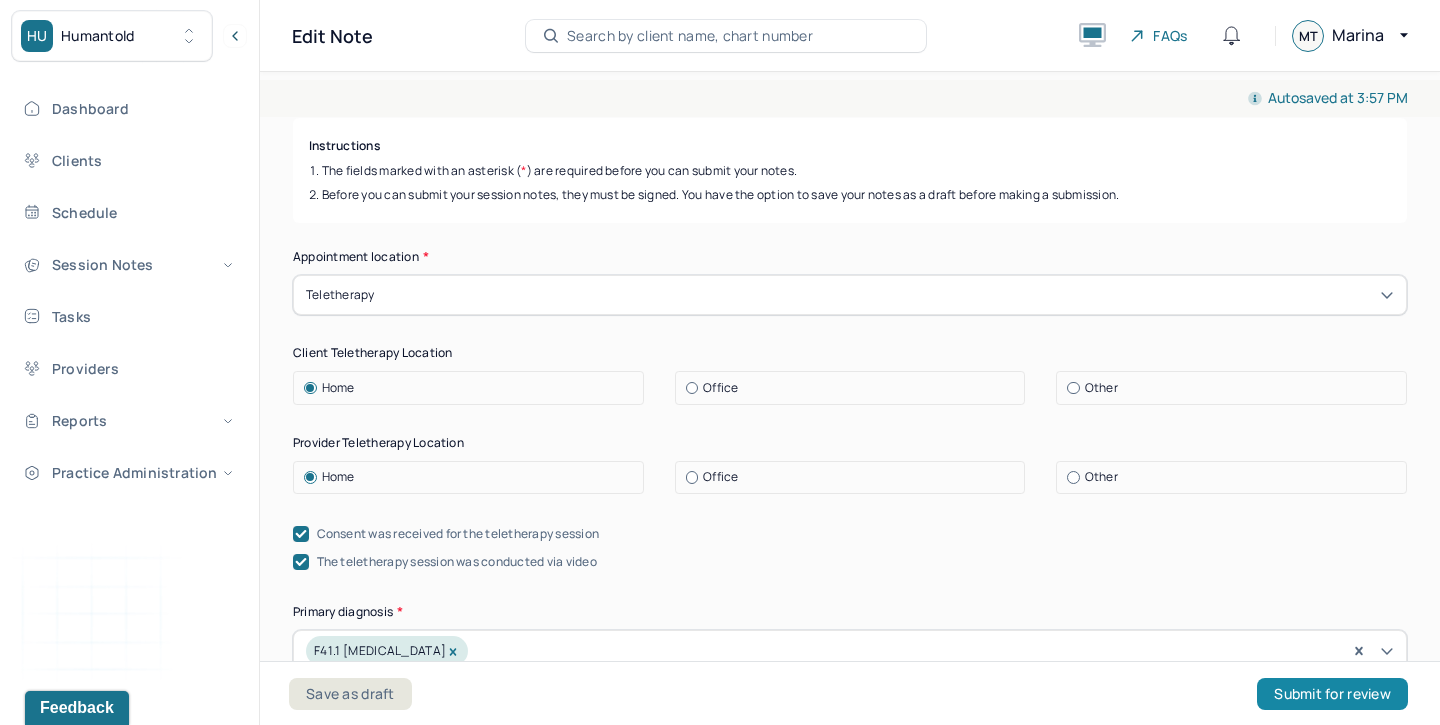 type on "MT" 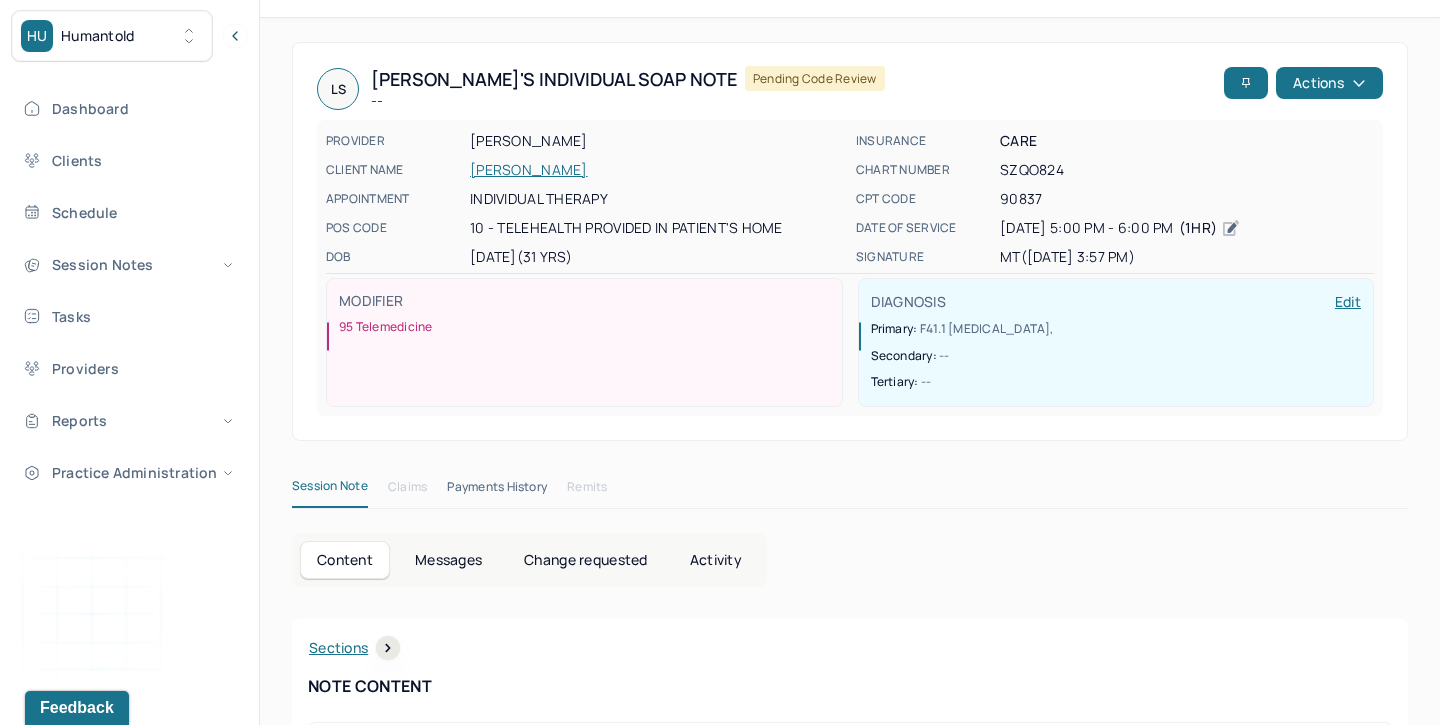 click on "Activity" at bounding box center [716, 560] 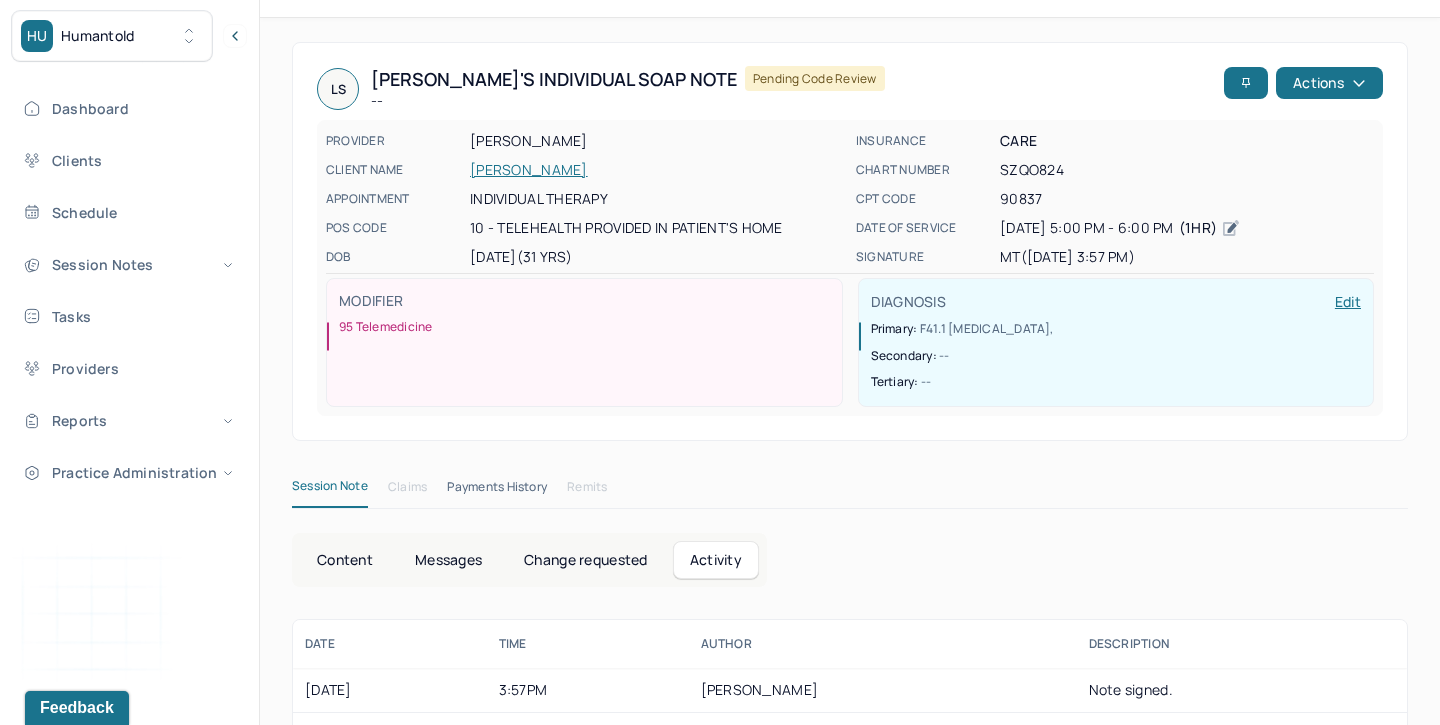 scroll, scrollTop: 204, scrollLeft: 0, axis: vertical 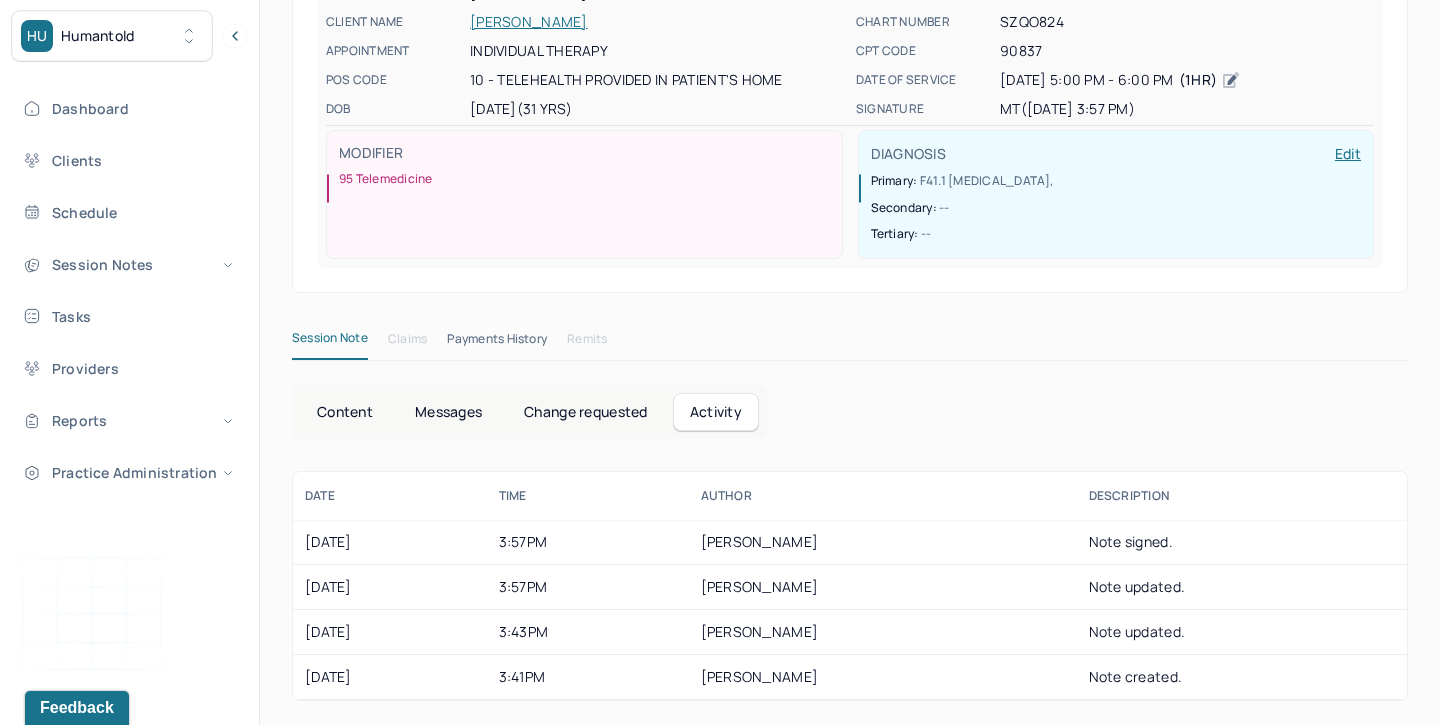 click on "Content" at bounding box center (345, 412) 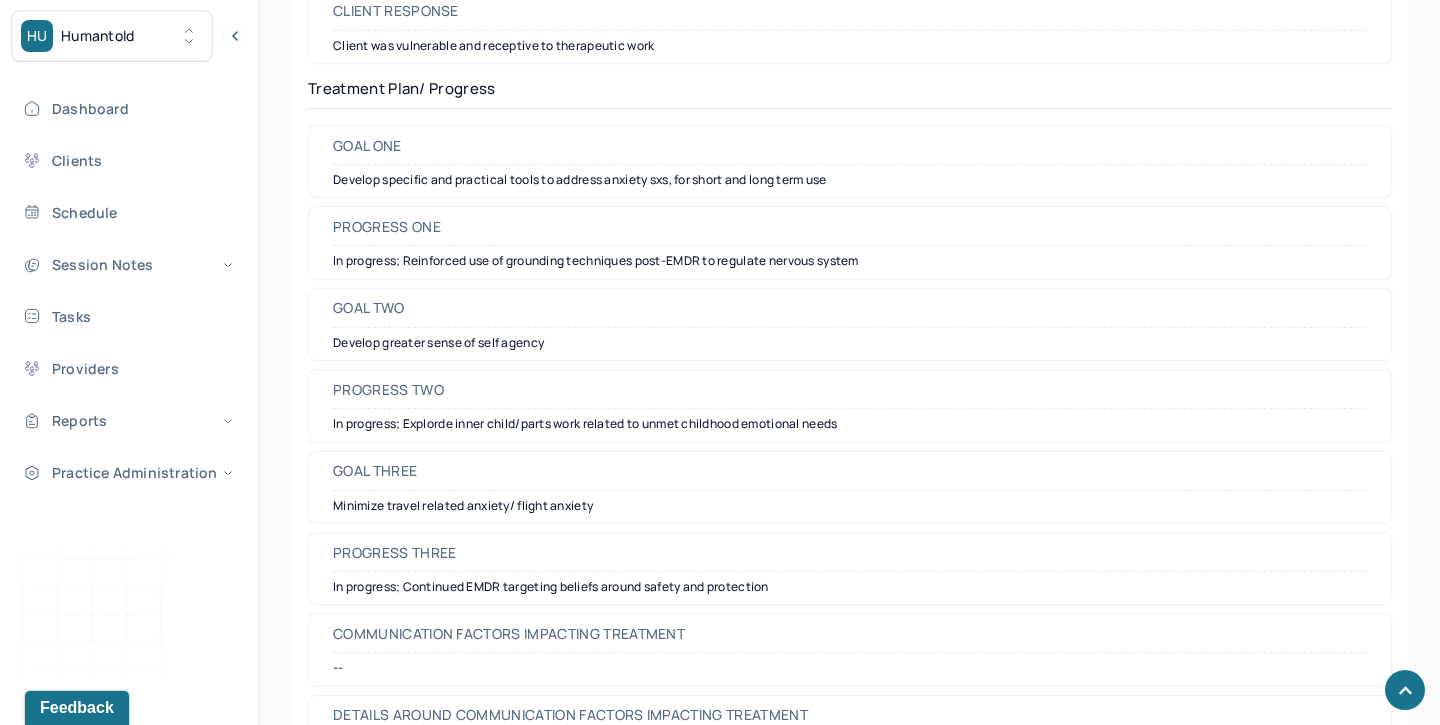 scroll, scrollTop: 2959, scrollLeft: 0, axis: vertical 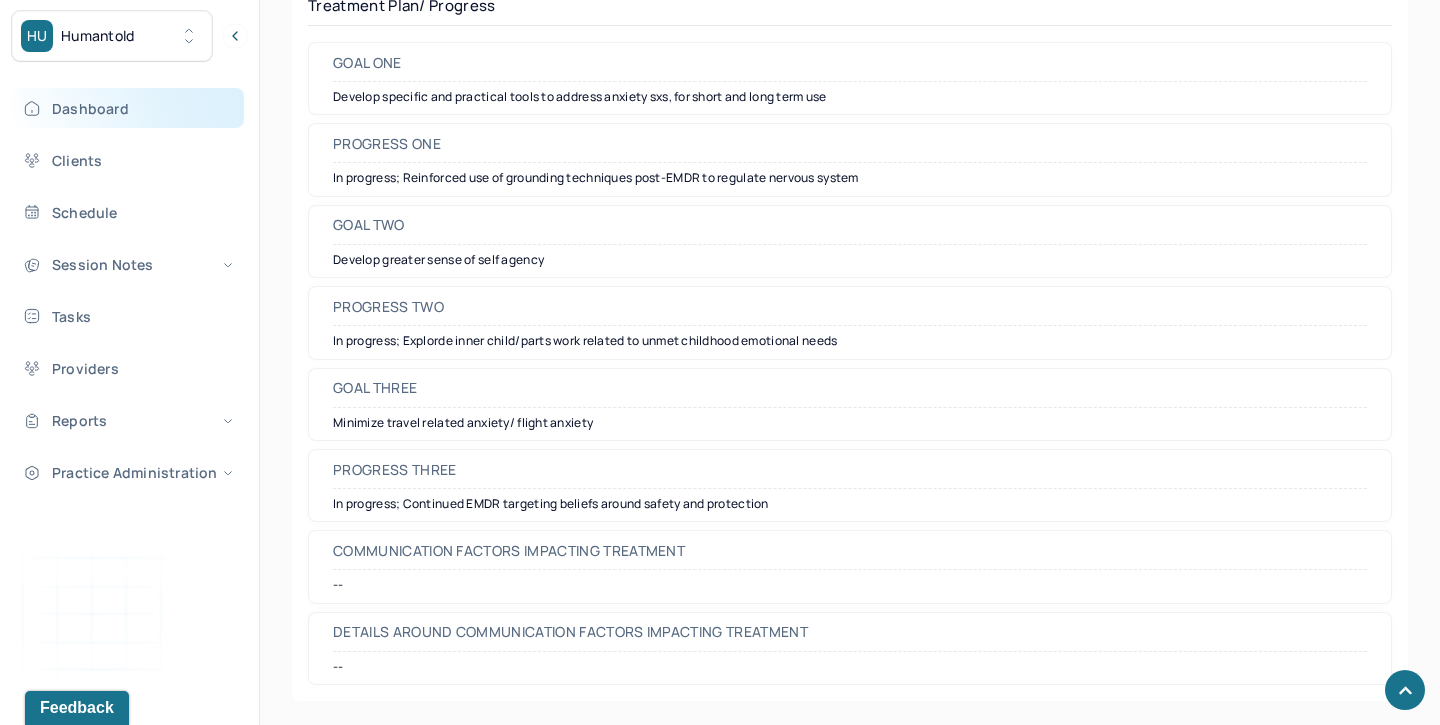 click on "Dashboard" at bounding box center [128, 108] 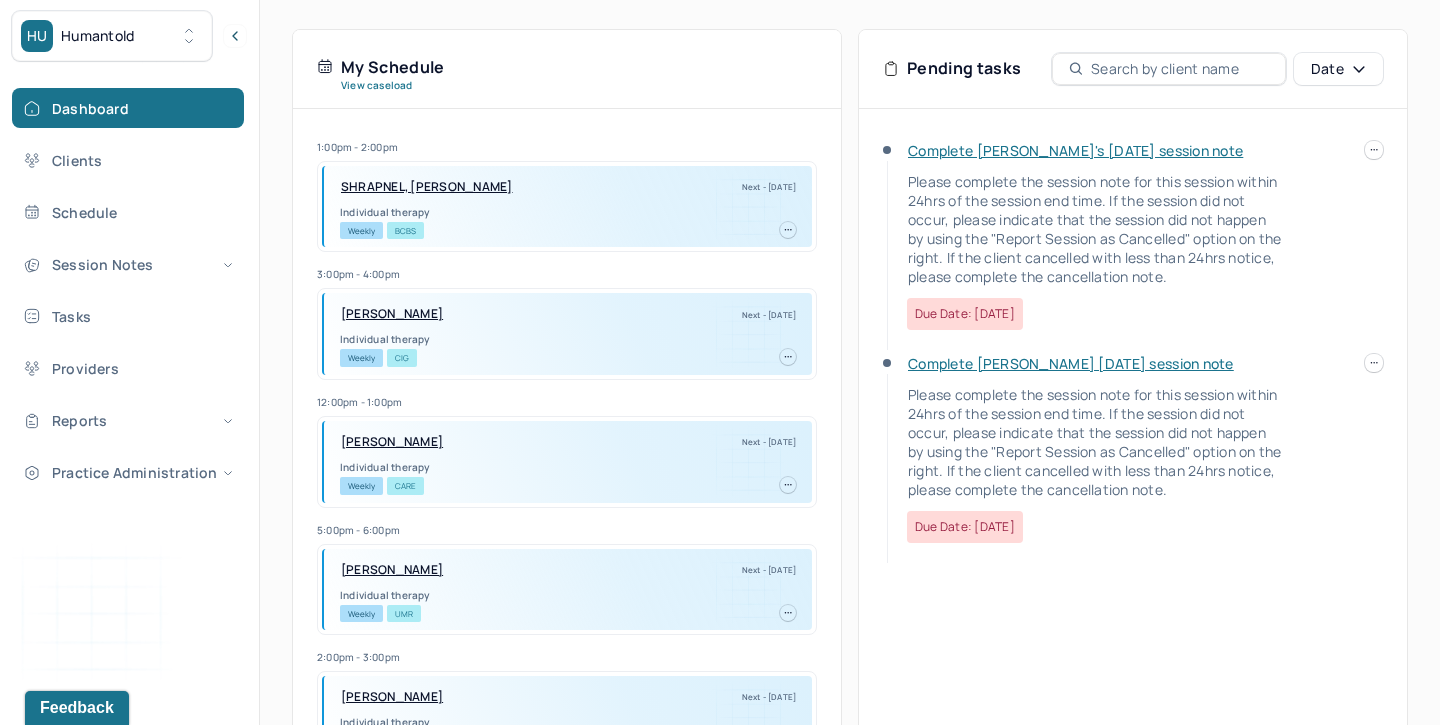 scroll, scrollTop: 406, scrollLeft: 0, axis: vertical 